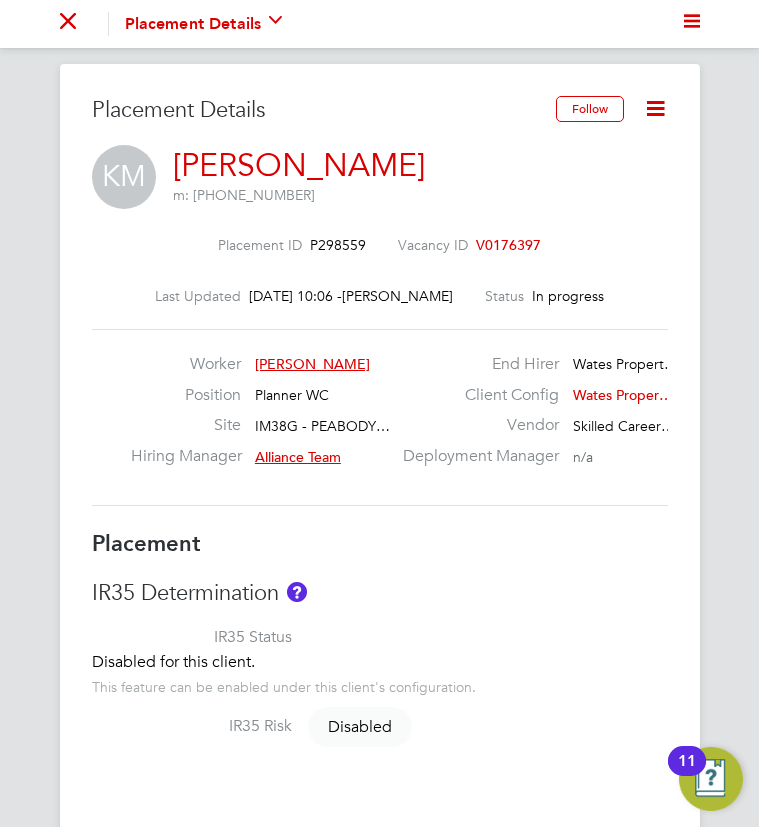 scroll, scrollTop: 0, scrollLeft: 0, axis: both 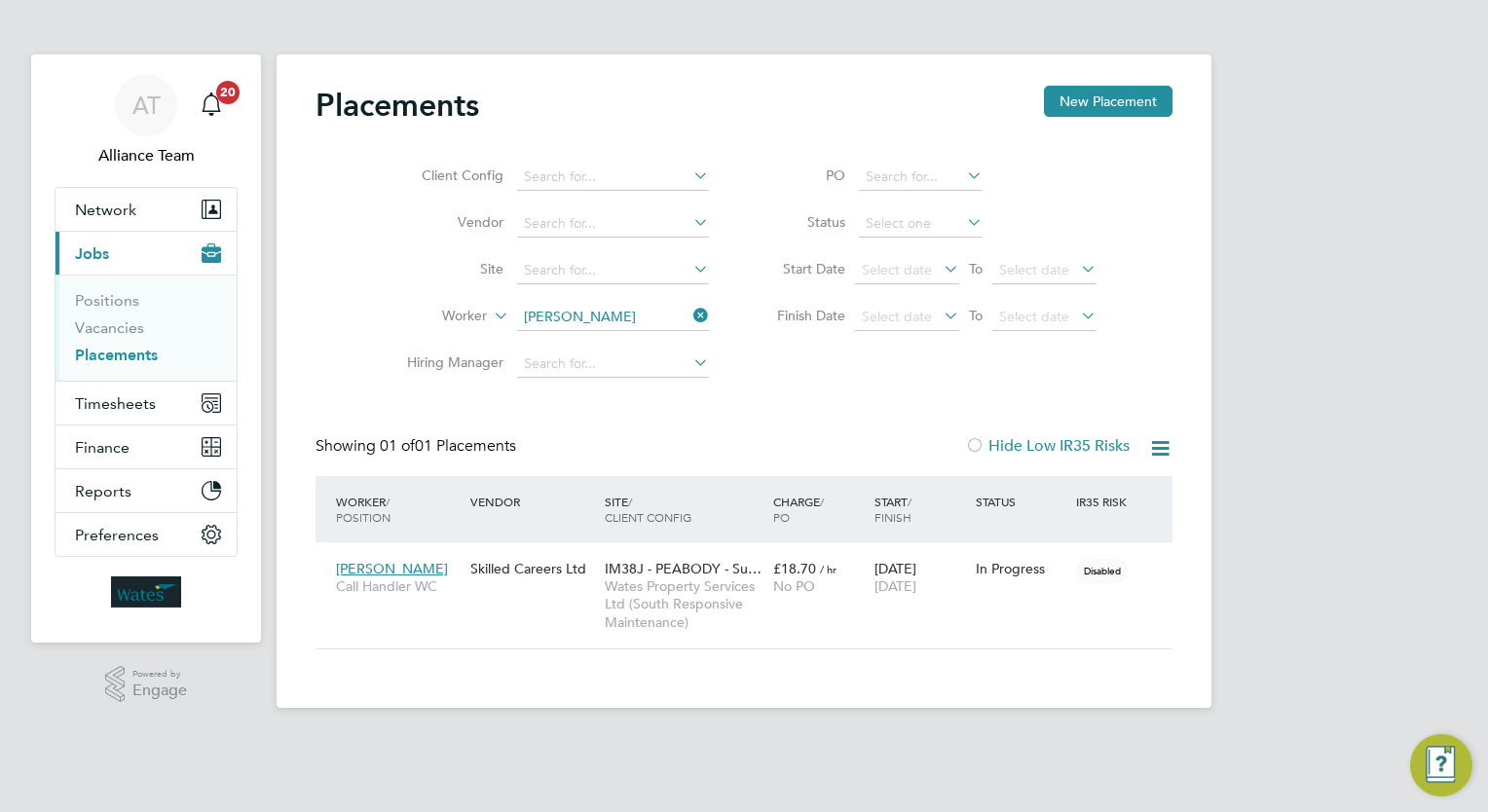 click on "Placements" at bounding box center (116, 354) 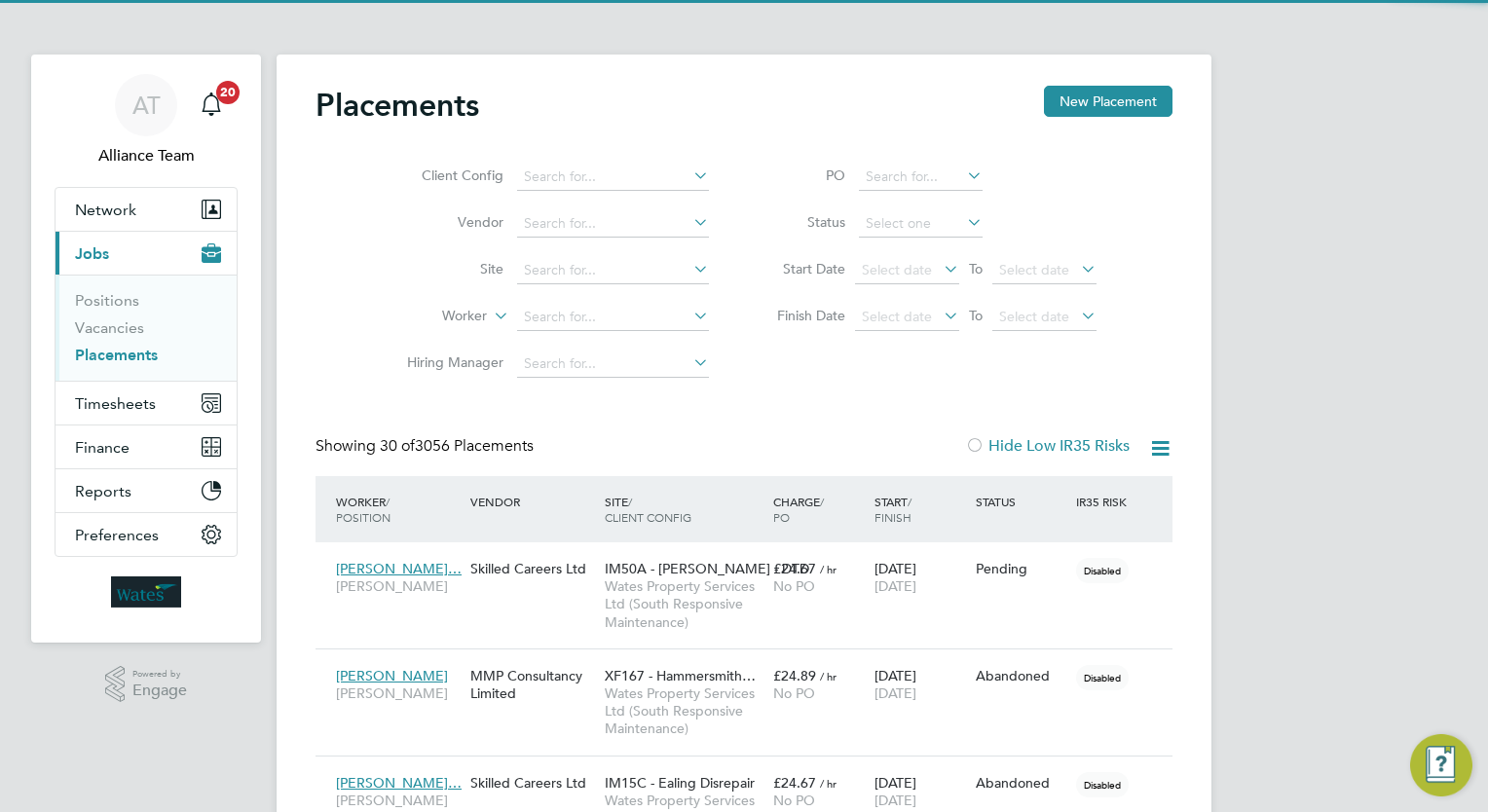 scroll, scrollTop: 9, scrollLeft: 9, axis: both 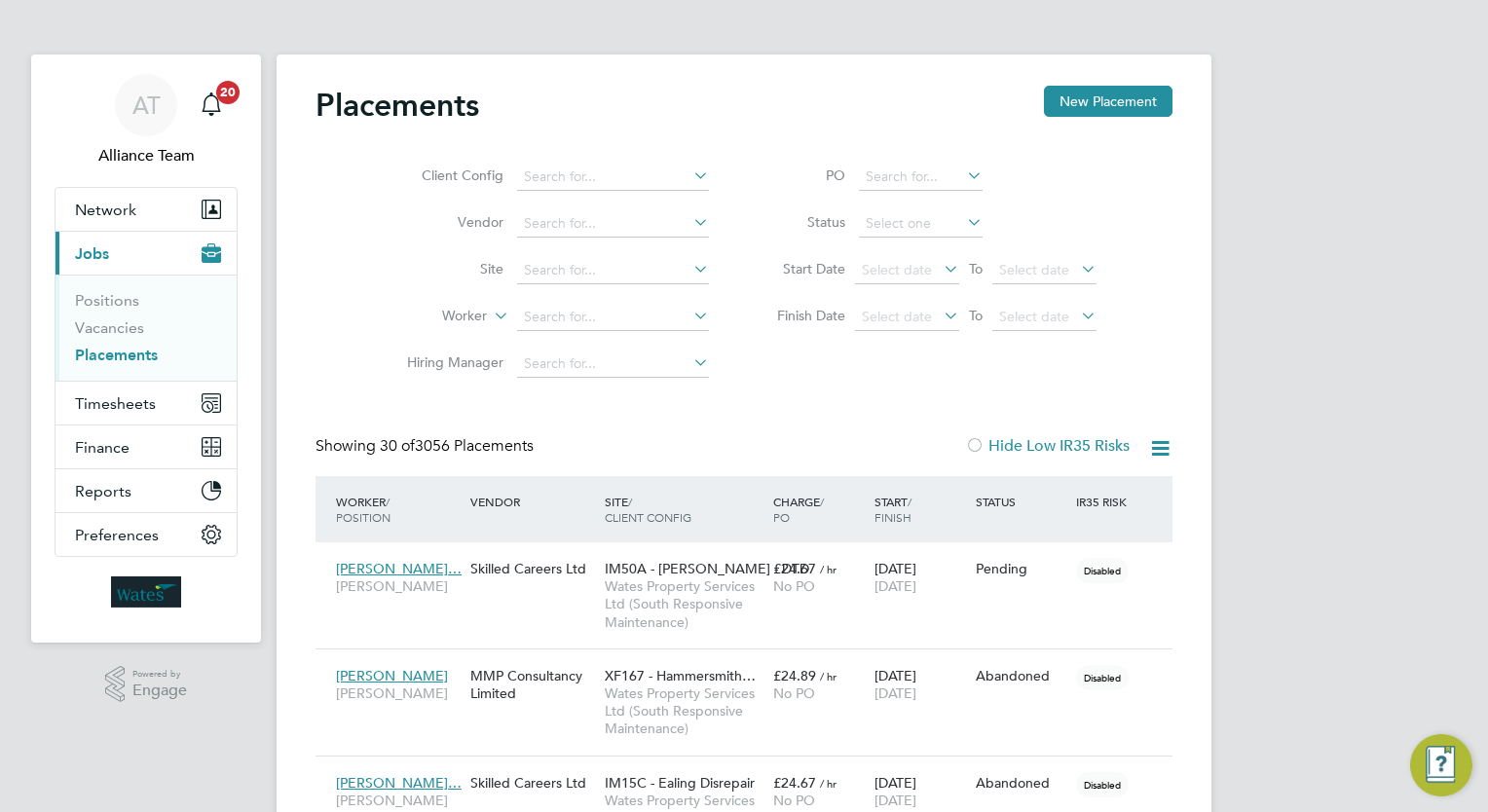 click on "Vacancies" at bounding box center (148, 332) 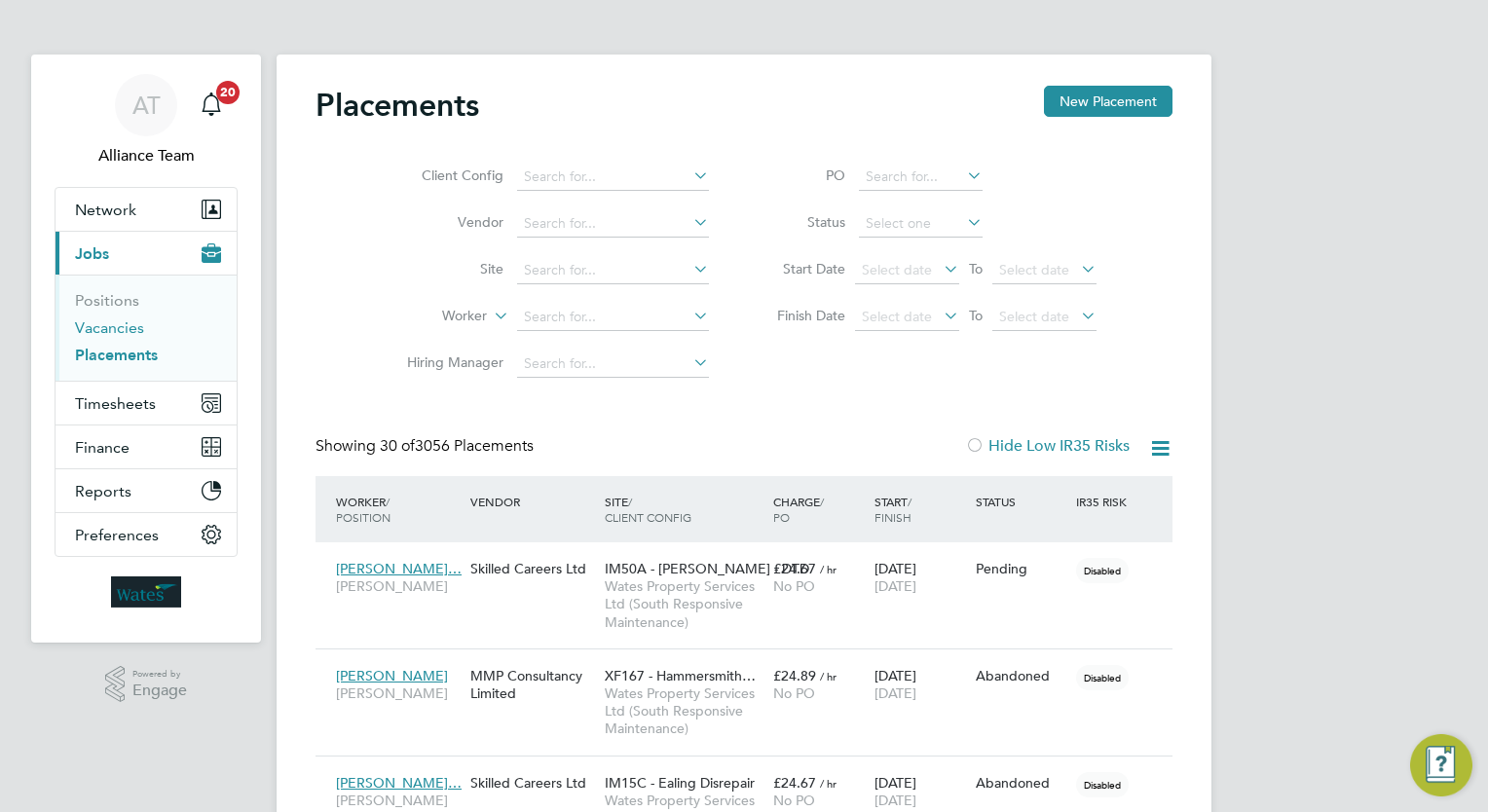 click on "Vacancies" at bounding box center (109, 327) 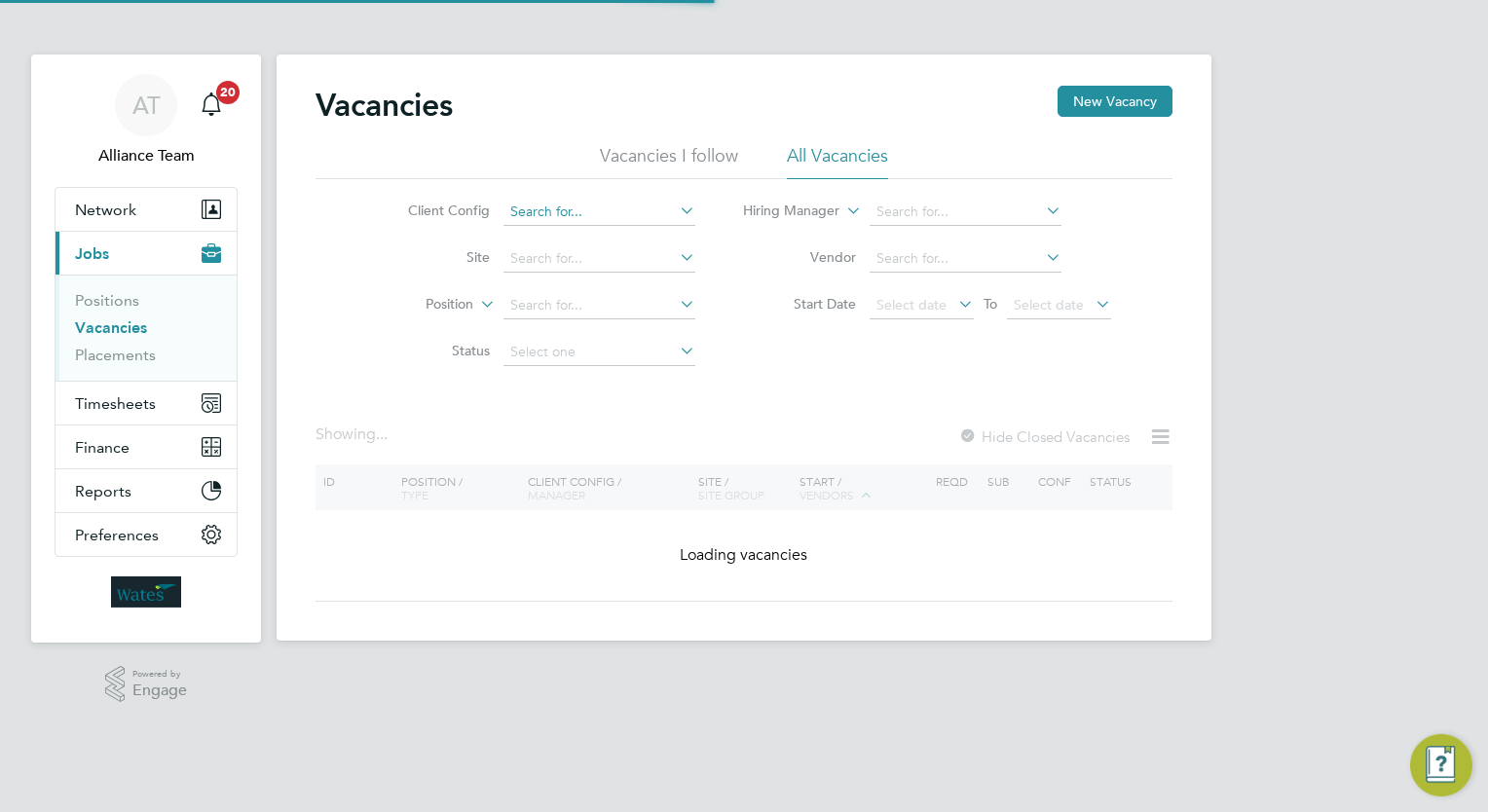 click 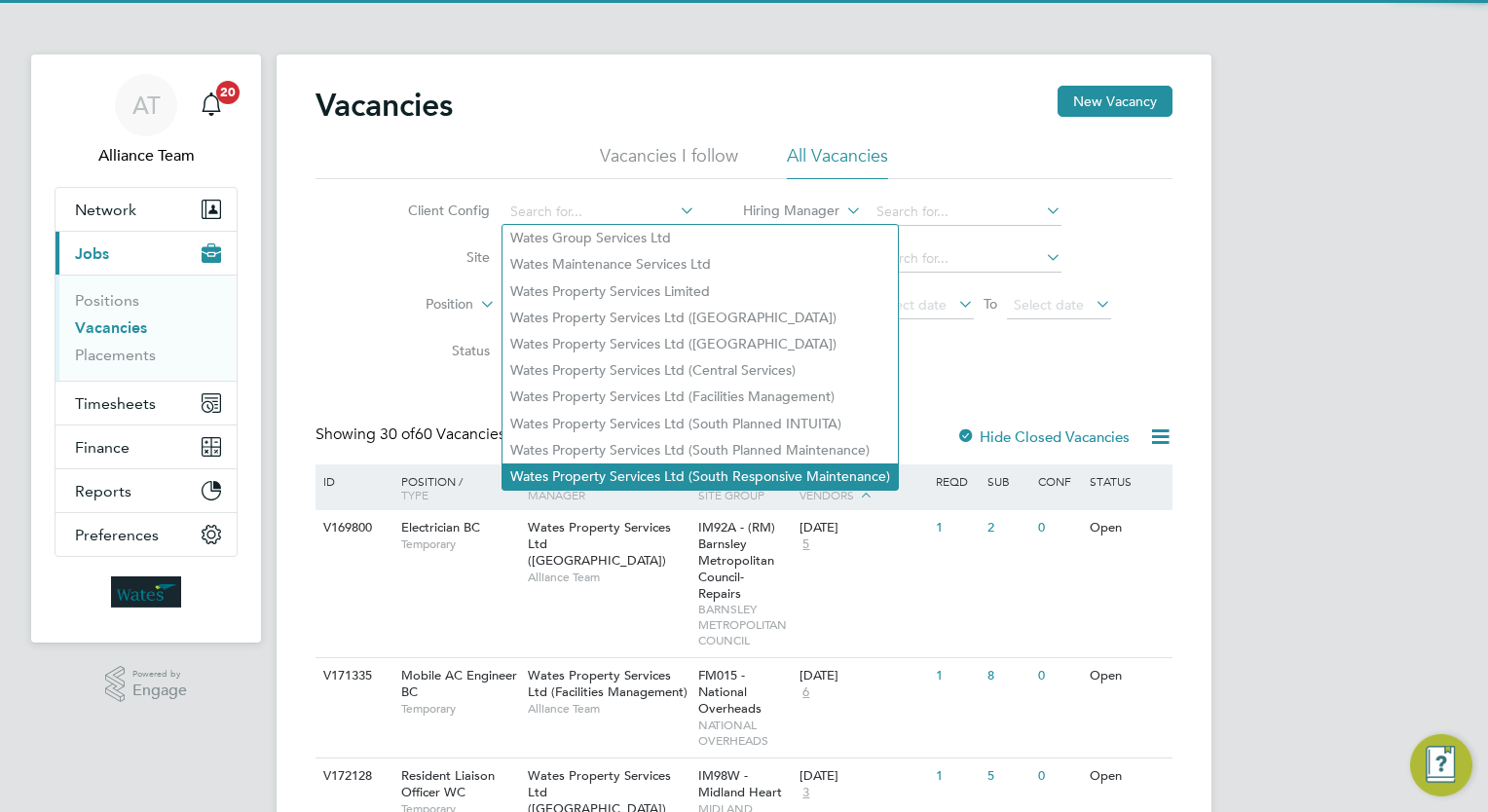 click on "Wates Property Services Ltd (South Responsive Maintenance)" 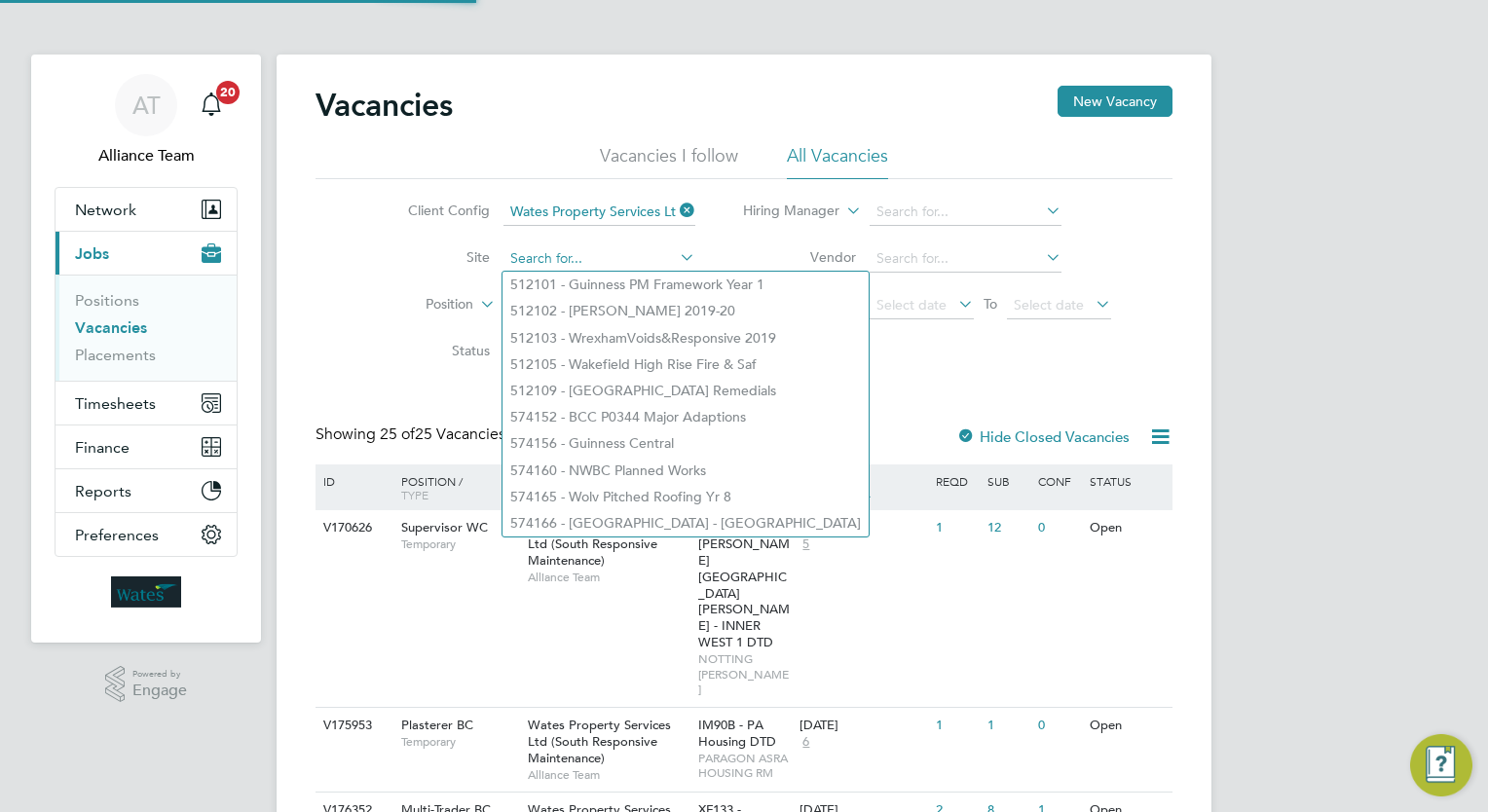 click 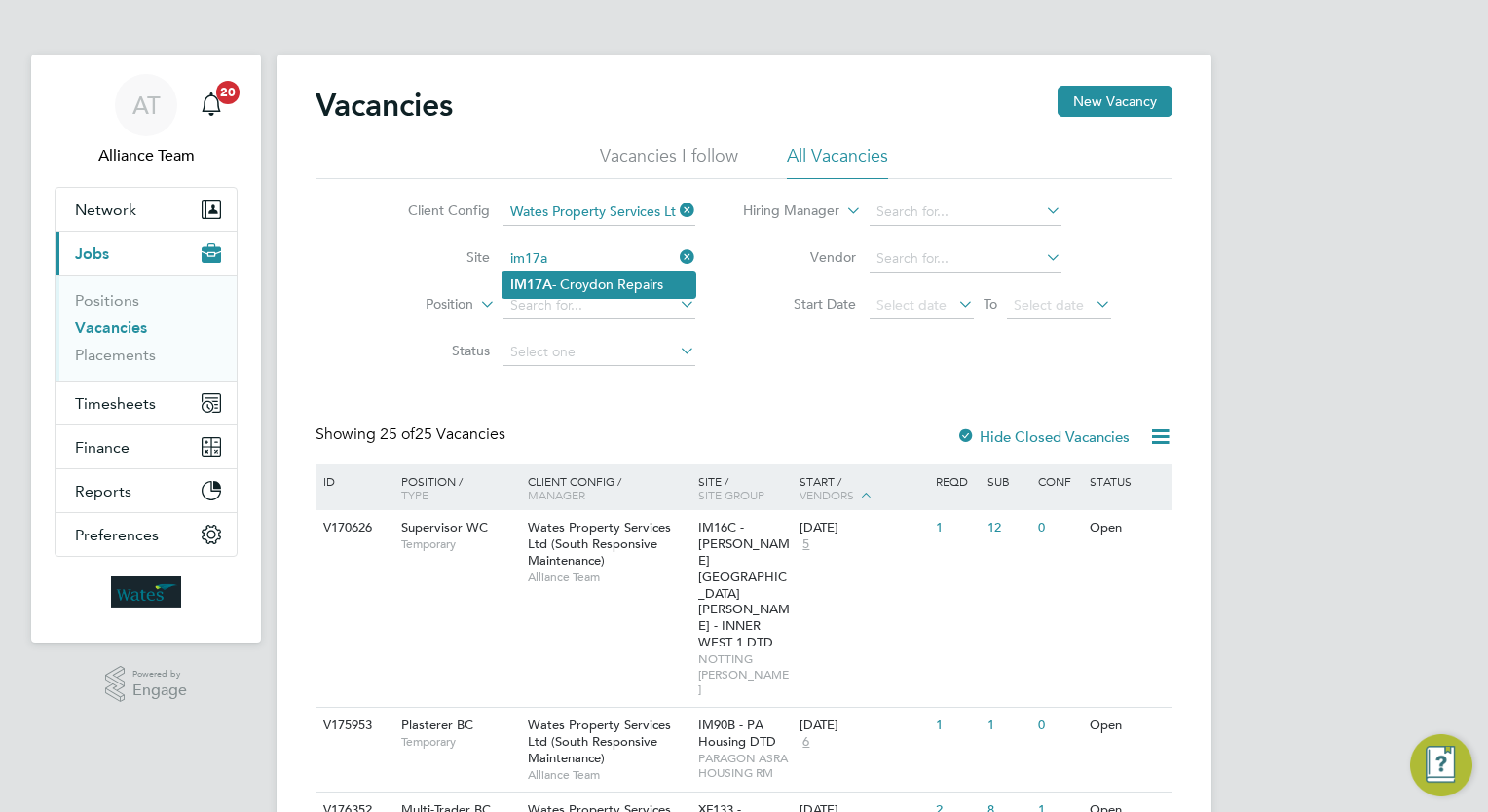 click on "IM17A  - Croydon Repairs" 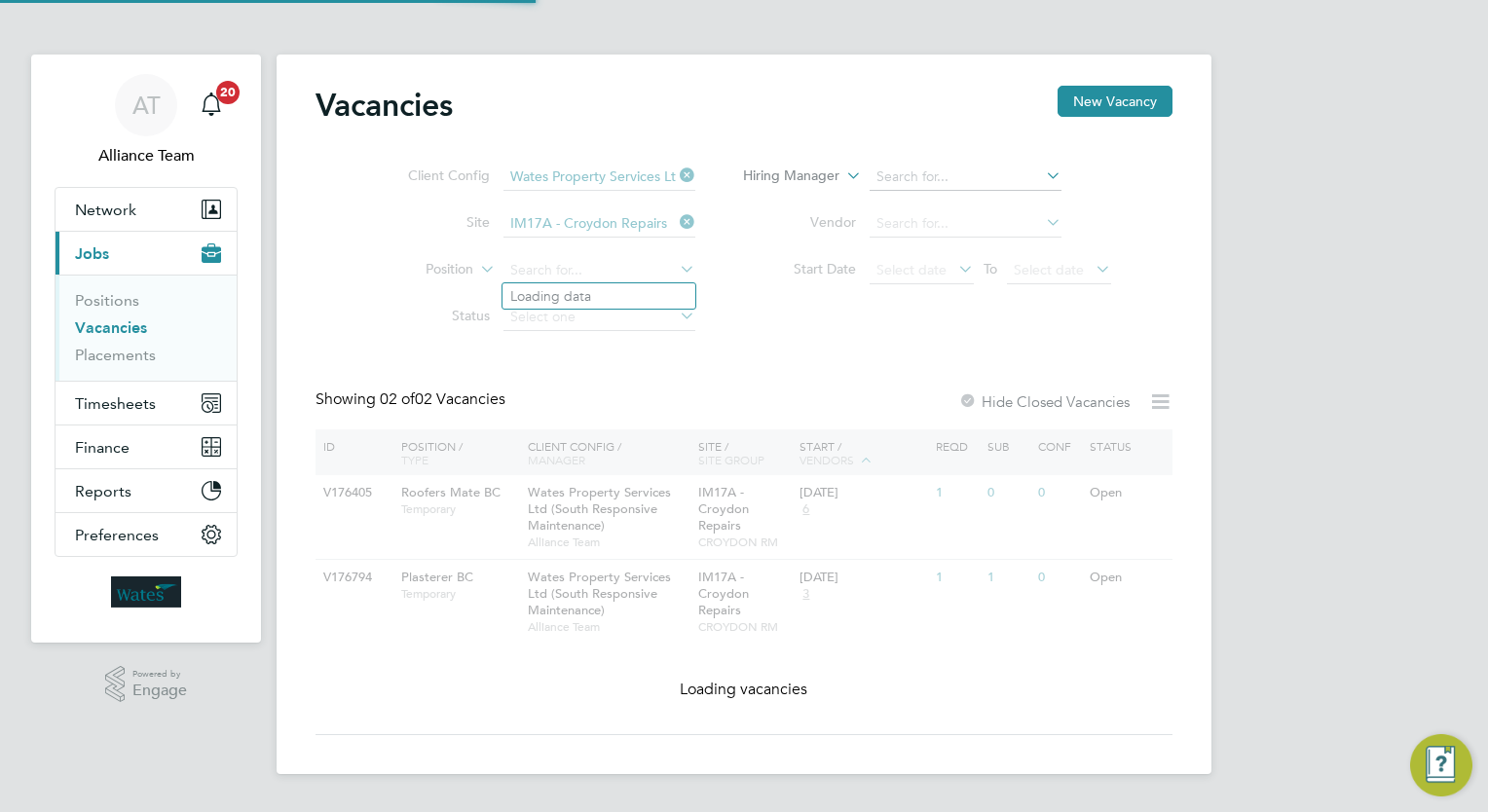 click on "Client Config   Wates Property Services Ltd (South Responsive Maintenance)   Site   IM17A - Croydon Repairs   Position     Status" 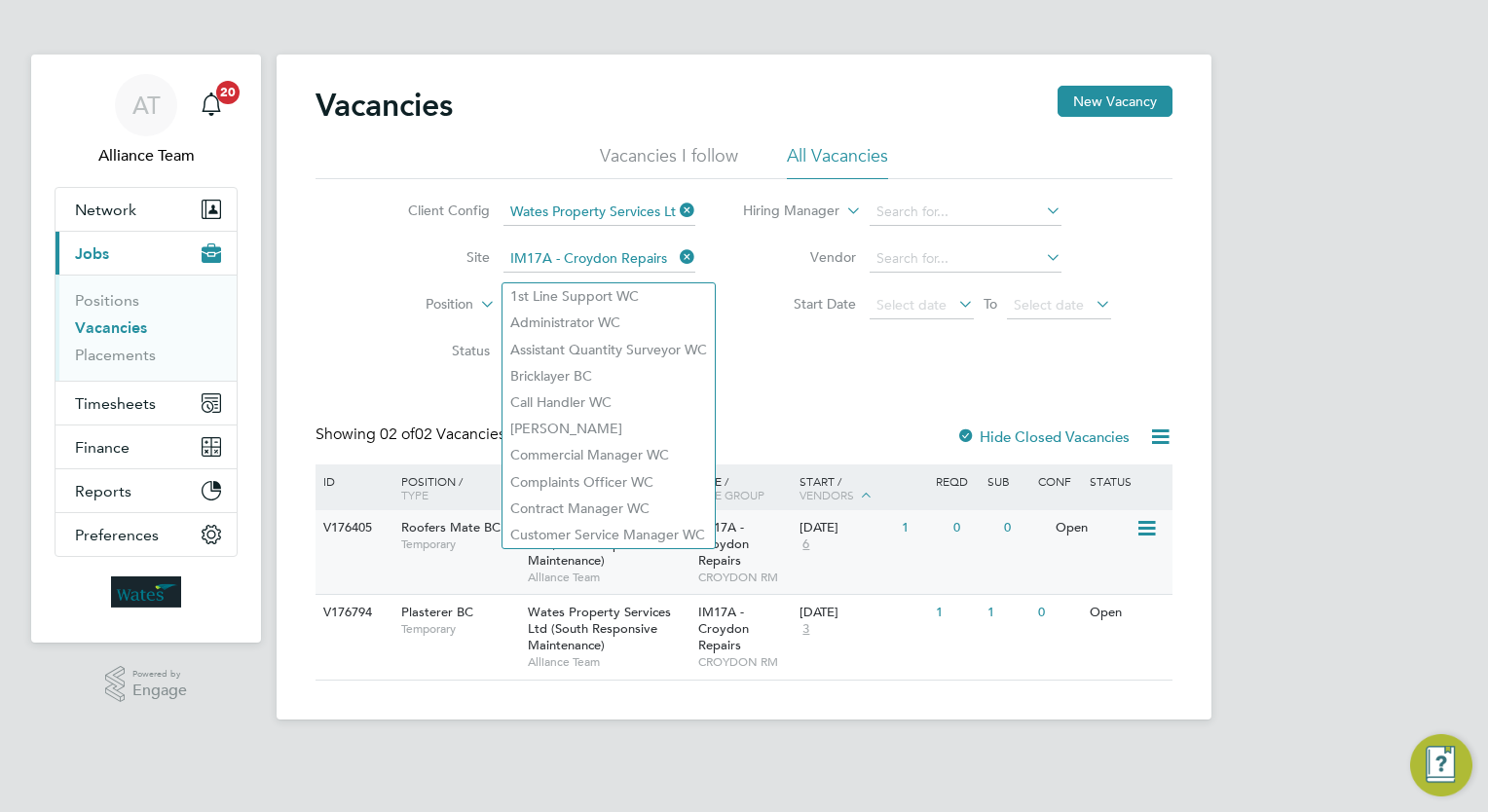 click on "V176405 Roofers Mate BC   Temporary Wates Property Services Ltd (South Responsive Maintenance)   Alliance Team IM17A - Croydon Repairs   CROYDON RM 29 Jul 2025 6 1 0 0 Open" 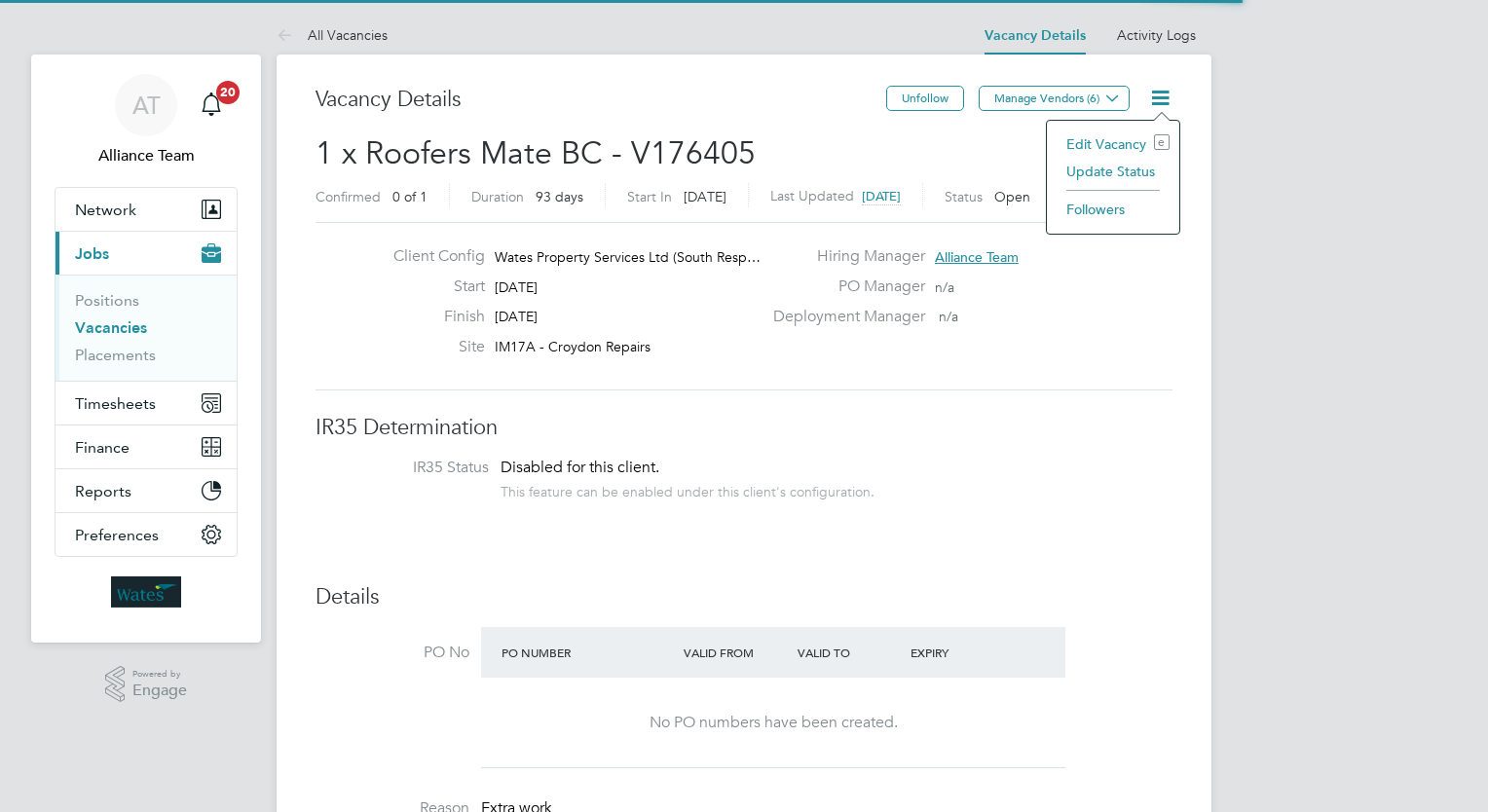 scroll, scrollTop: 0, scrollLeft: 0, axis: both 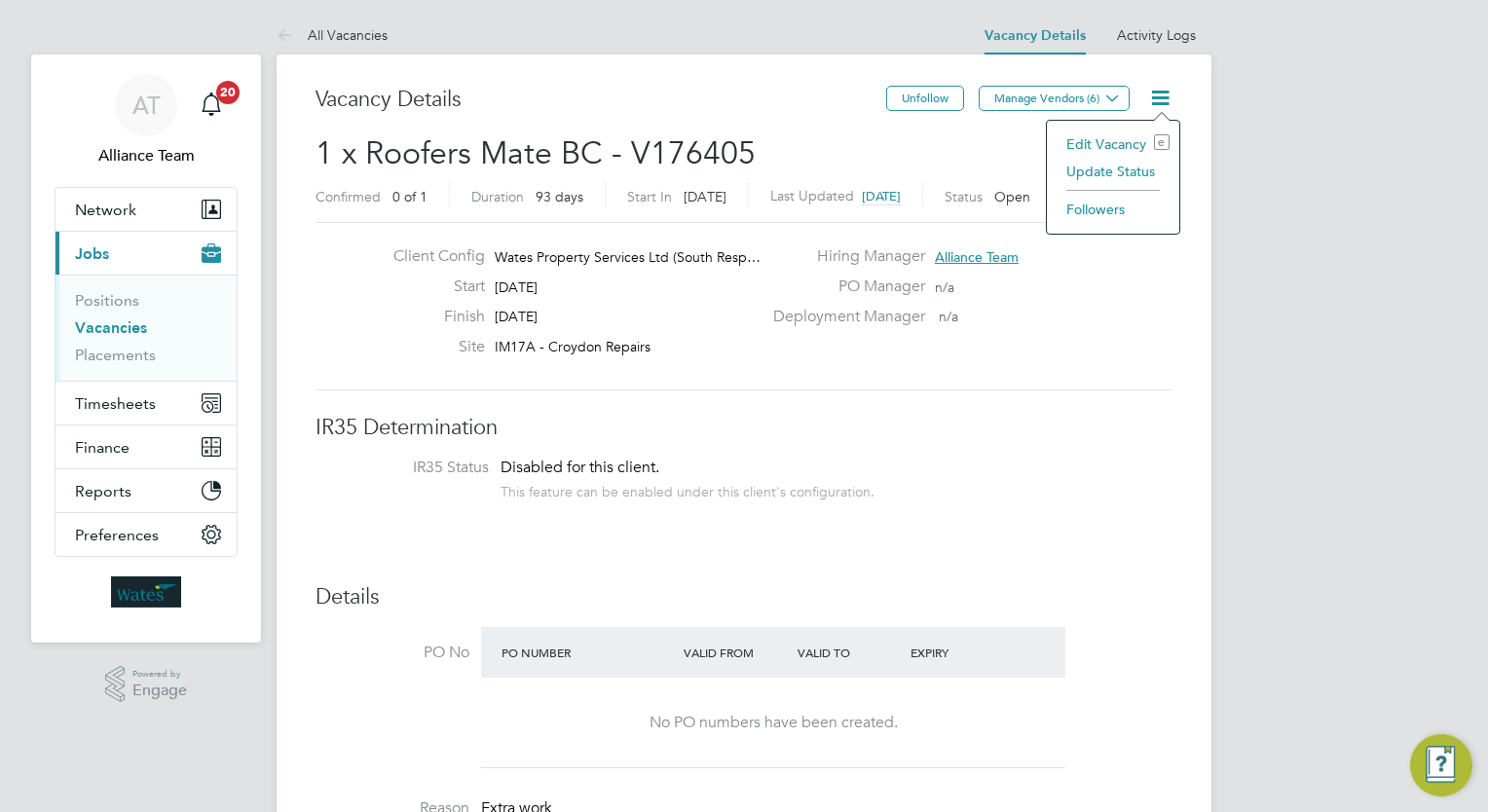 click on "Followers" 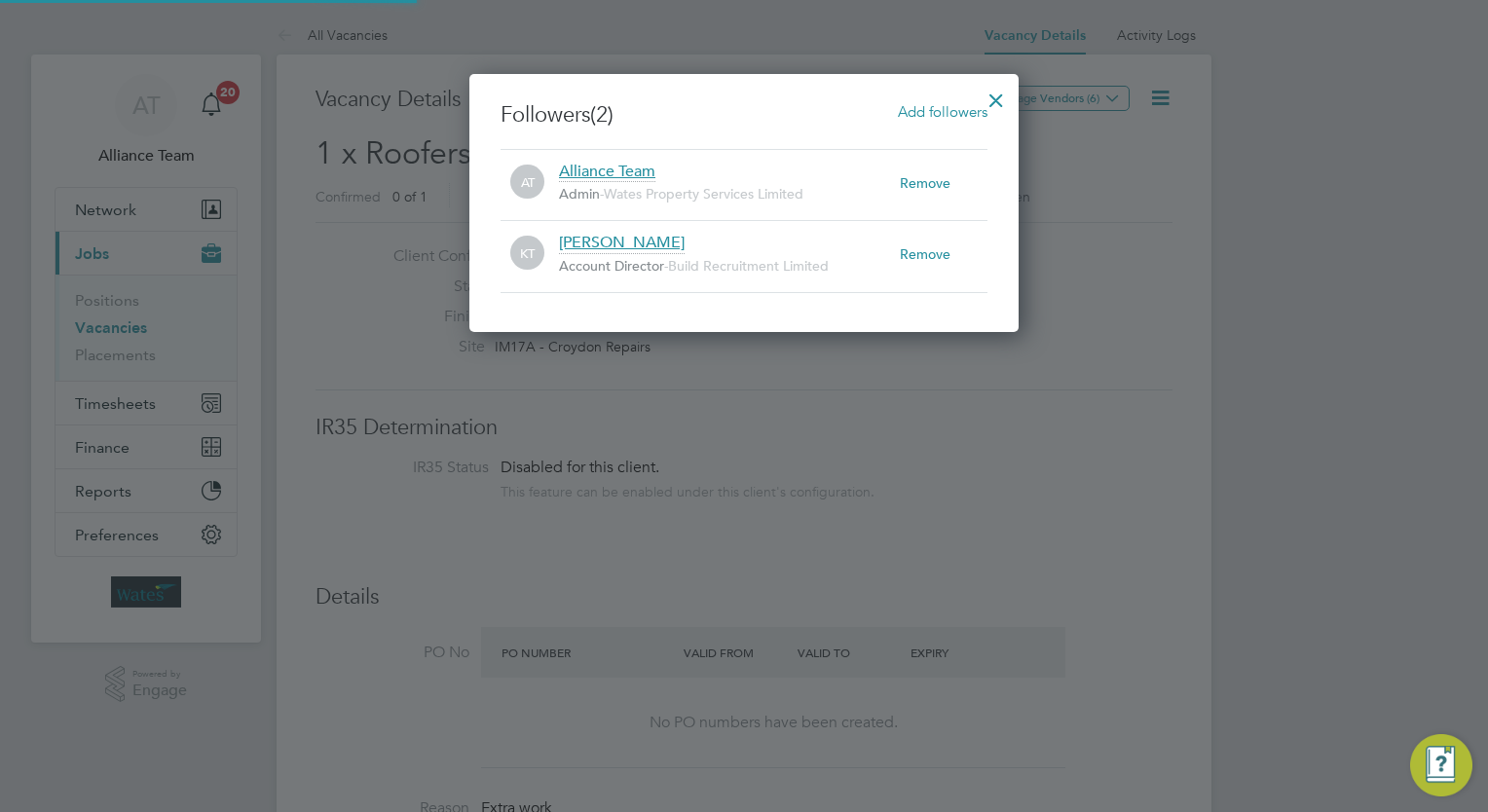 scroll, scrollTop: 10, scrollLeft: 10, axis: both 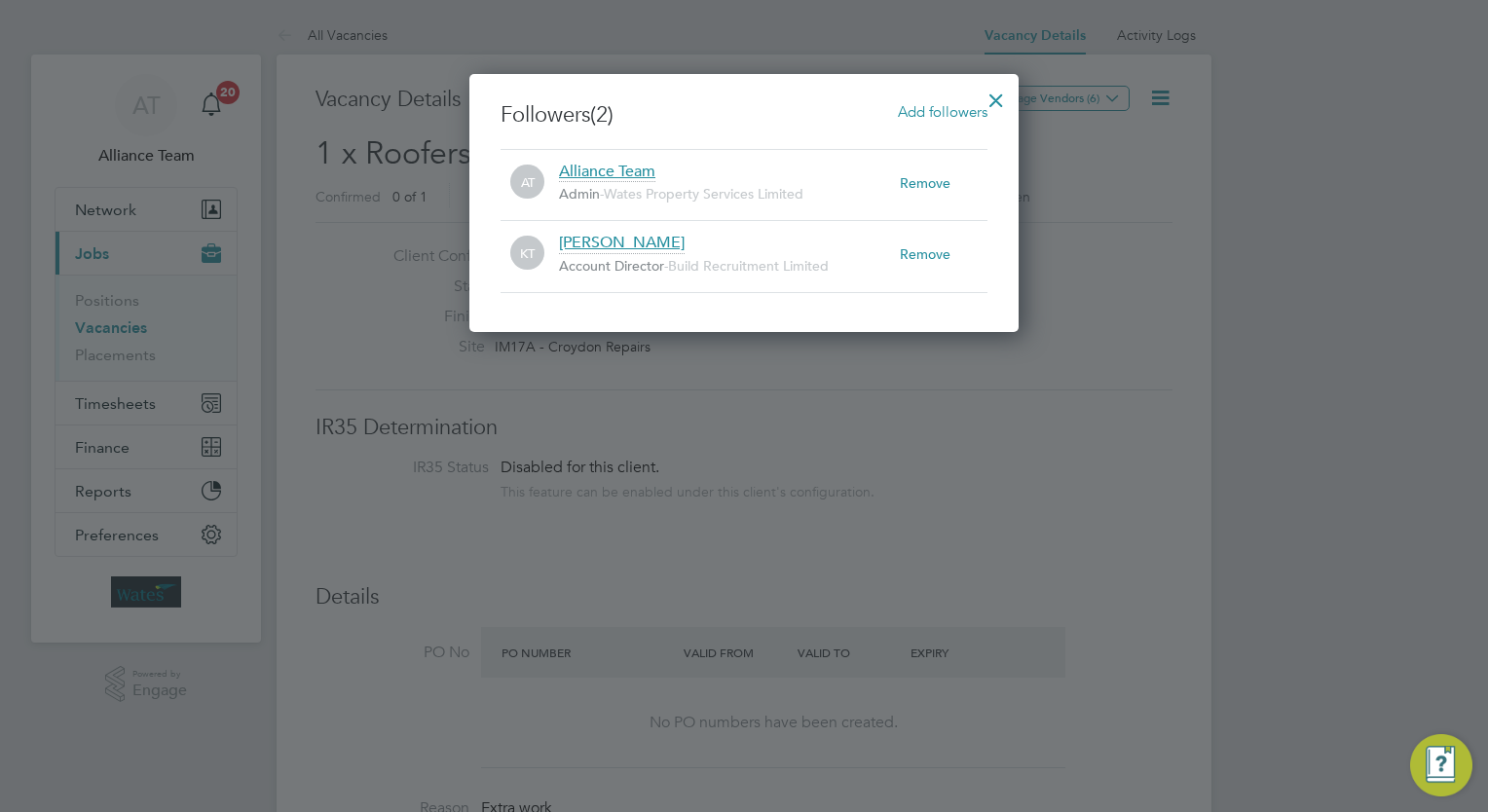click on "Add followers" at bounding box center (943, 111) 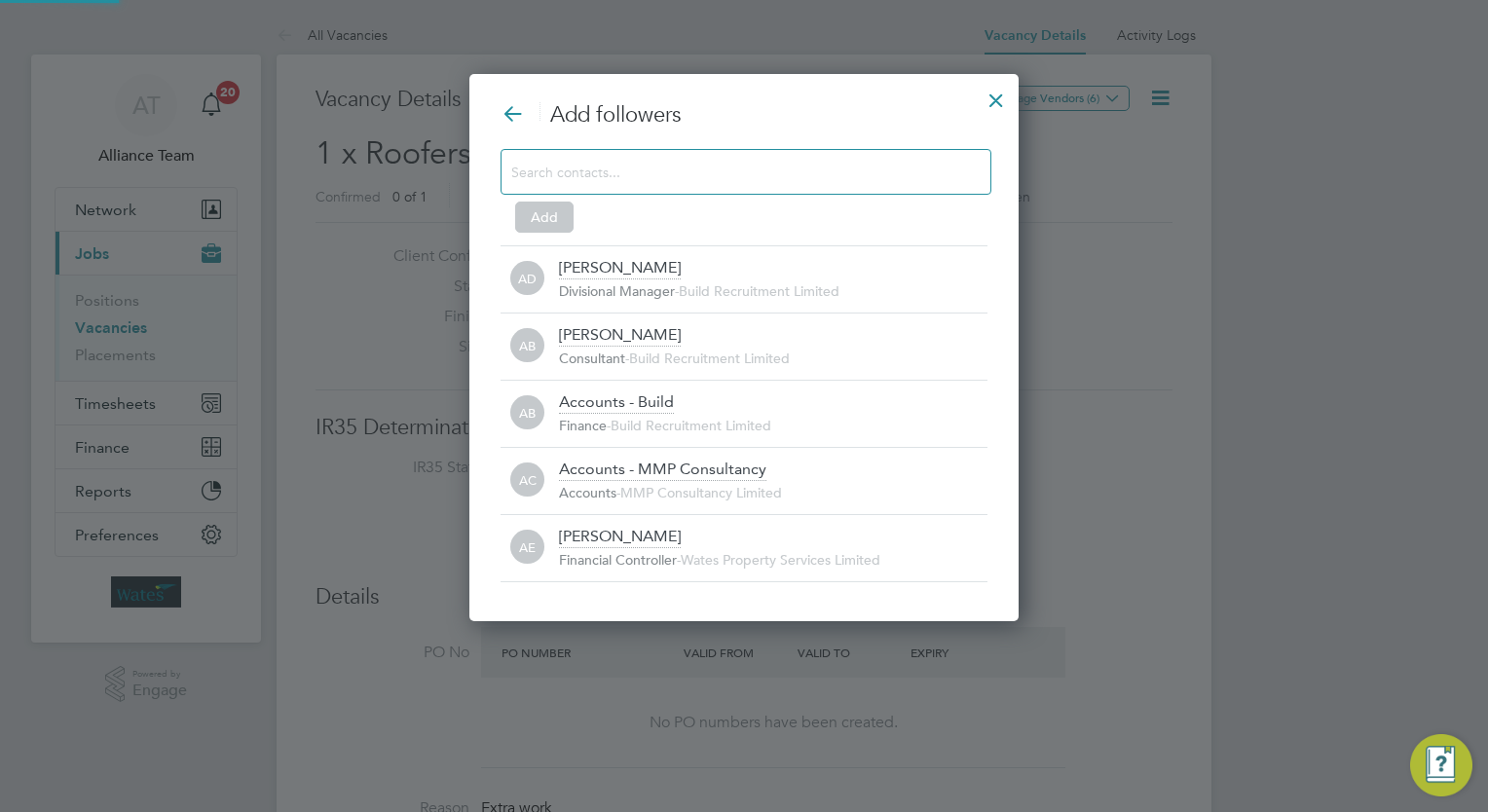 scroll, scrollTop: 10, scrollLeft: 10, axis: both 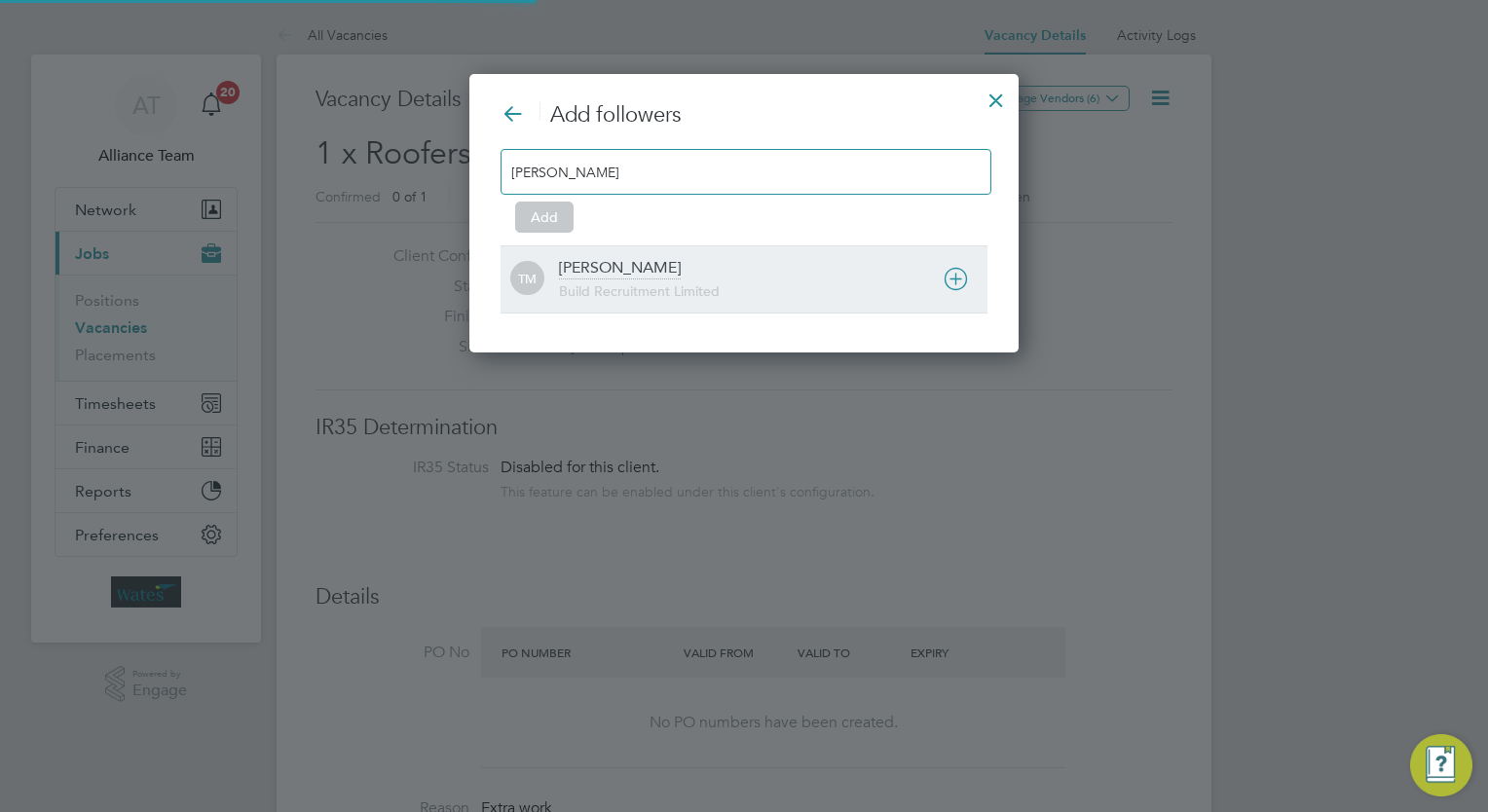 type on "tom mo" 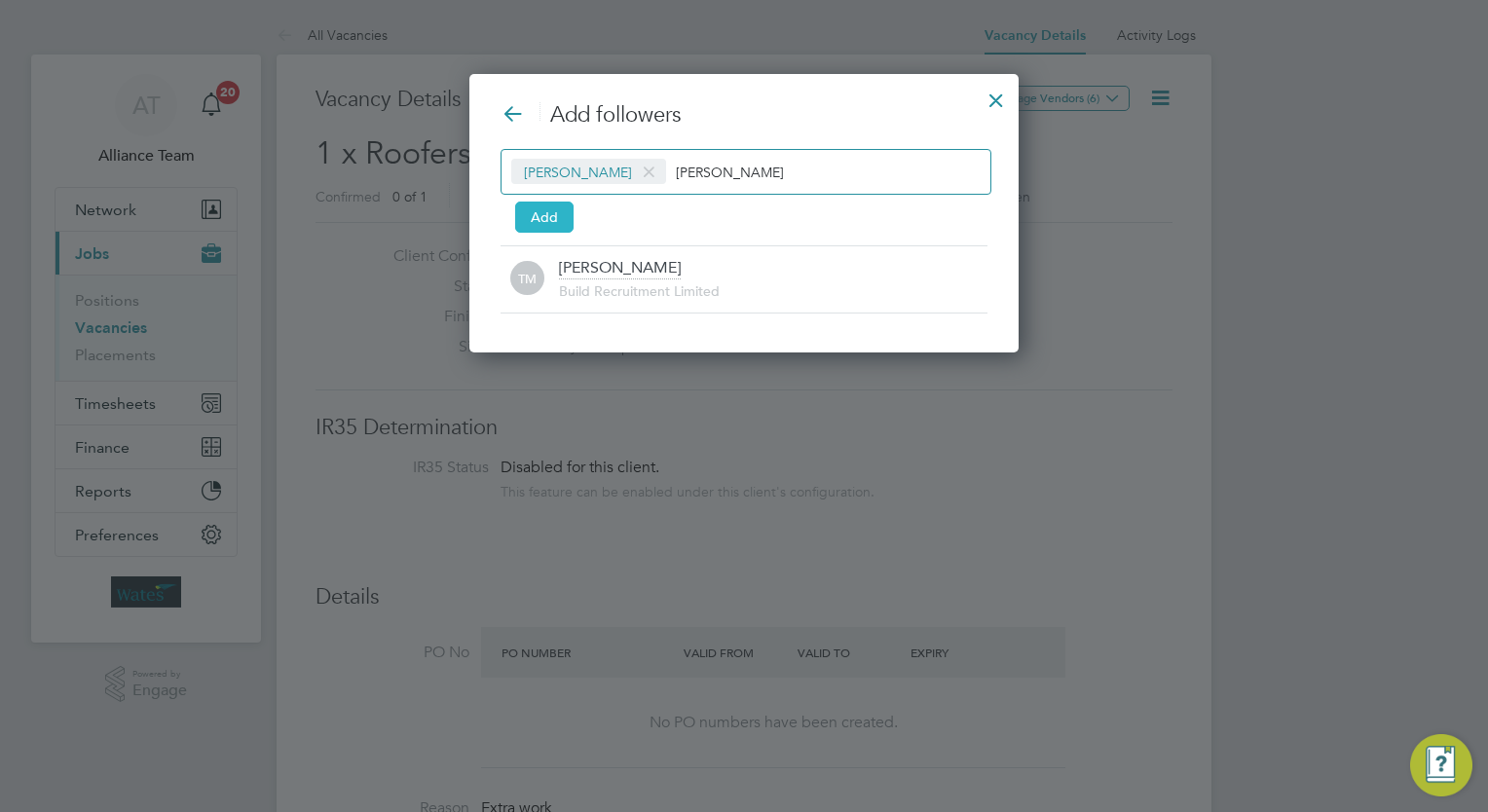 click on "Add" at bounding box center [544, 217] 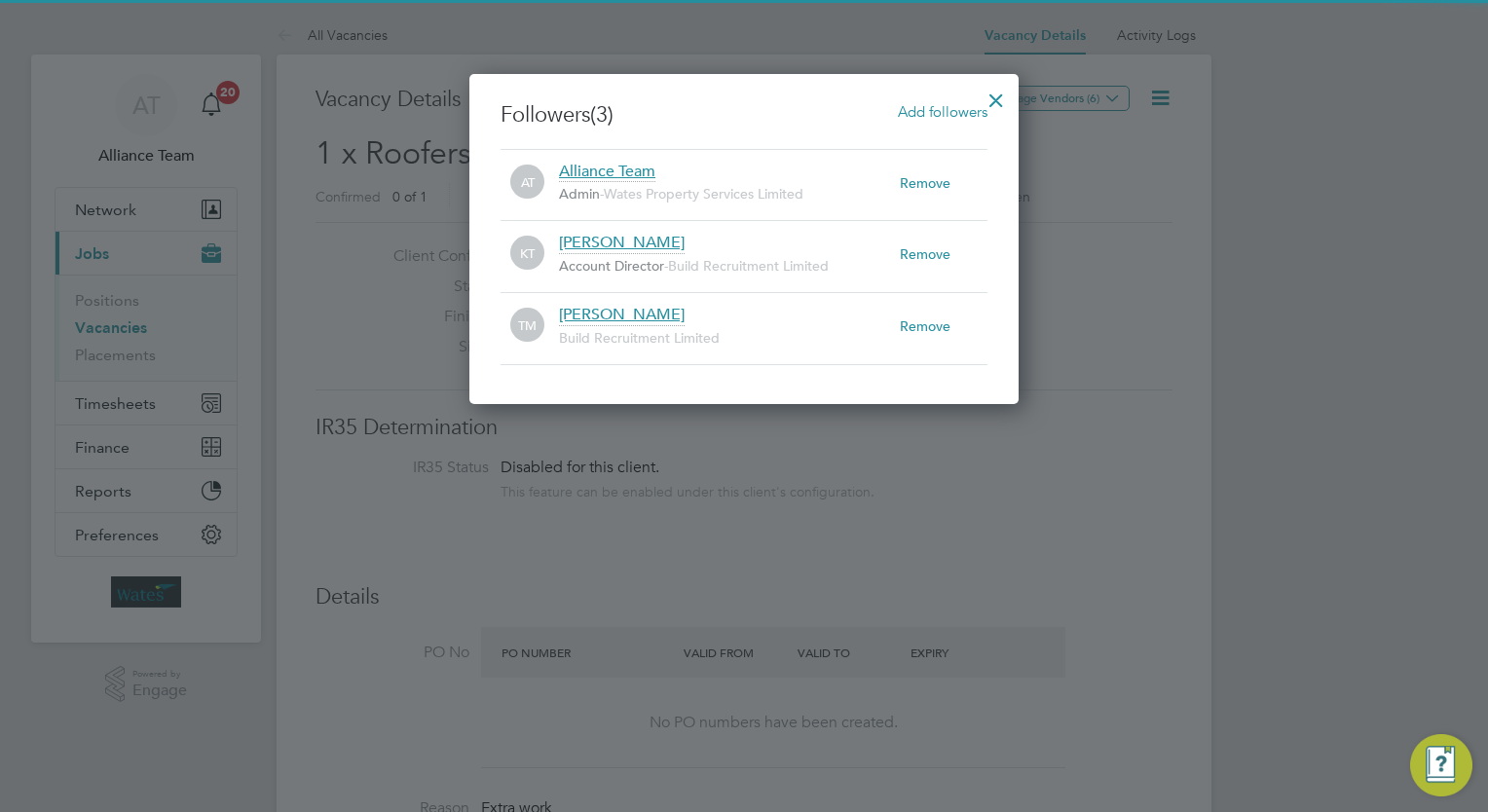 click at bounding box center [996, 95] 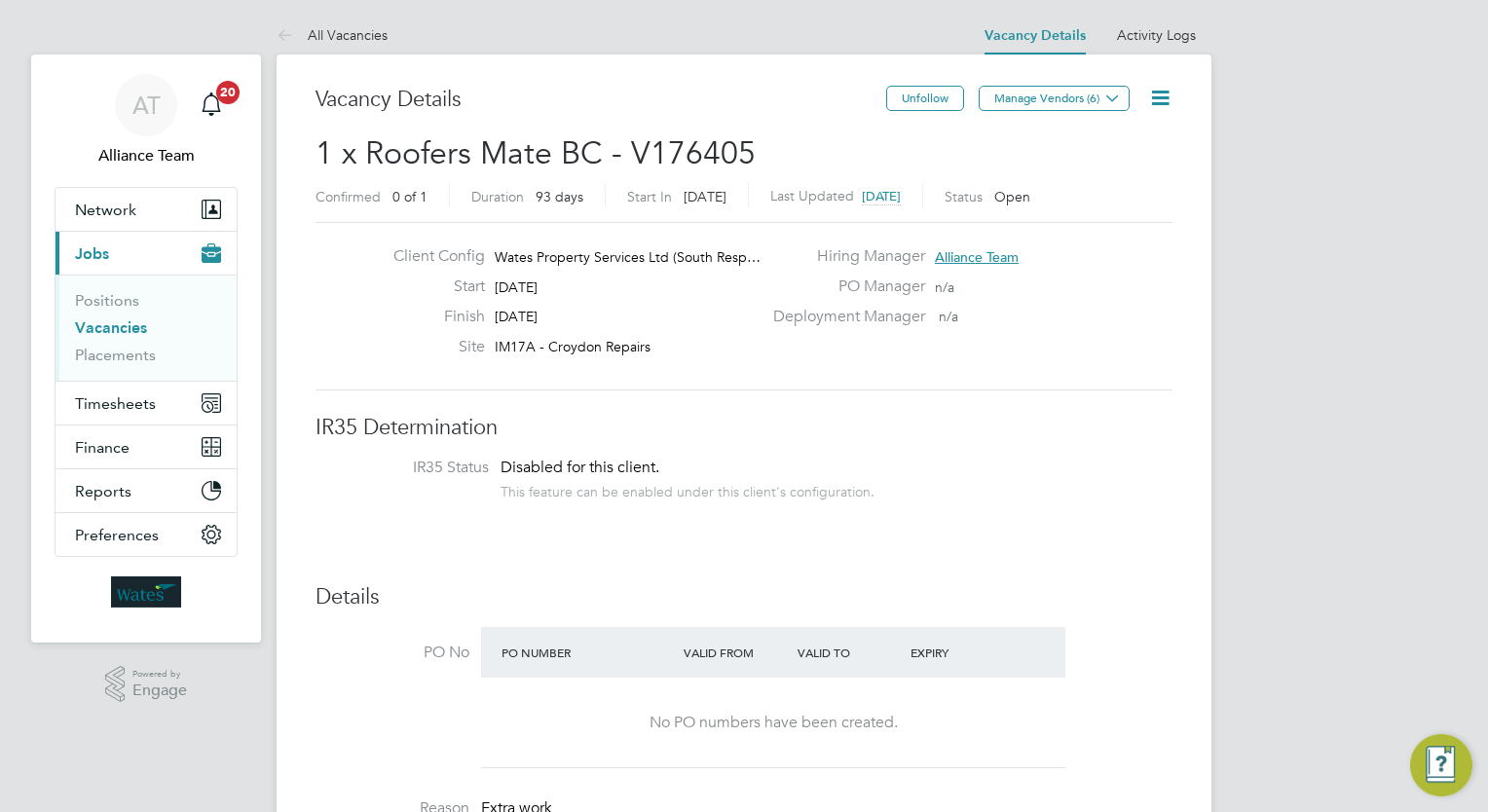click 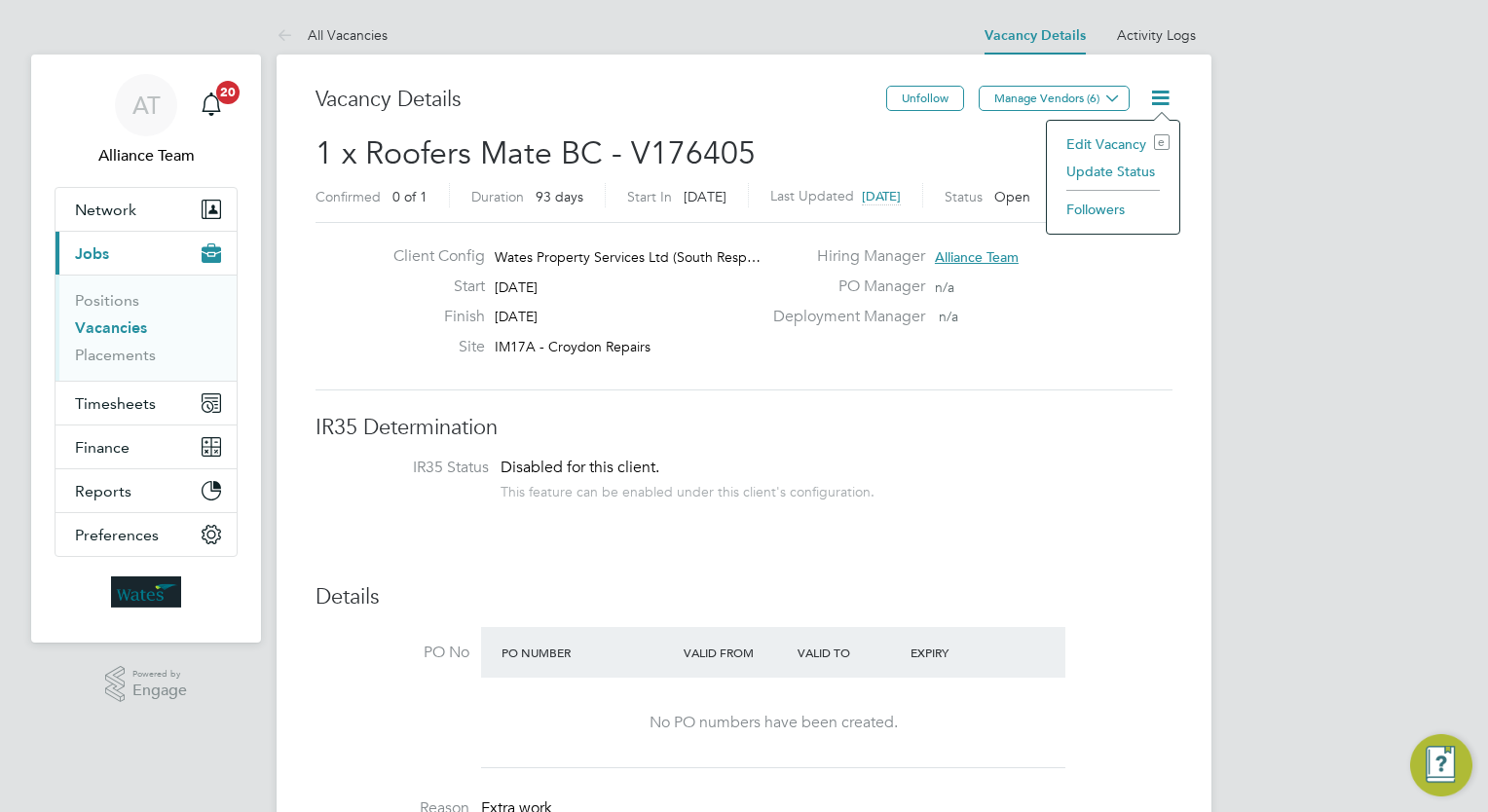 click on "Edit Vacancy e" 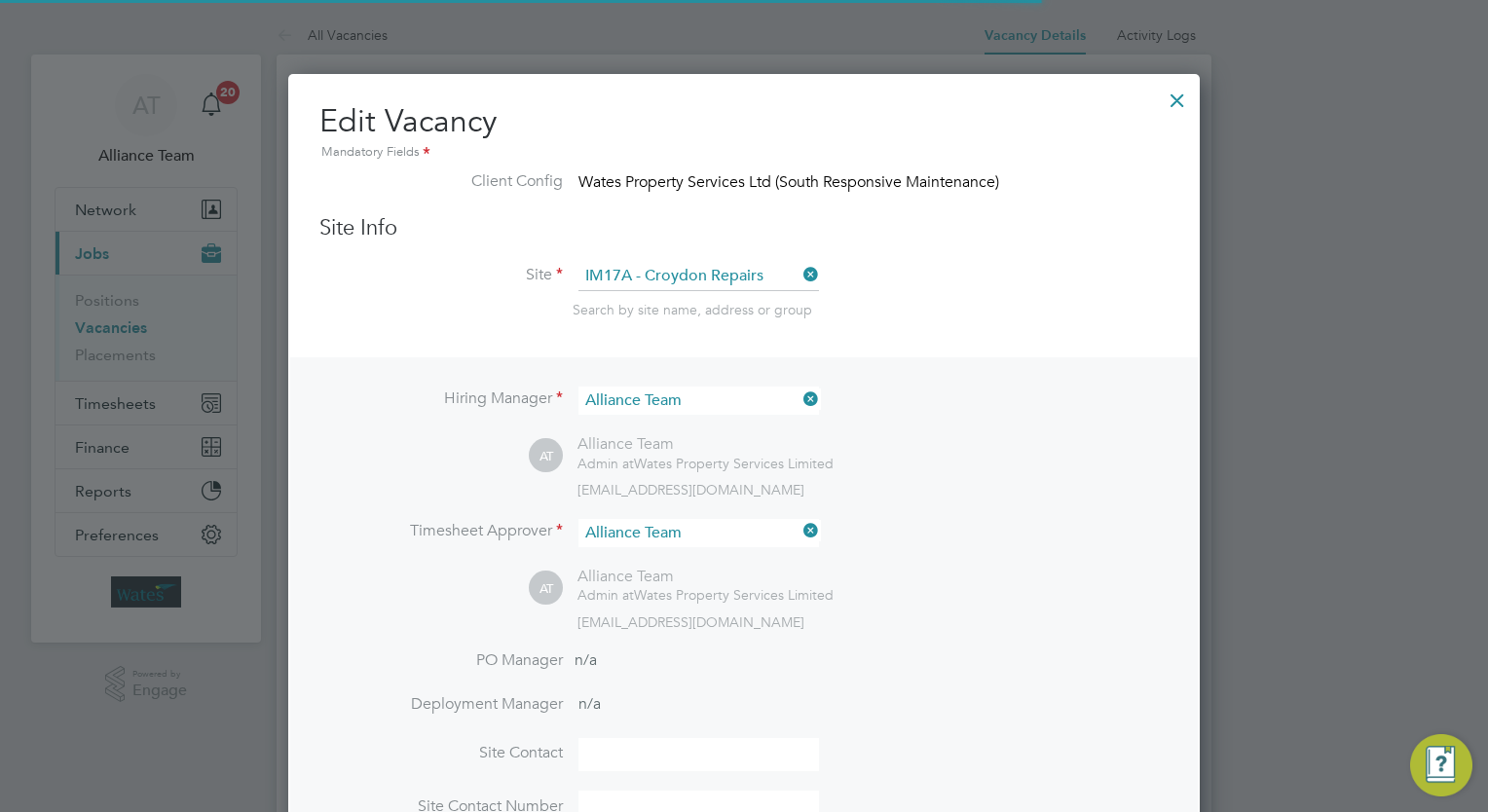 click on "AT Alliance Team Admin at  Wates Property Services Limited   wates@alliance-msp.co.uk" at bounding box center (848, 466) 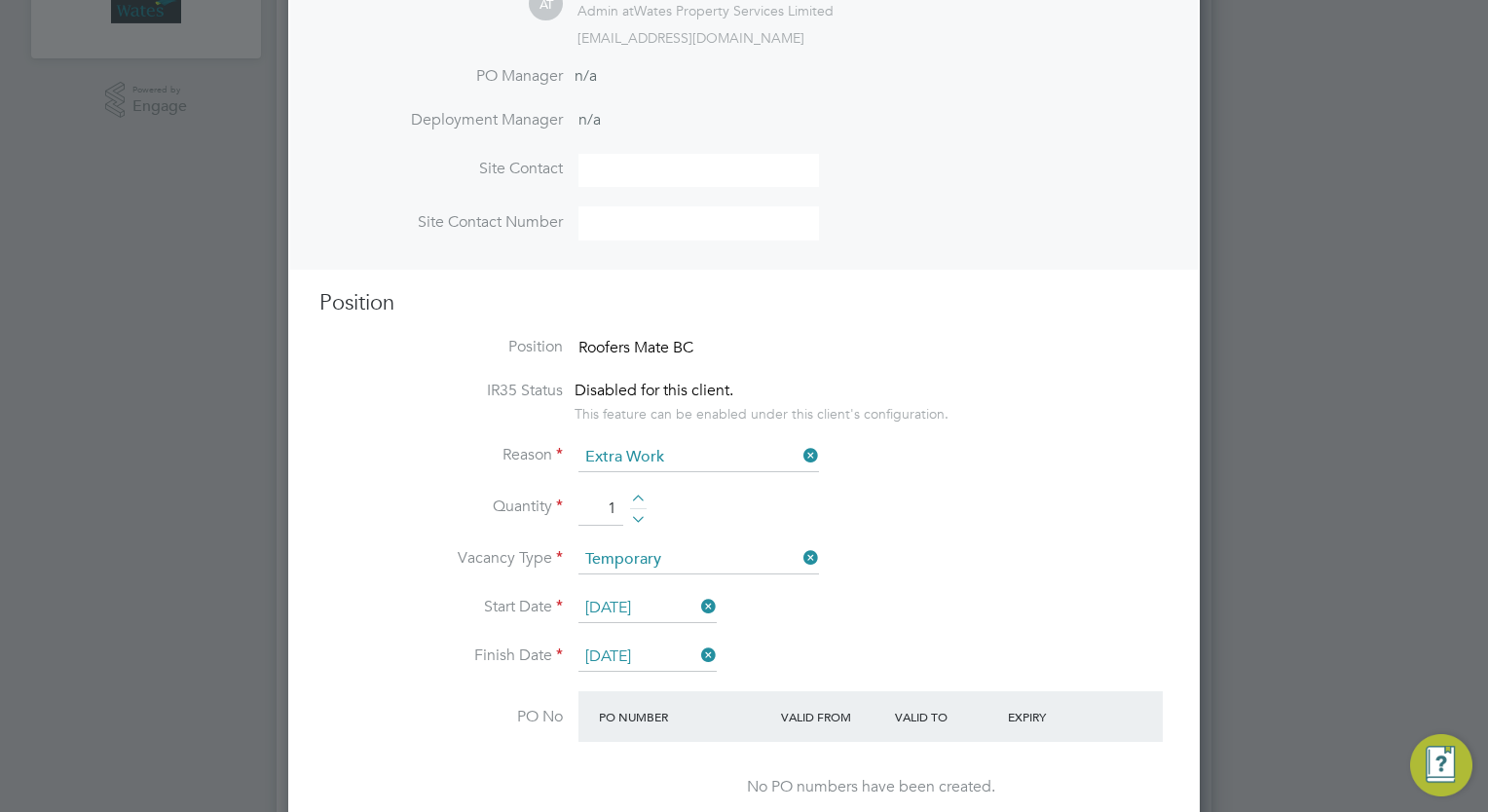 click on "[DATE]" at bounding box center [648, 609] 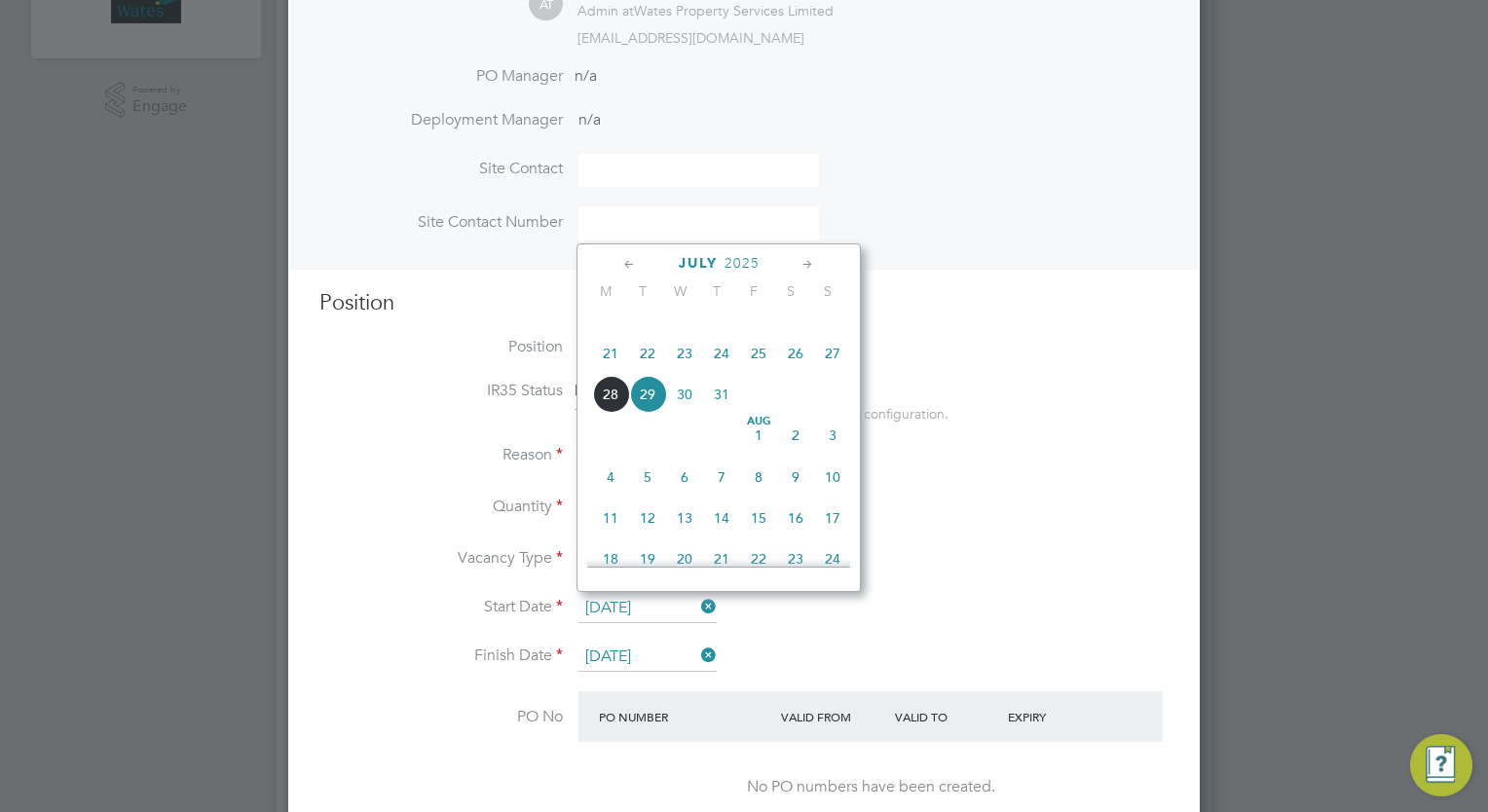click on "11" 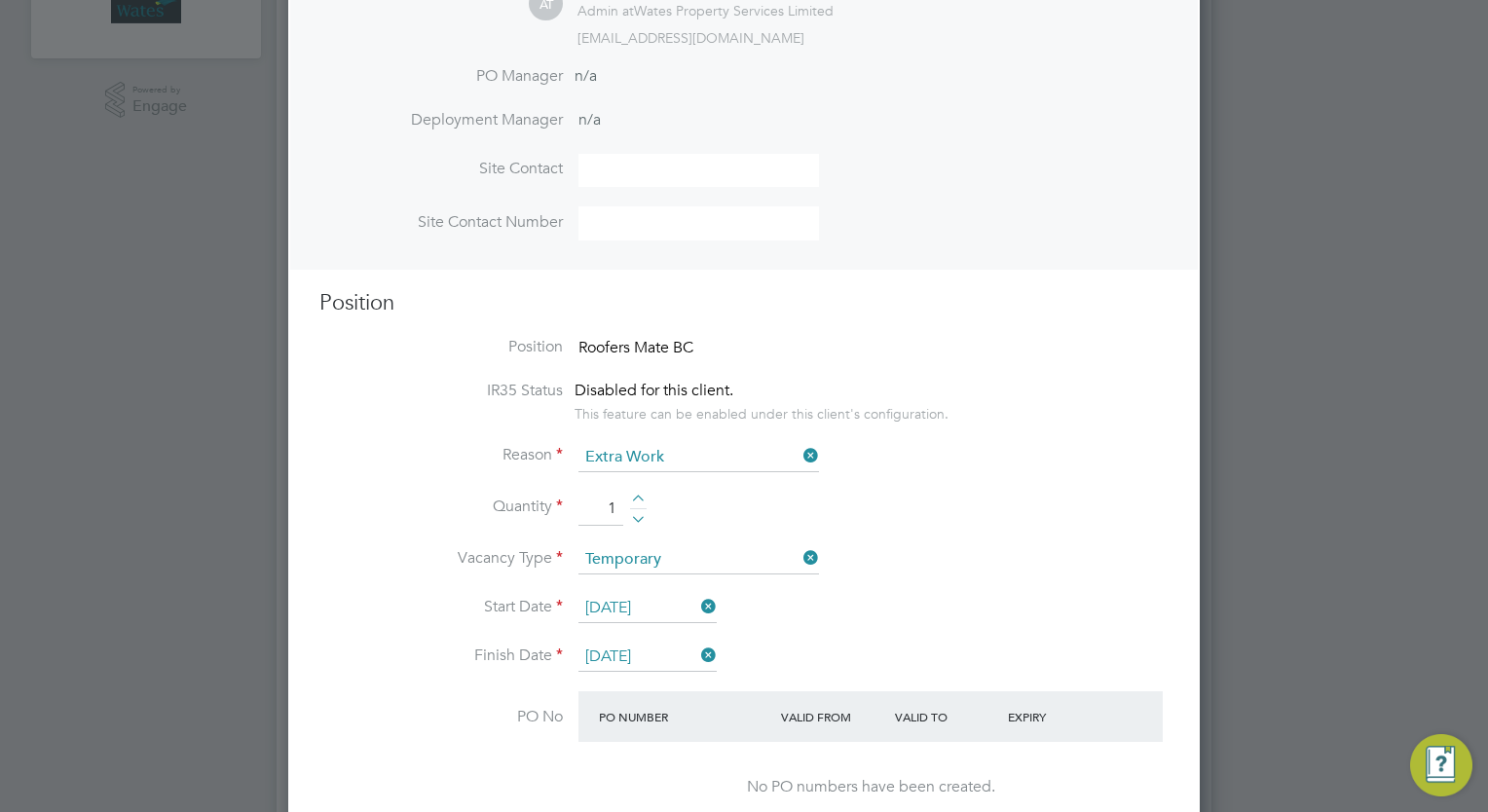 click on "Start Date   11 Aug 2025" at bounding box center [744, 618] 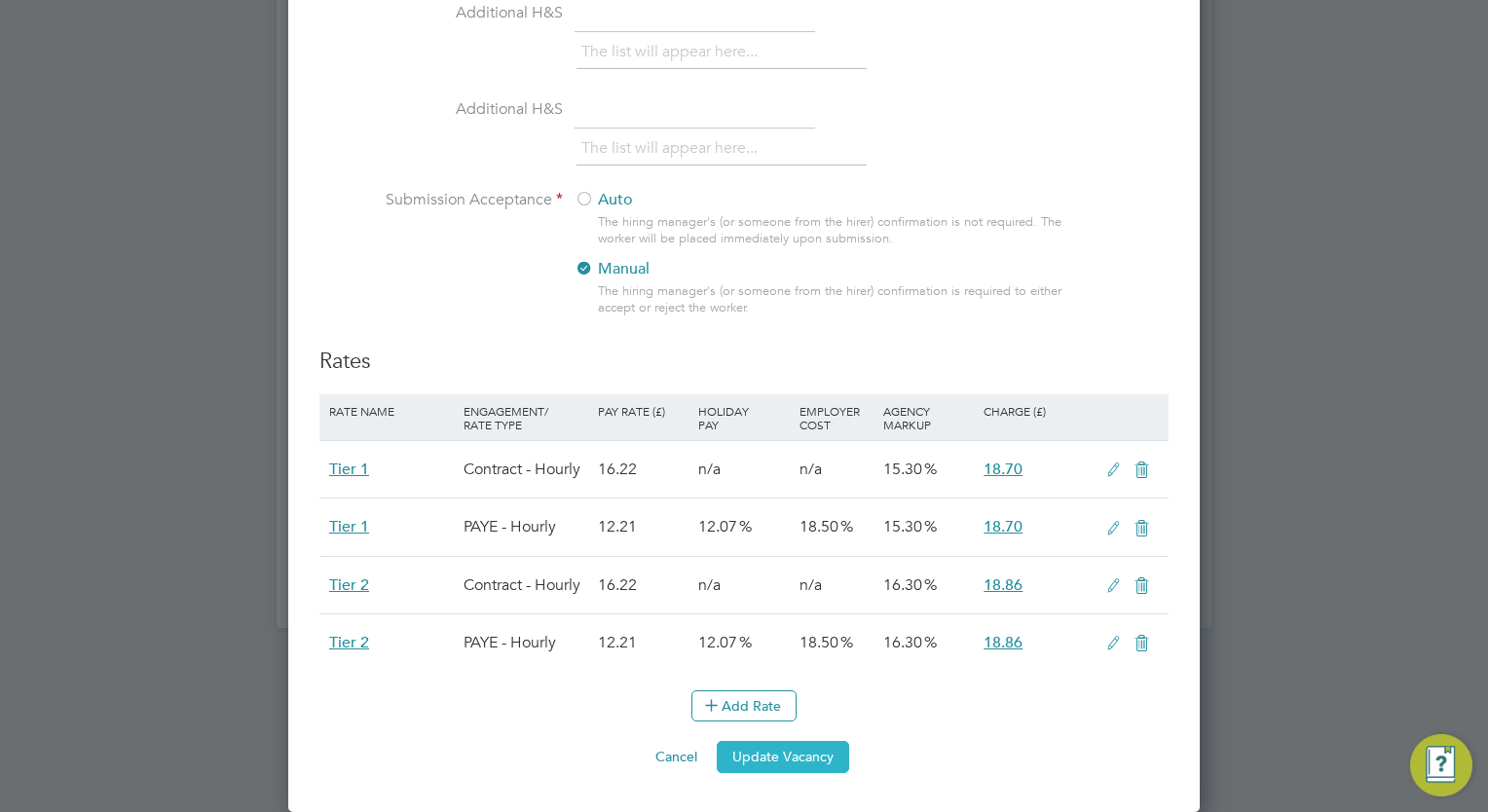 click on "Update Vacancy" at bounding box center [783, 757] 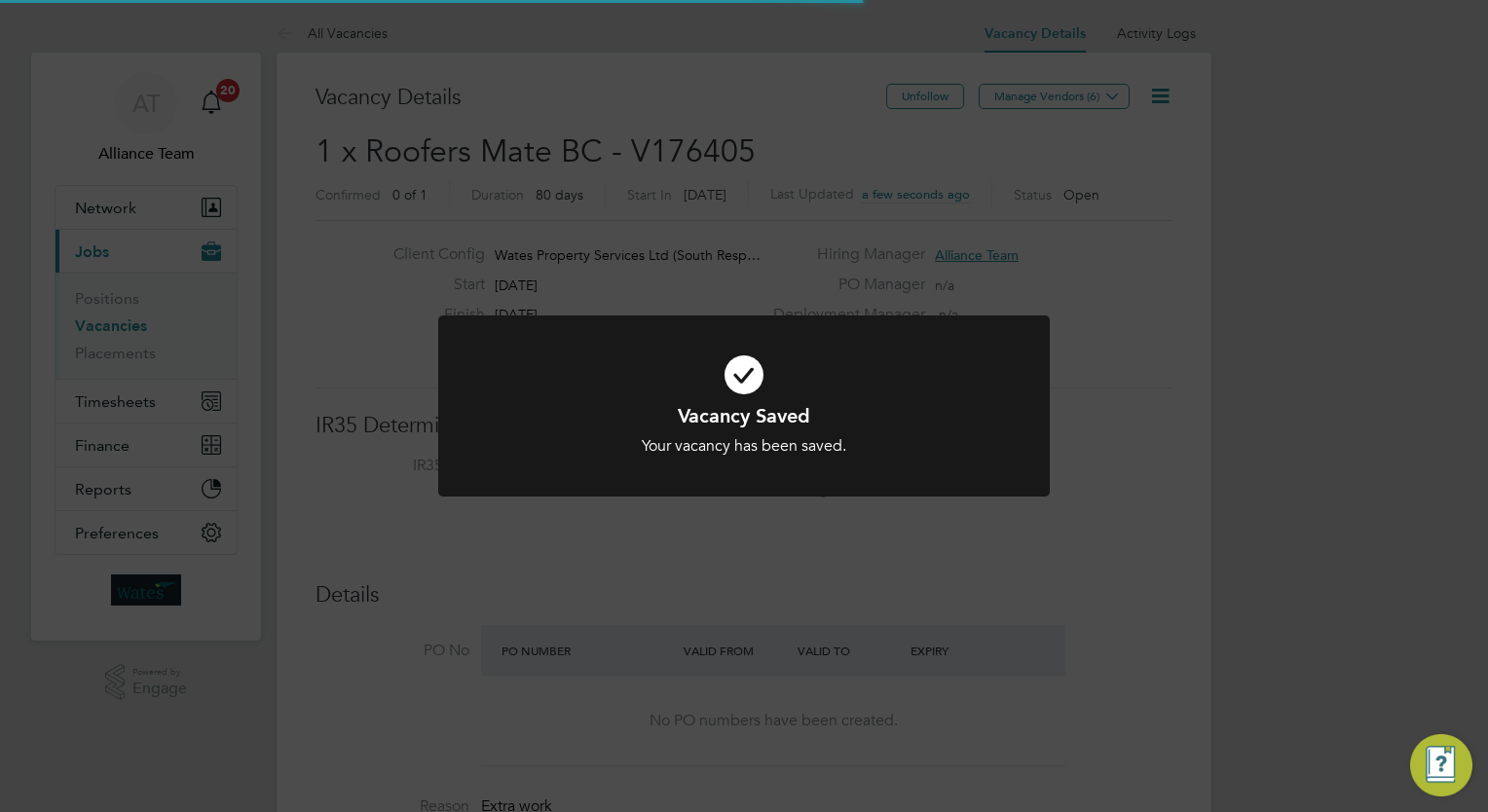 click on "Vacancy Saved Your vacancy has been saved. Cancel Okay" 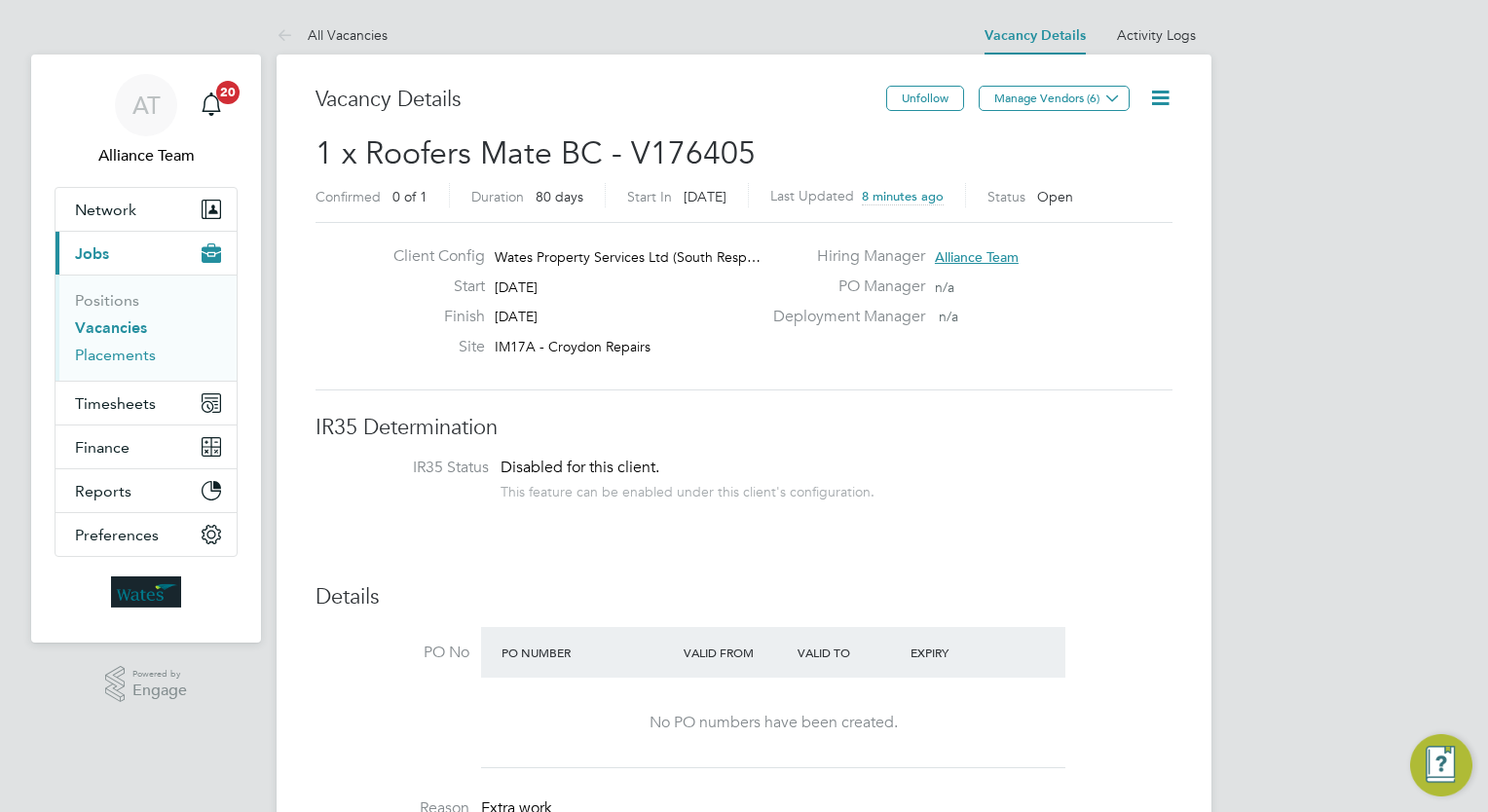 click on "Placements" at bounding box center [115, 354] 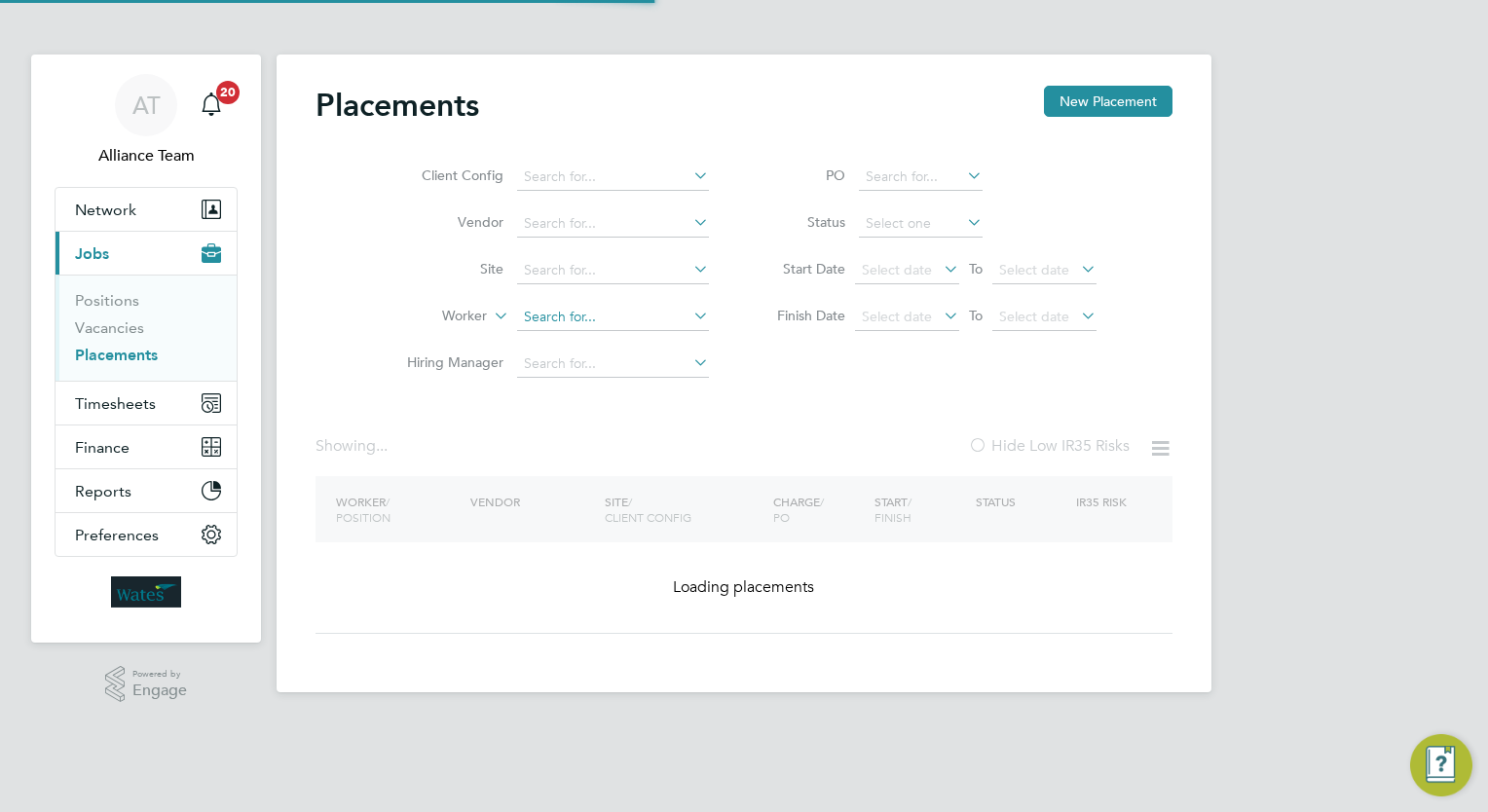 click 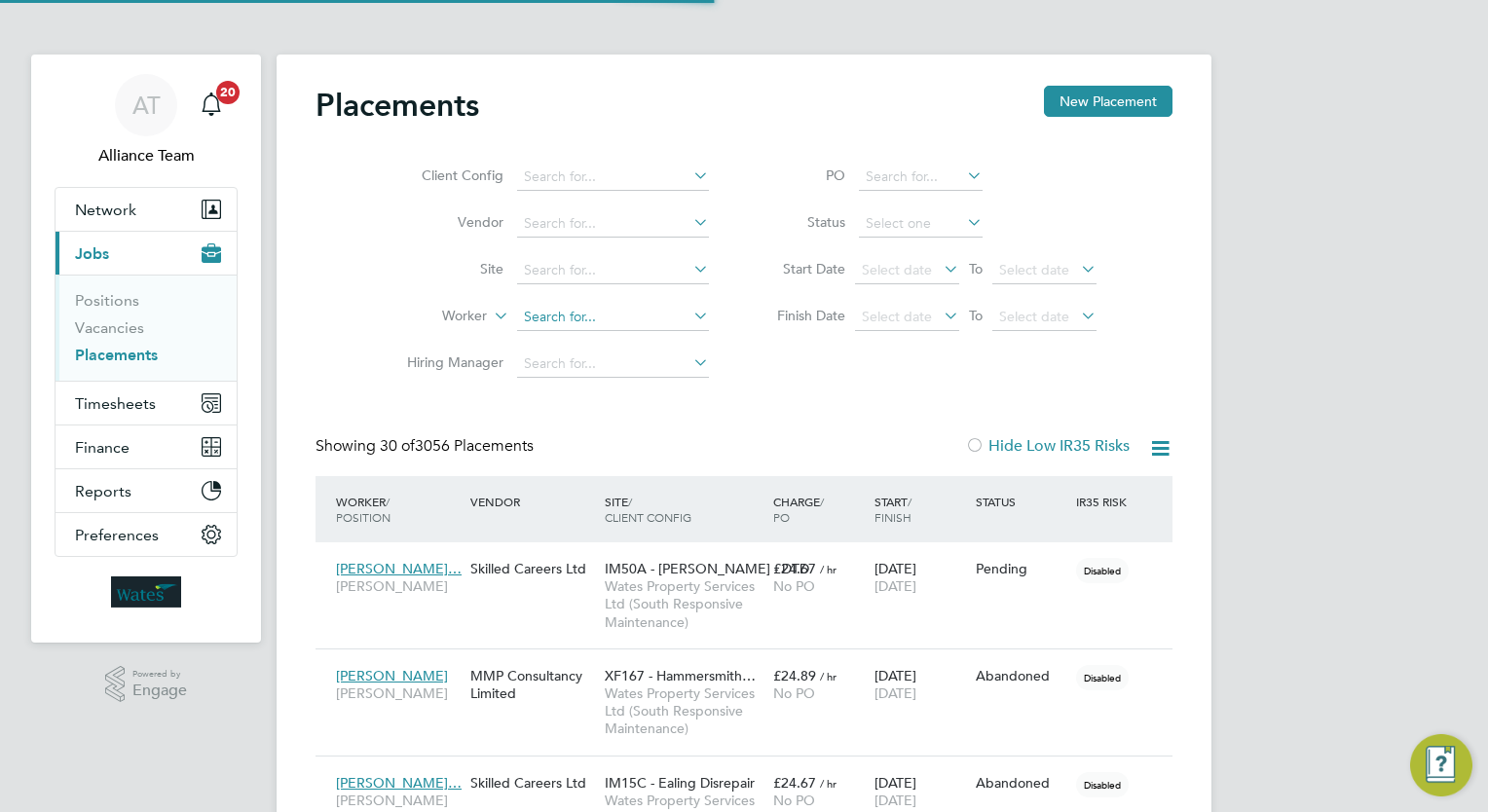 scroll, scrollTop: 9, scrollLeft: 9, axis: both 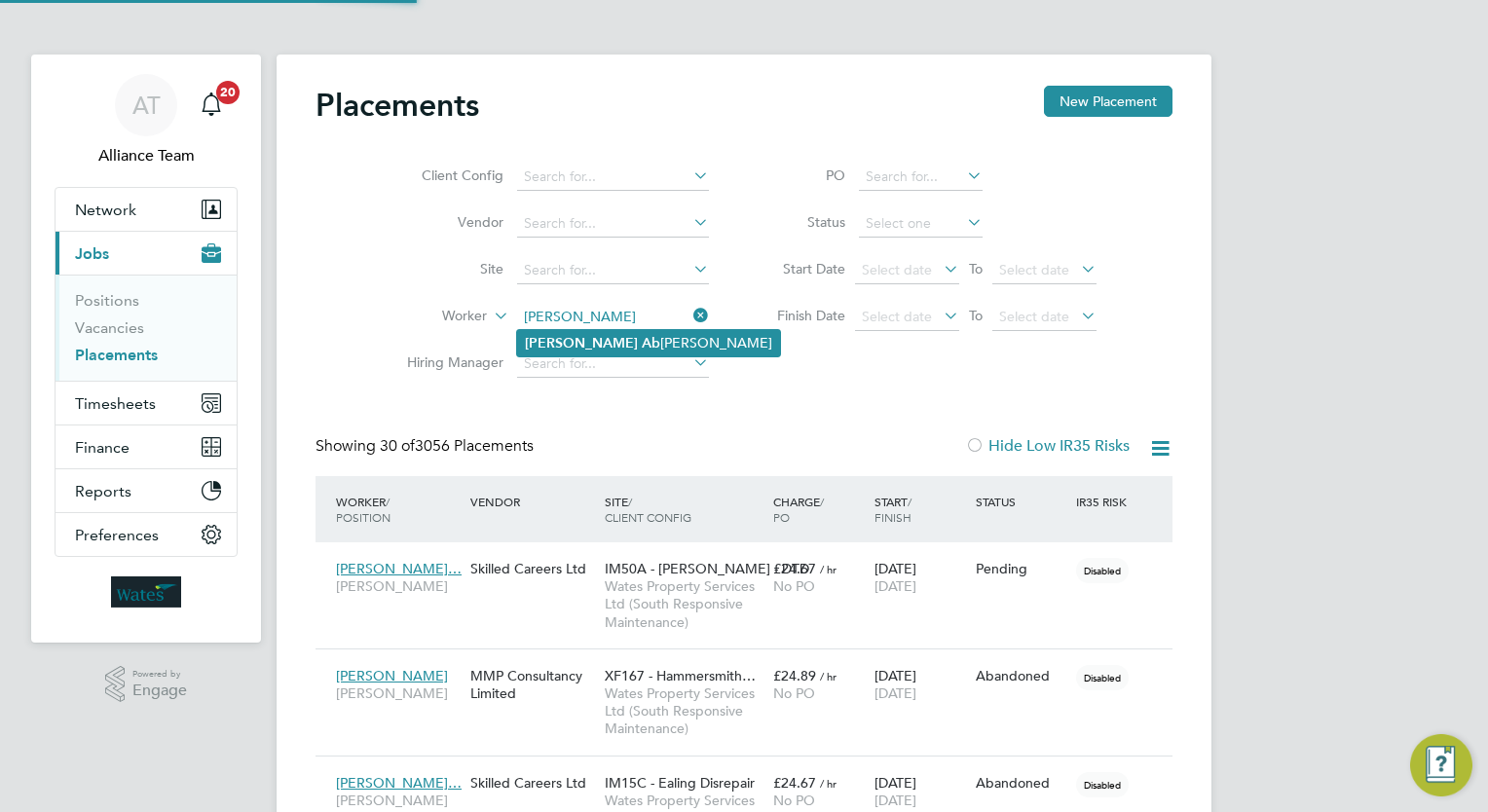 click on "James   Ab bott" 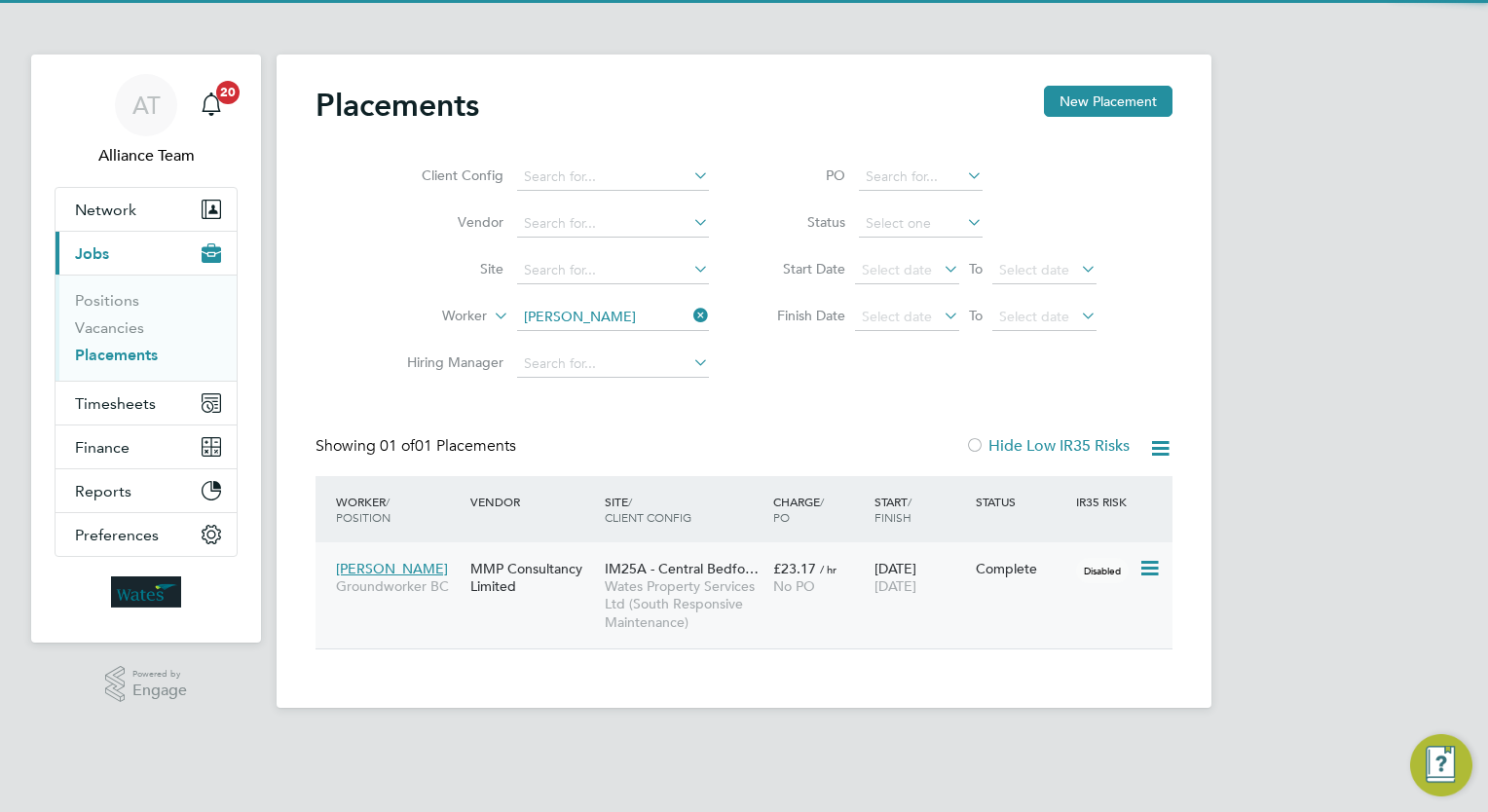 click on "Wates Property Services Ltd (South Responsive Maintenance)" 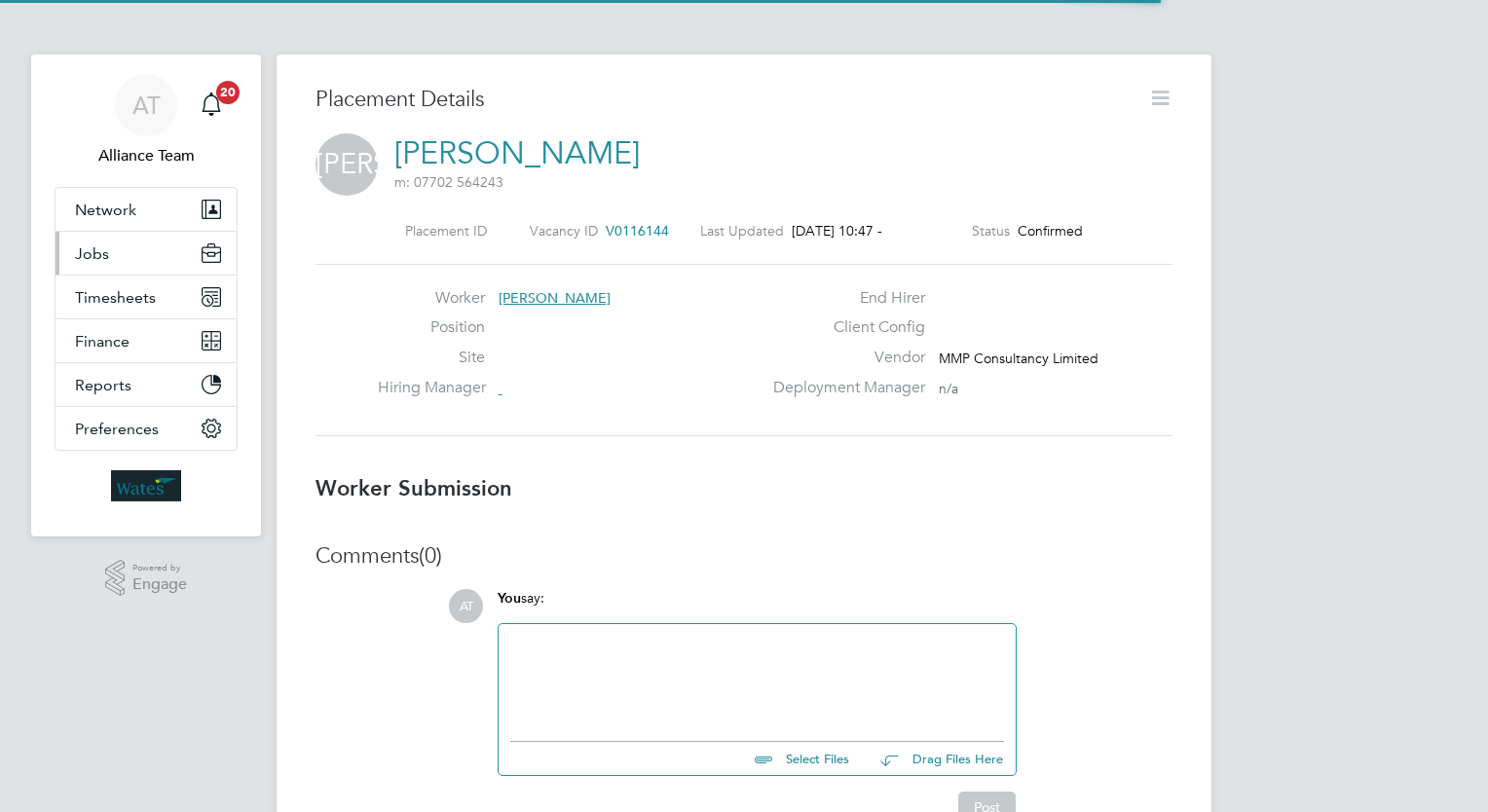 scroll, scrollTop: 0, scrollLeft: 0, axis: both 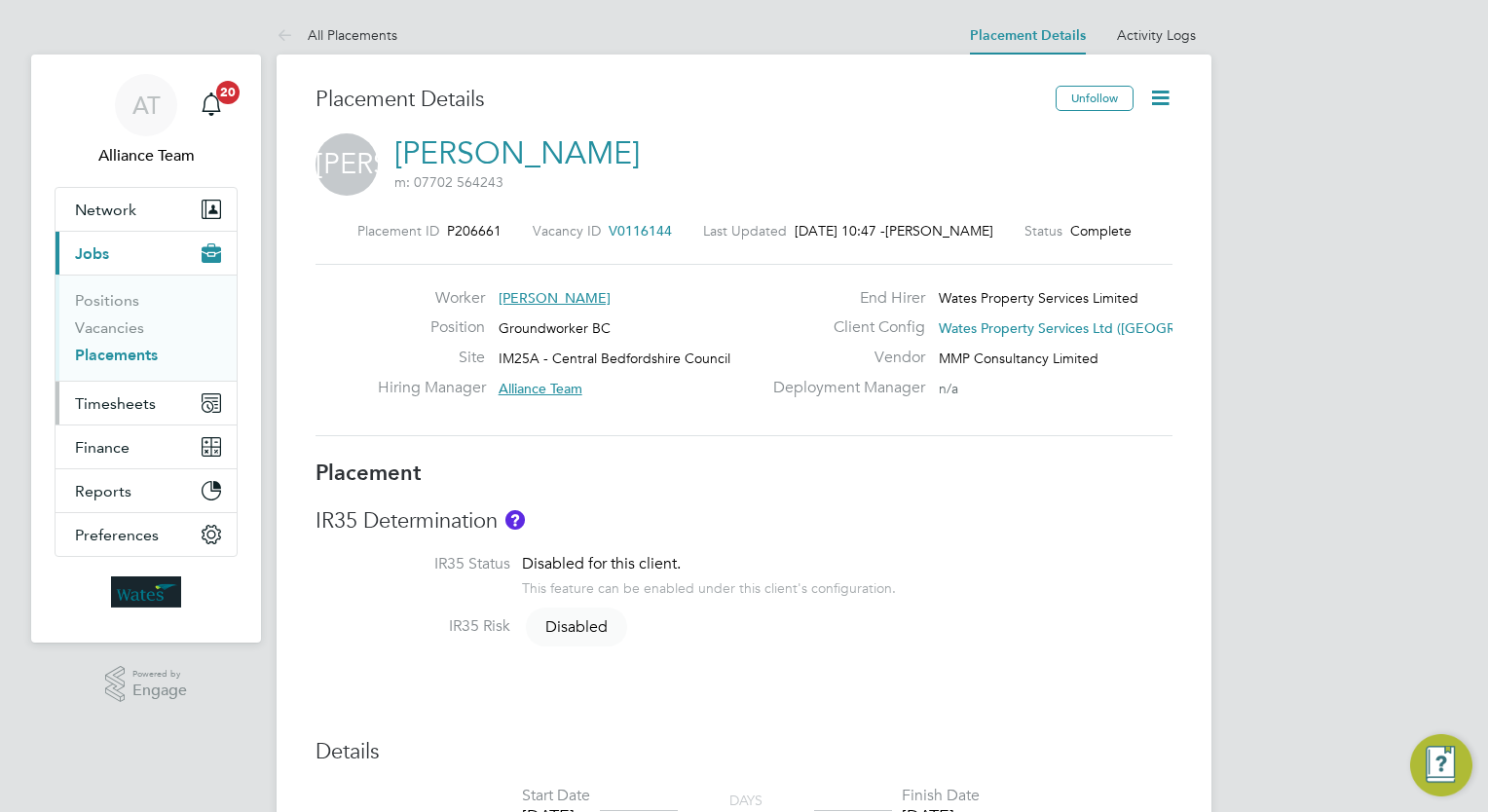 click on "Timesheets" at bounding box center (115, 403) 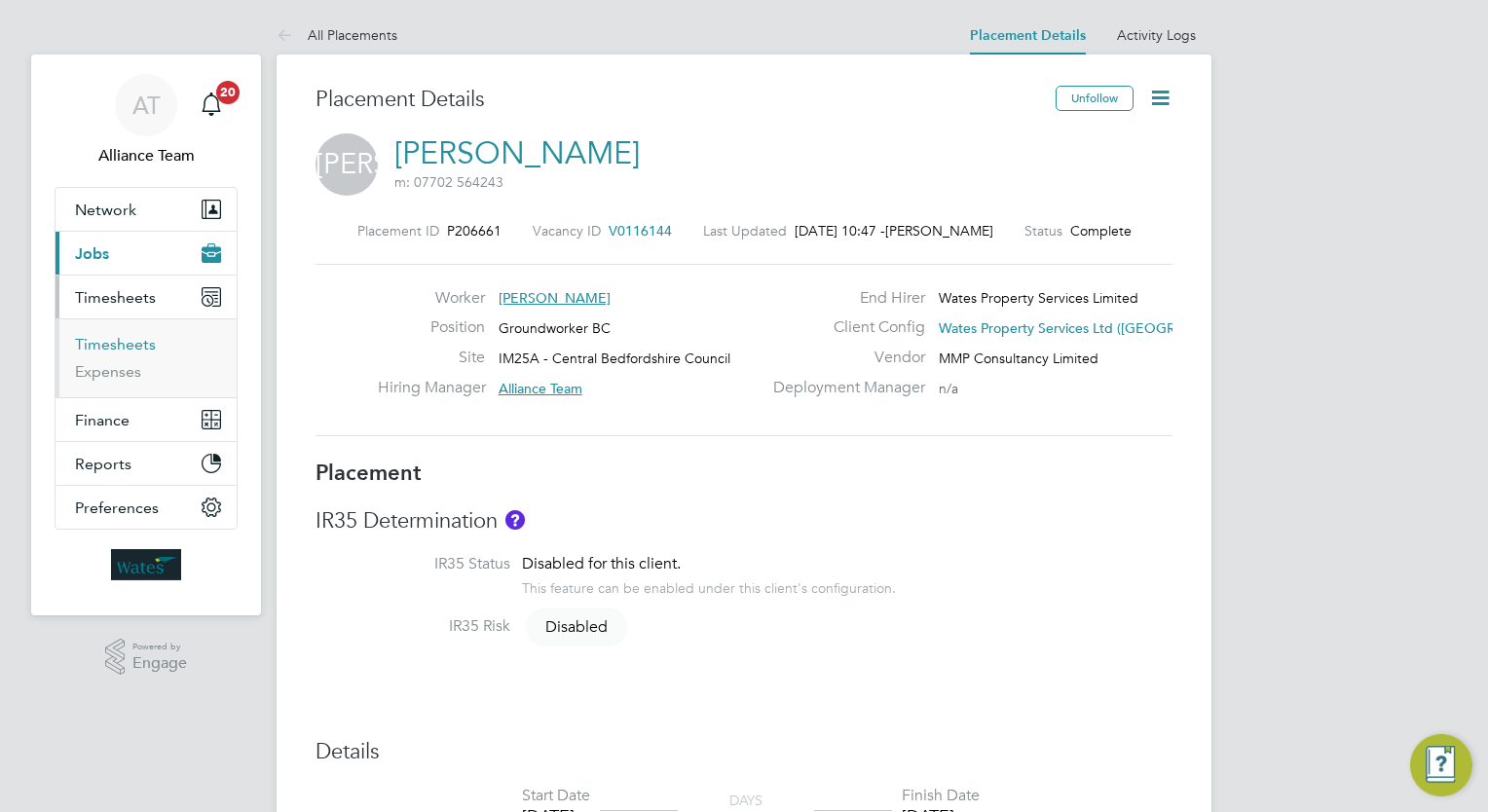 click on "Timesheets" at bounding box center (115, 344) 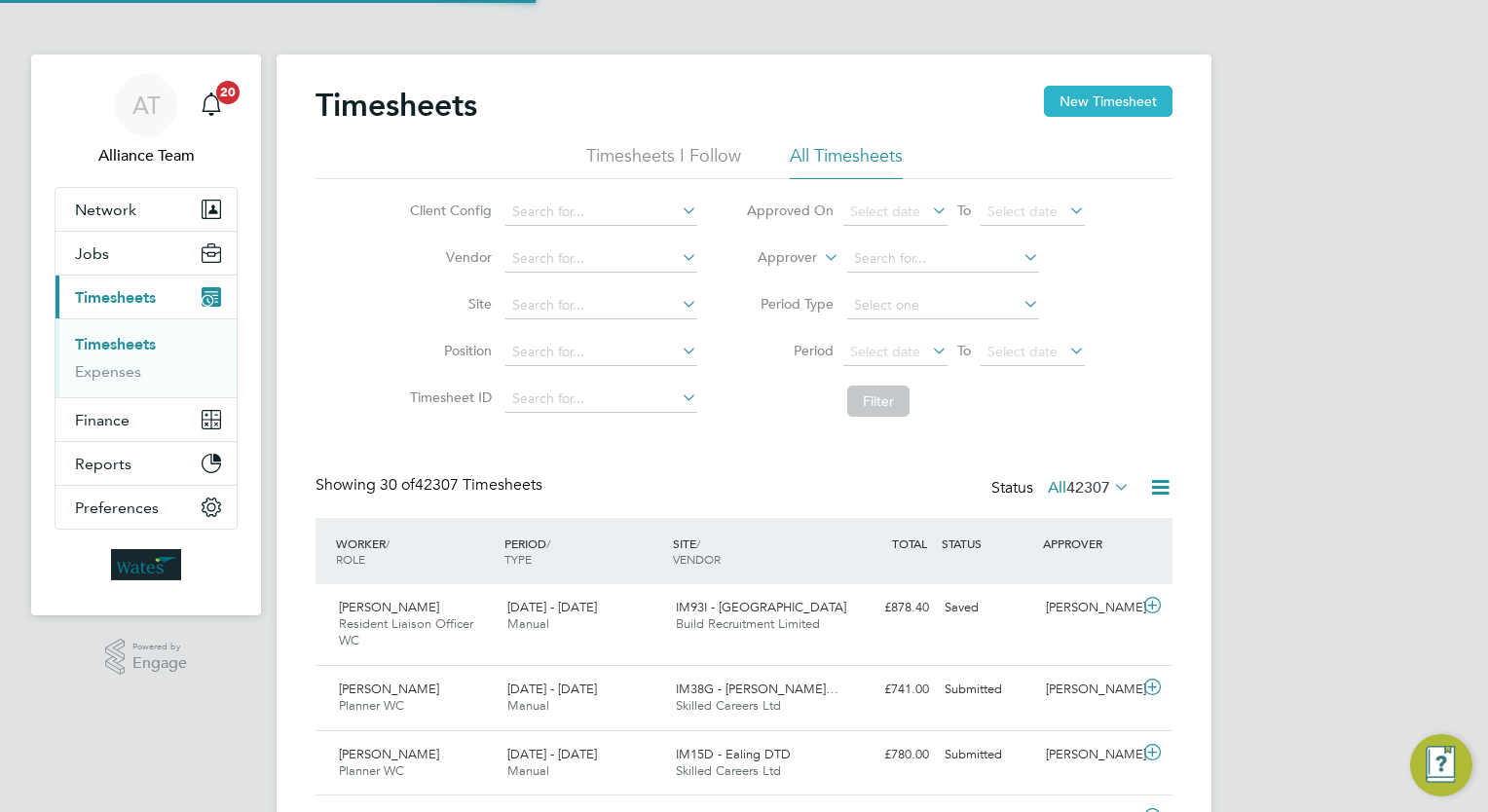 scroll, scrollTop: 10, scrollLeft: 10, axis: both 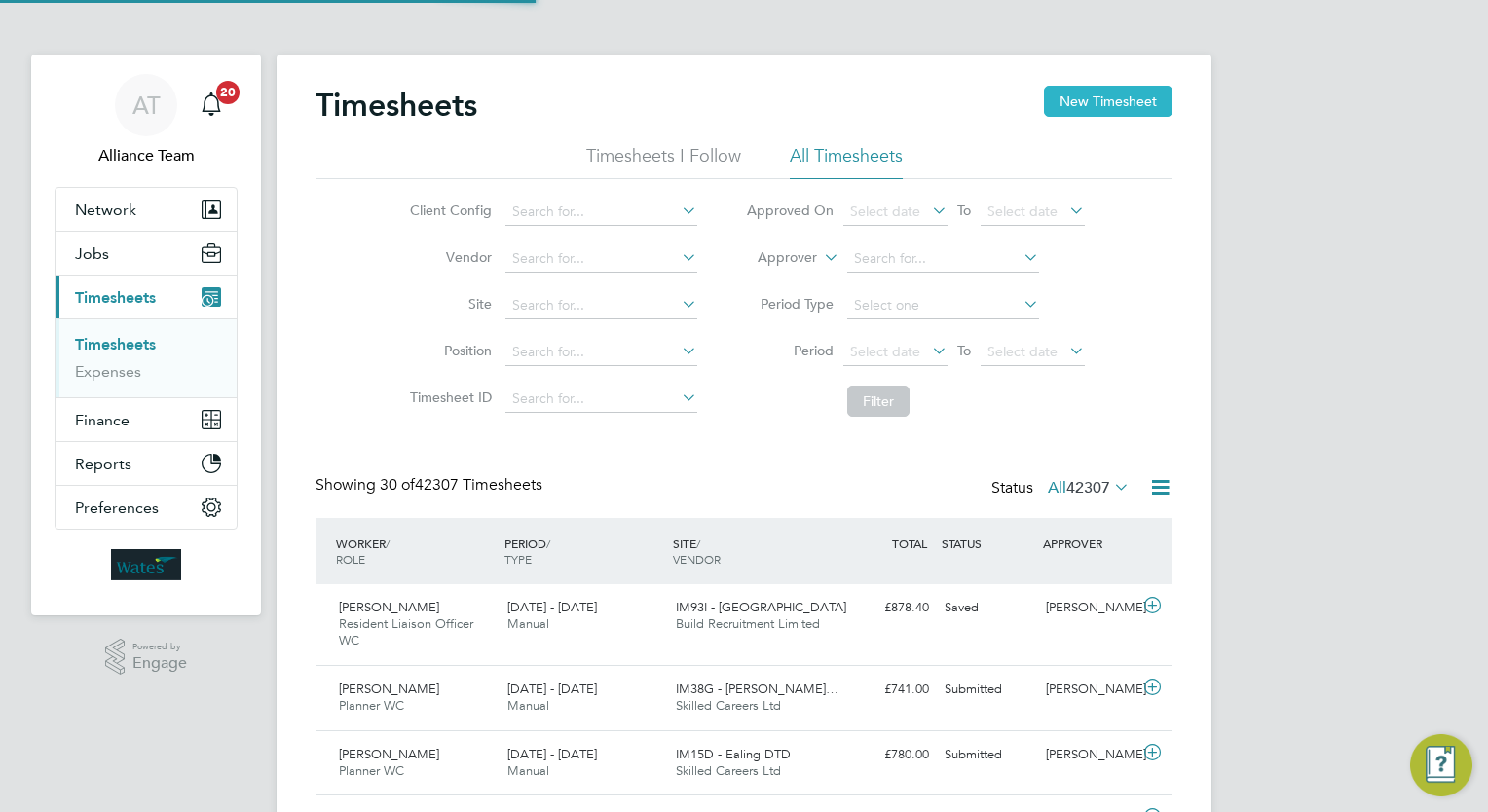 click on "New Timesheet" 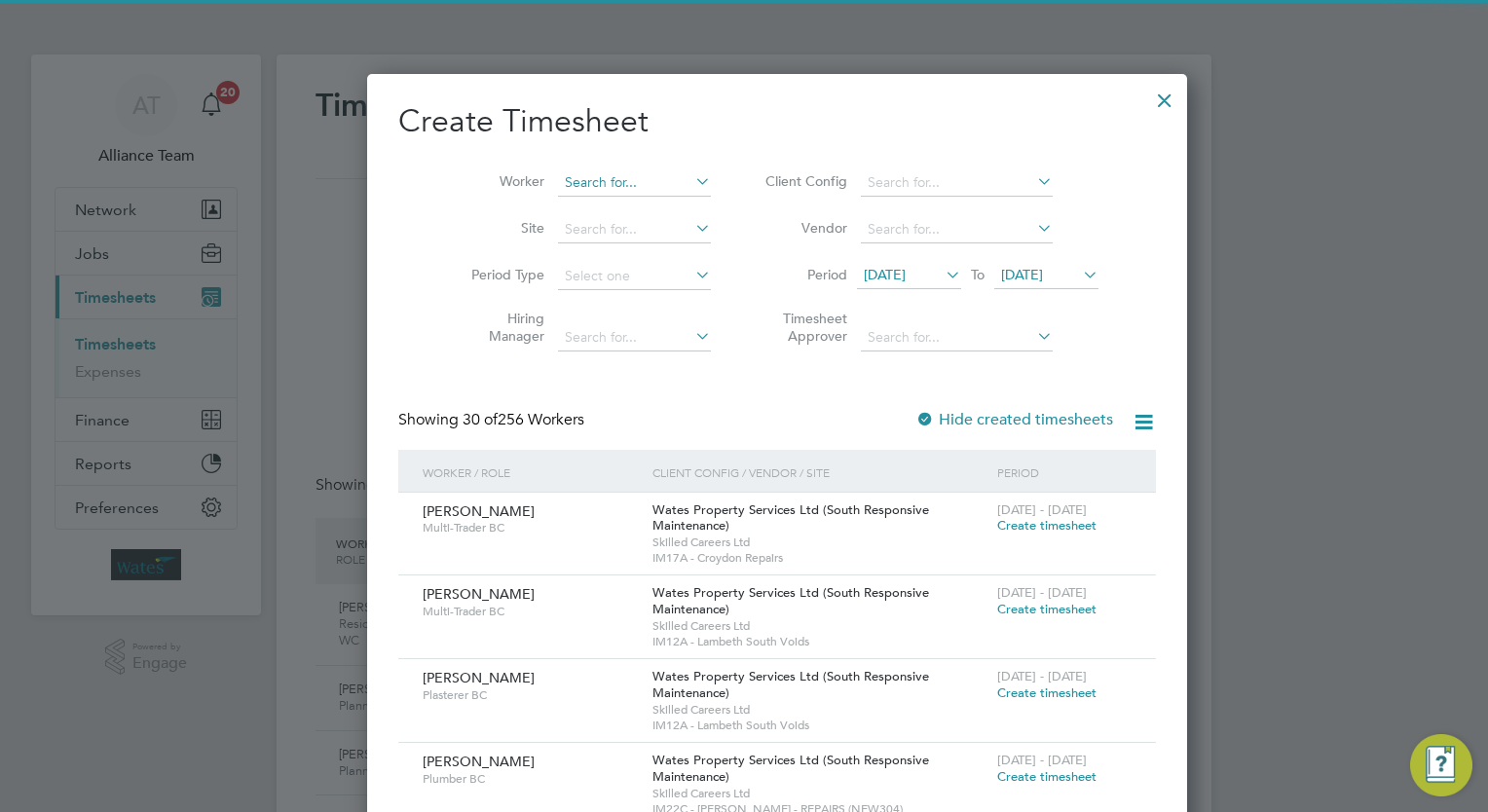 click at bounding box center [634, 183] 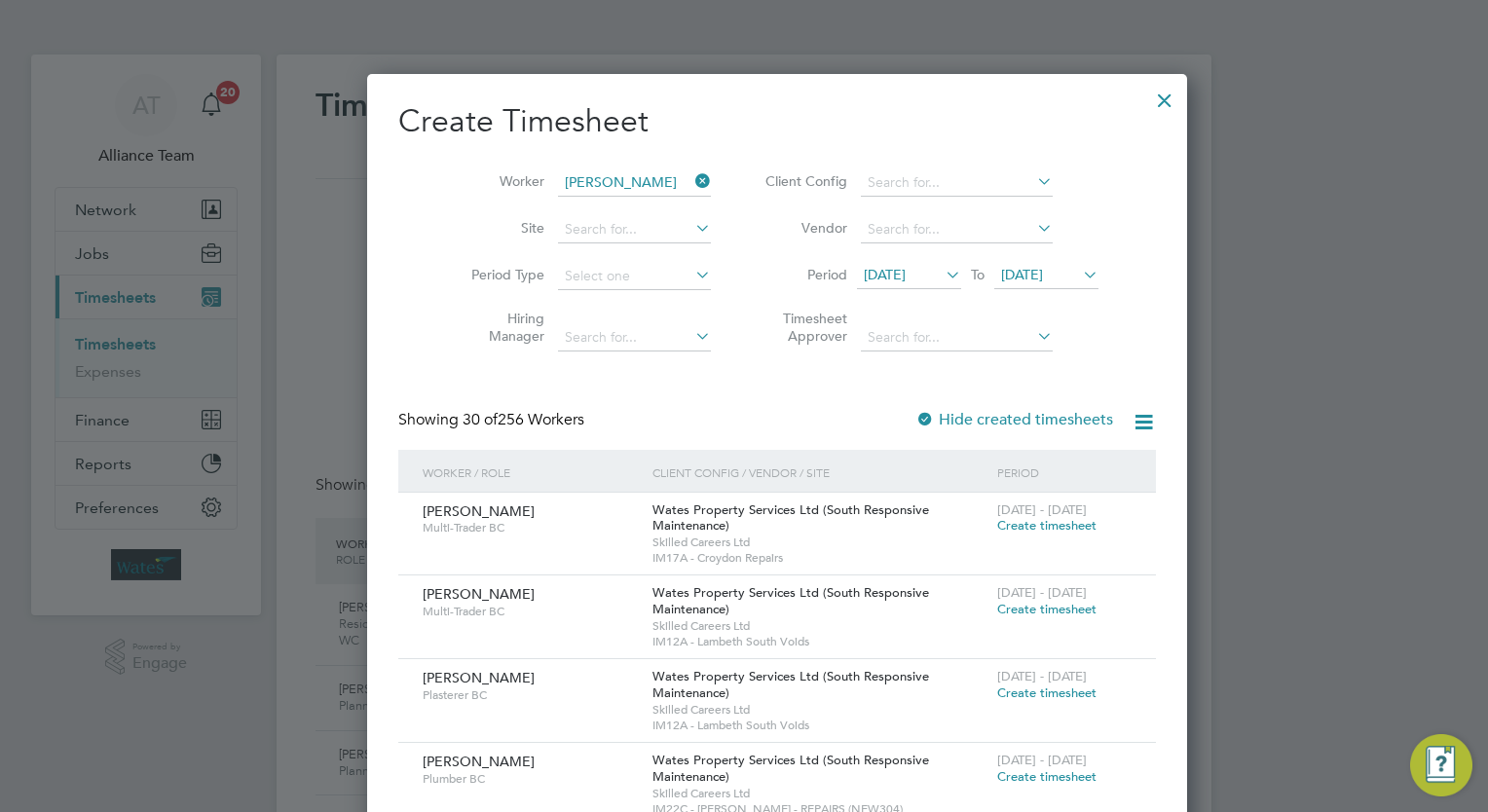 click on "Ameila  Threader" 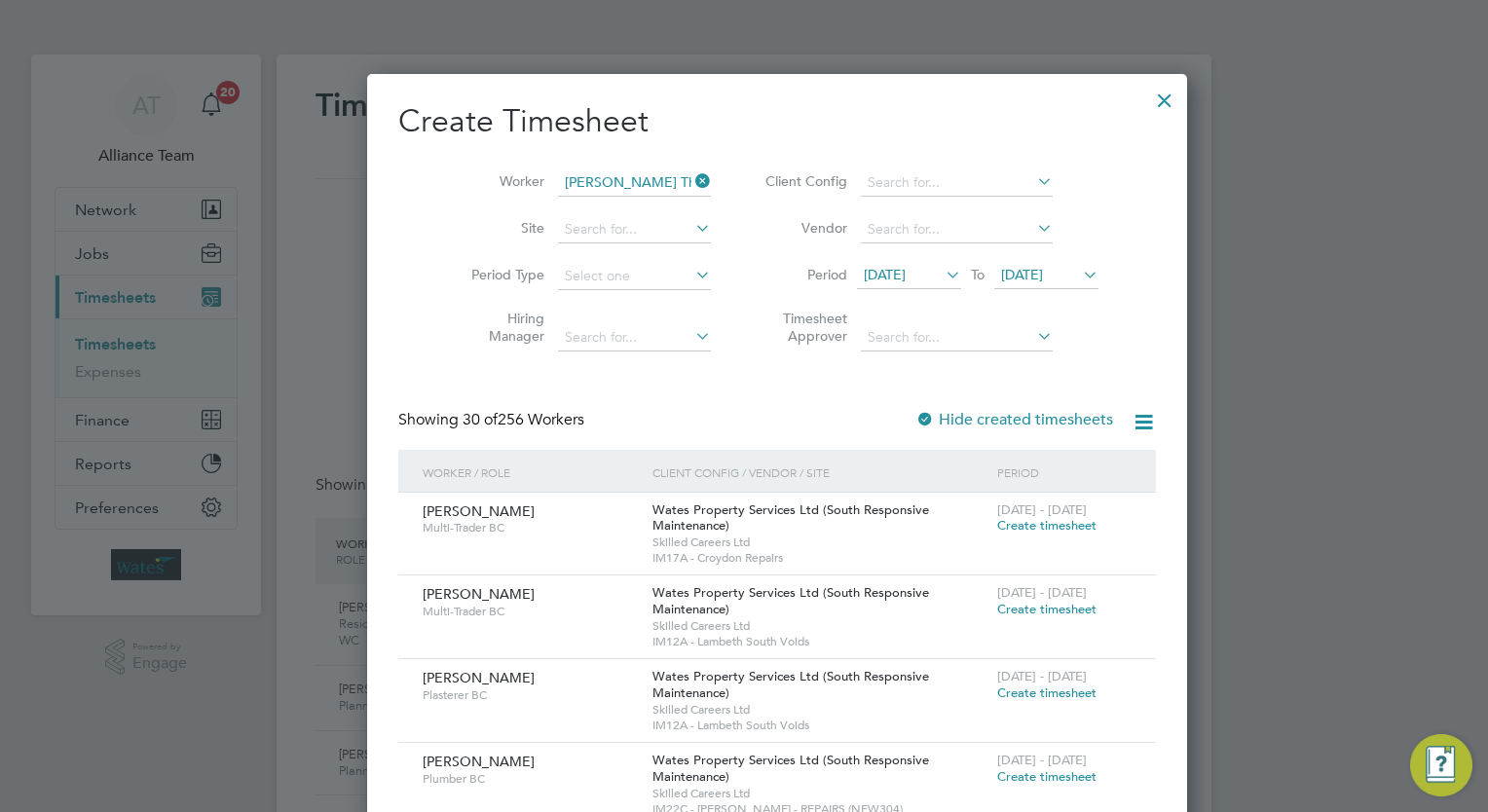 click on "Create Timesheet Worker   Ameila Threader Site   Period Type   Hiring Manager   Client Config   Vendor   Period
14 Jul 2025
To
21 Jul 2025
Timesheet Approver   Showing   30 of  256 Workers Hide created timesheets Worker / Role Client Config / Vendor / Site Period Cameron Barrow   Multi-Trader BC Wates Property Services Ltd (South Responsive Maintenance) Skilled Careers Ltd   IM17A - Croydon Repairs   19 - 25 Jul 2025   Create timesheet Winston Harris   Multi-Trader BC Wates Property Services Ltd (South Responsive Maintenance) Skilled Careers Ltd   IM12A - Lambeth South Voids   19 - 25 Jul 2025   Create timesheet Vernon Farley   Plasterer BC Wates Property Services Ltd (South Responsive Maintenance) Skilled Careers Ltd   IM12A - Lambeth South Voids   19 - 25 Jul 2025   Create timesheet Charles Matovu   Plumber BC Wates Property Services Ltd (South Responsive Maintenance) Skilled Careers Ltd   IM22C - NEWLON - REPAIRS (NEW304)   19 - 25 Jul 2025   Create timesheet Tommy Mackay" at bounding box center (777, 1638) 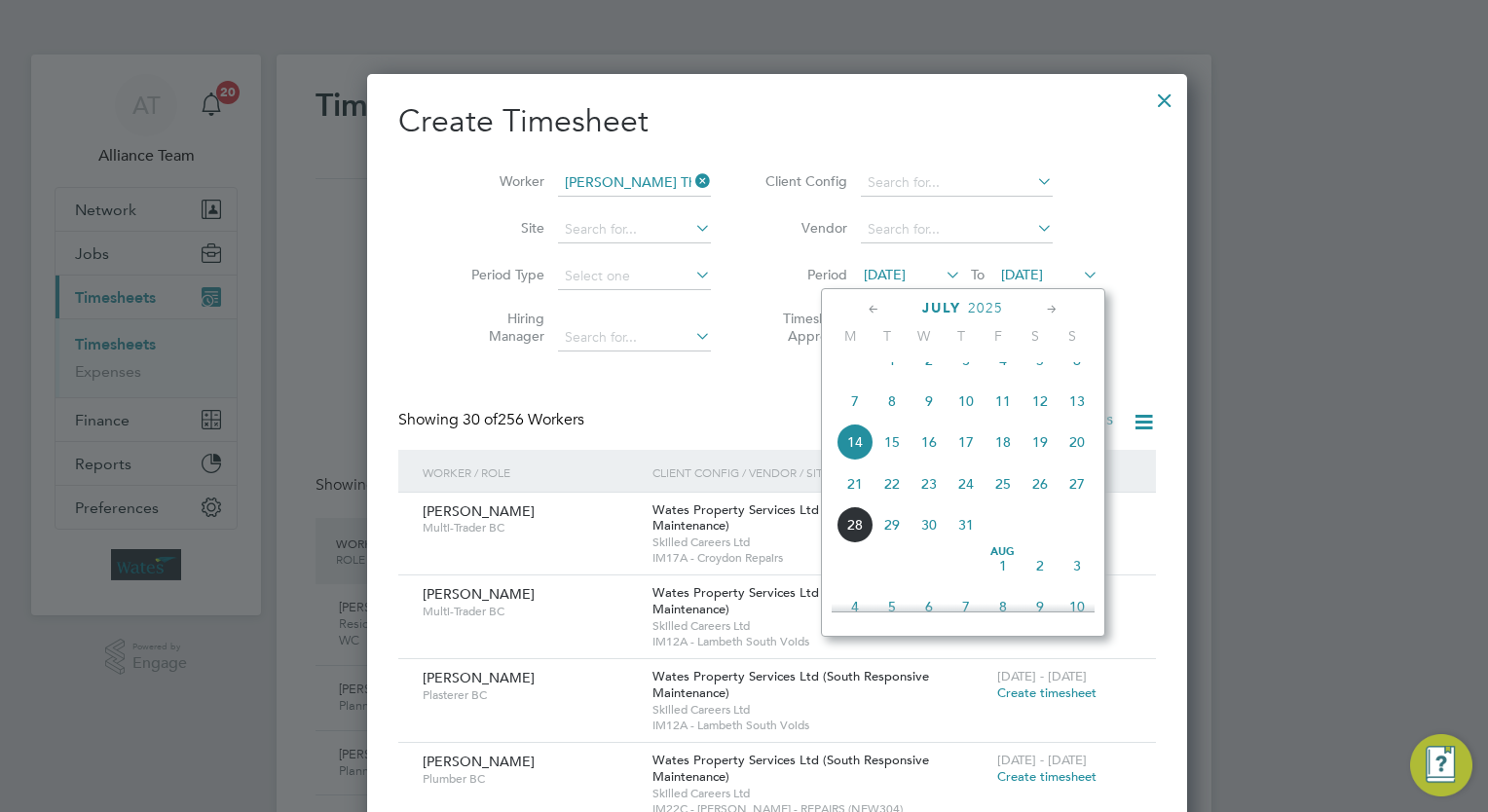 click on "19" 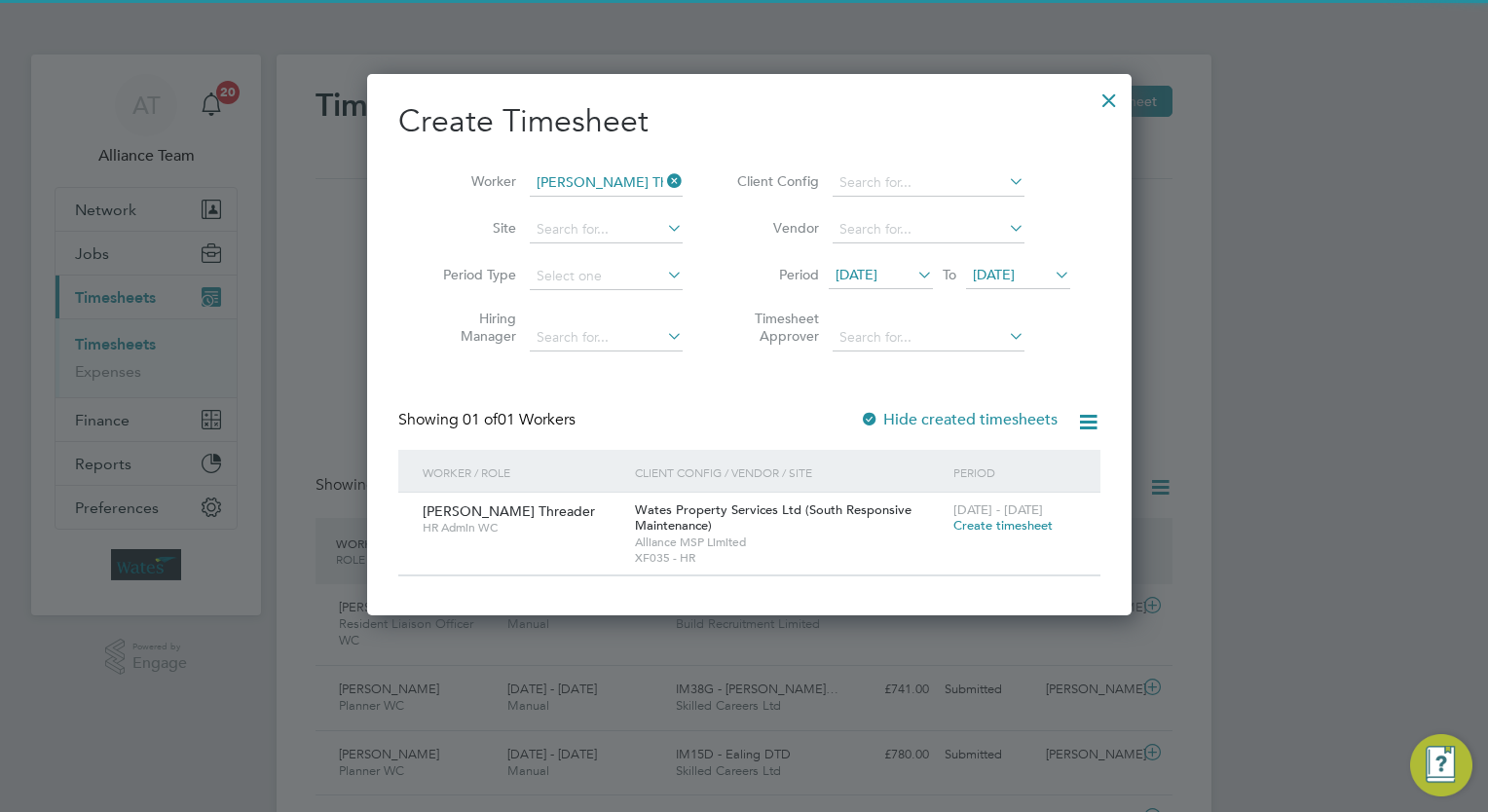 click on "21 Jul 2025" at bounding box center [1018, 276] 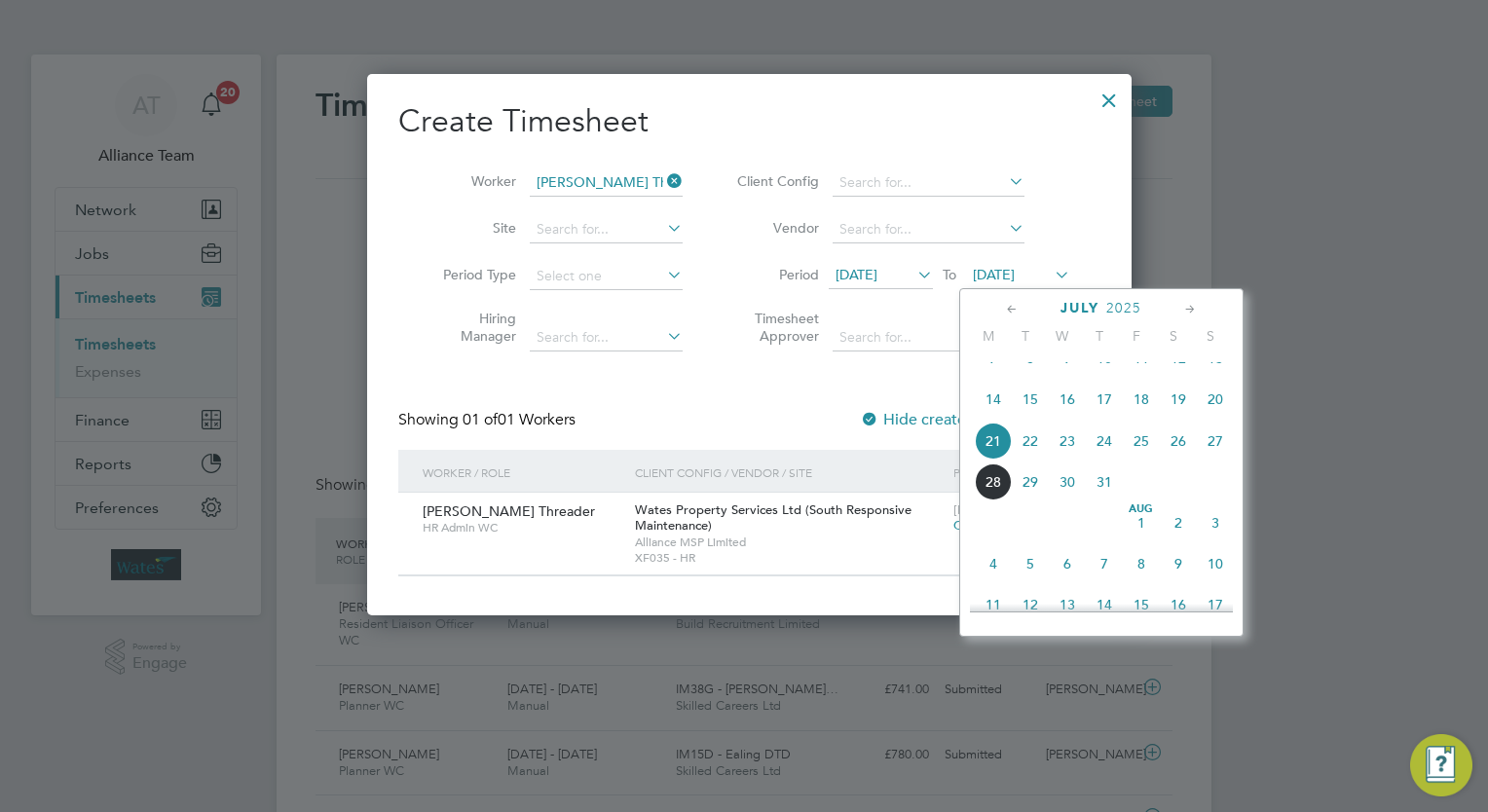 click on "Create Timesheet Worker   Ameila Threader Site   Period Type   Hiring Manager   Client Config   Vendor   Period
19 Jul 2025
To
21 Jul 2025
Timesheet Approver   Showing   01 of  01 Workers Hide created timesheets Worker / Role Client Config / Vendor / Site Period Ameila Threader   HR Admin WC Wates Property Services Ltd (South Responsive Maintenance) Alliance MSP Limited   XF035 - HR   19 - 25 Jul 2025   Create timesheet Show  30  more" at bounding box center [749, 339] 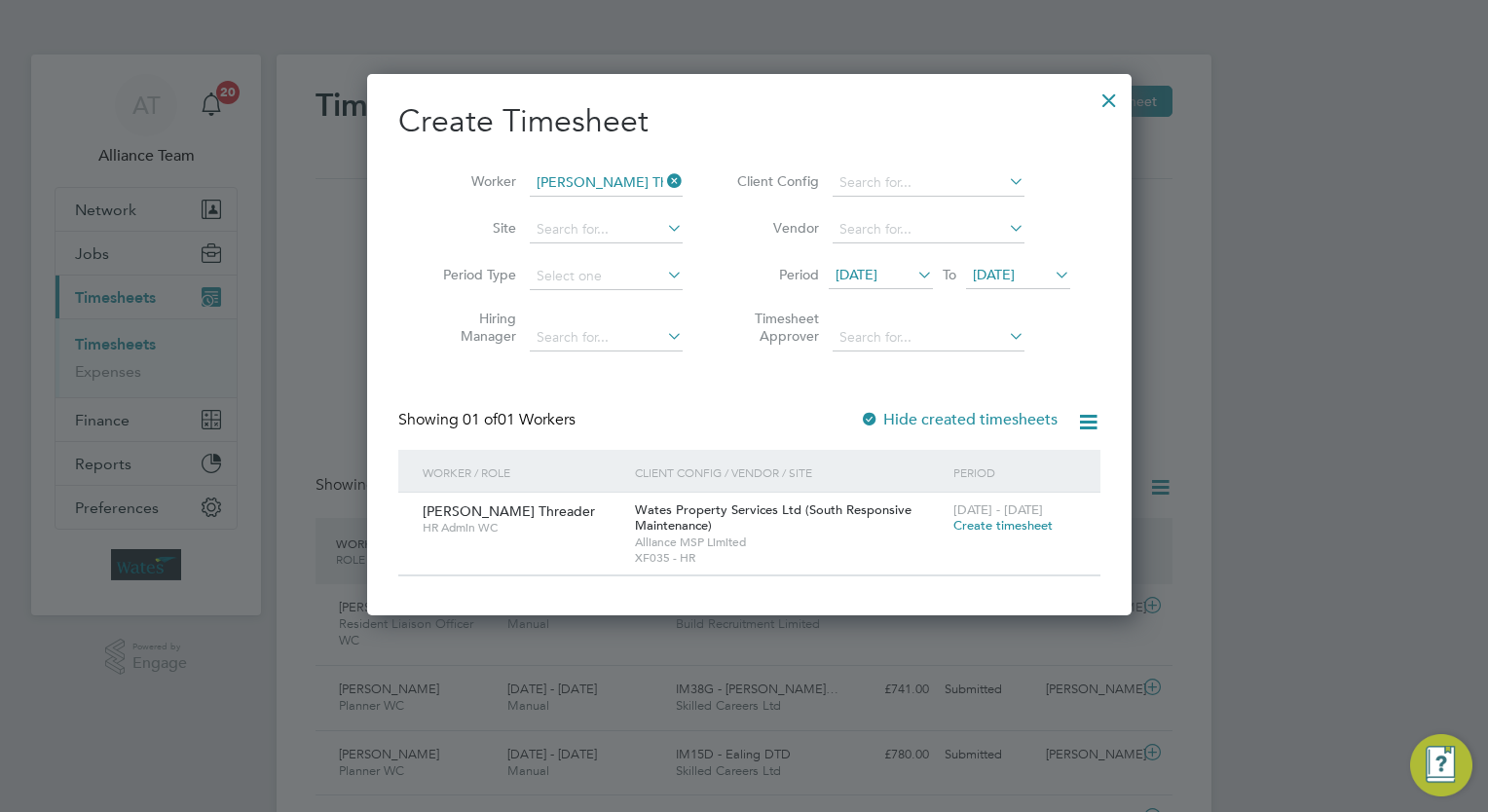 click on "Create timesheet" at bounding box center [1003, 525] 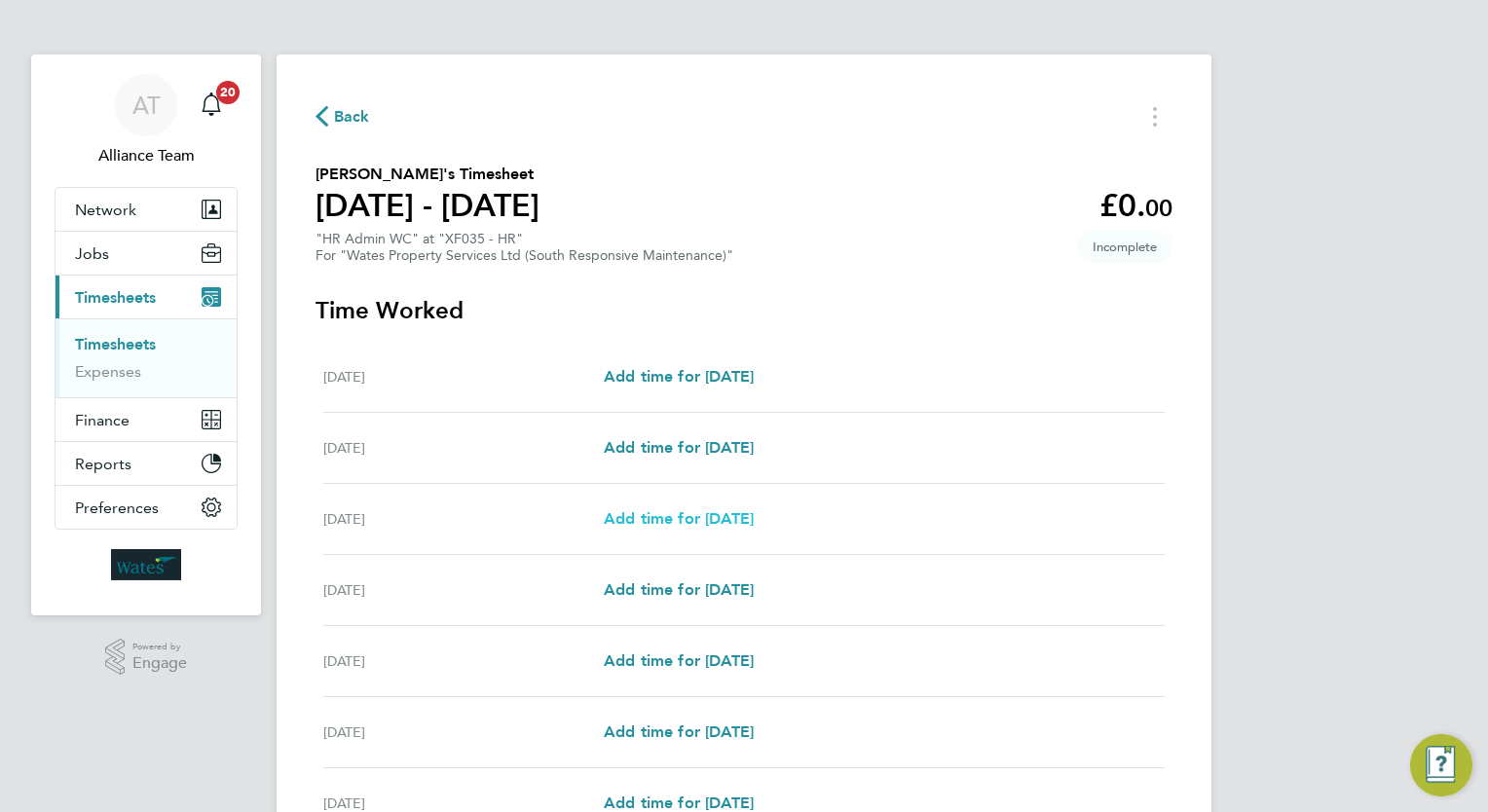 click on "Add time for Mon 21 Jul" at bounding box center (679, 518) 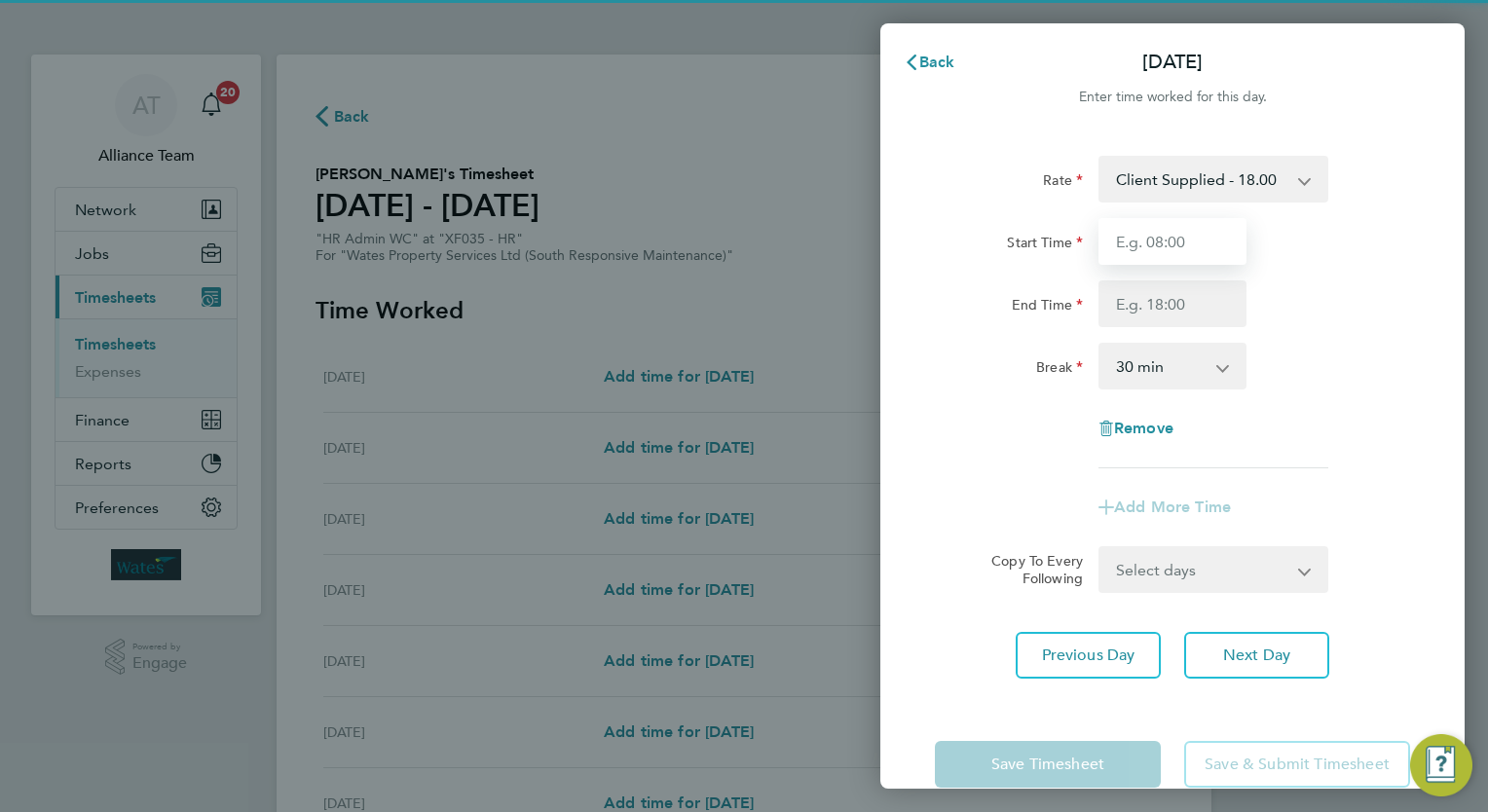 click on "Start Time" at bounding box center [1172, 241] 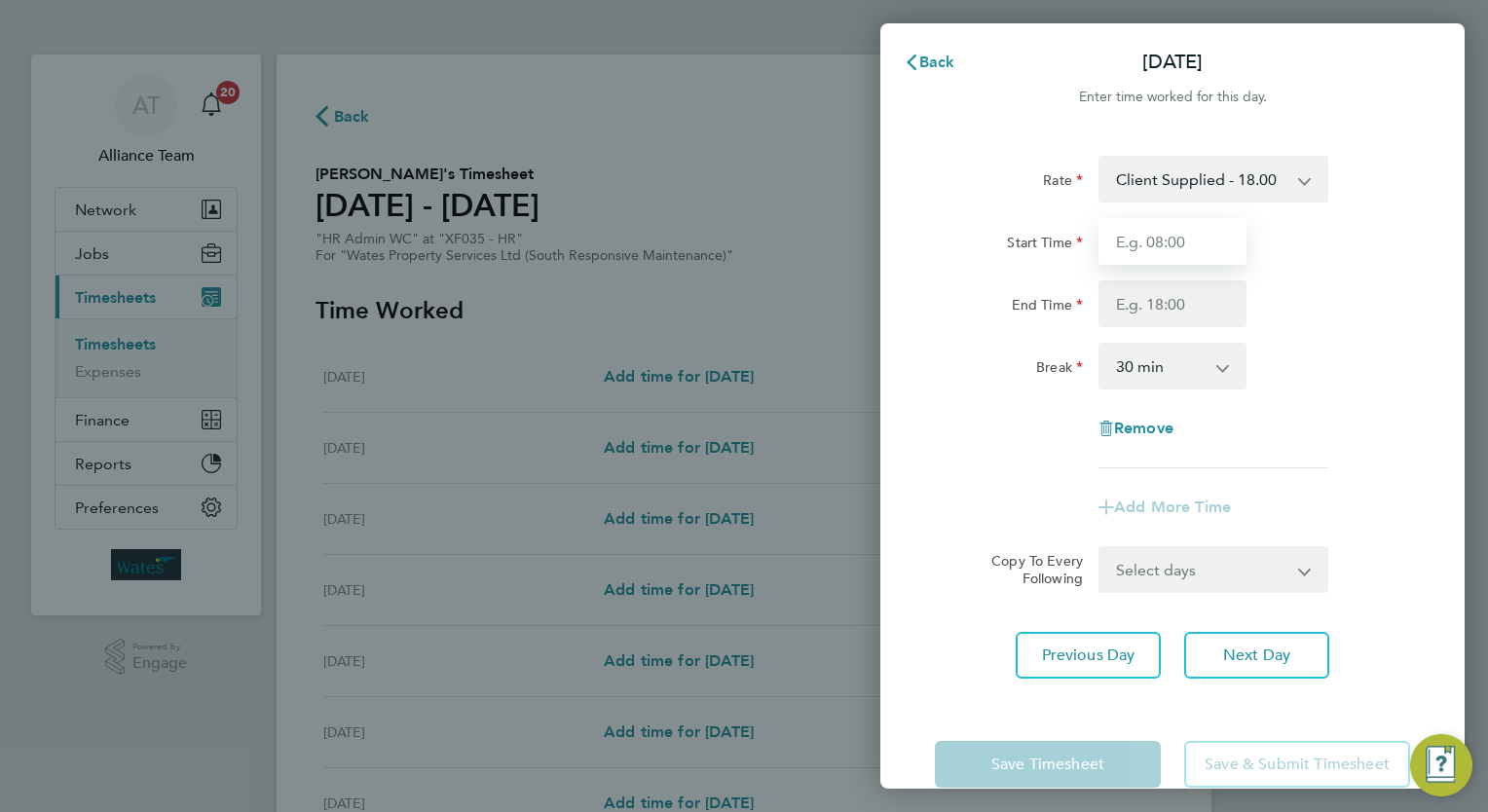 type on "09:00" 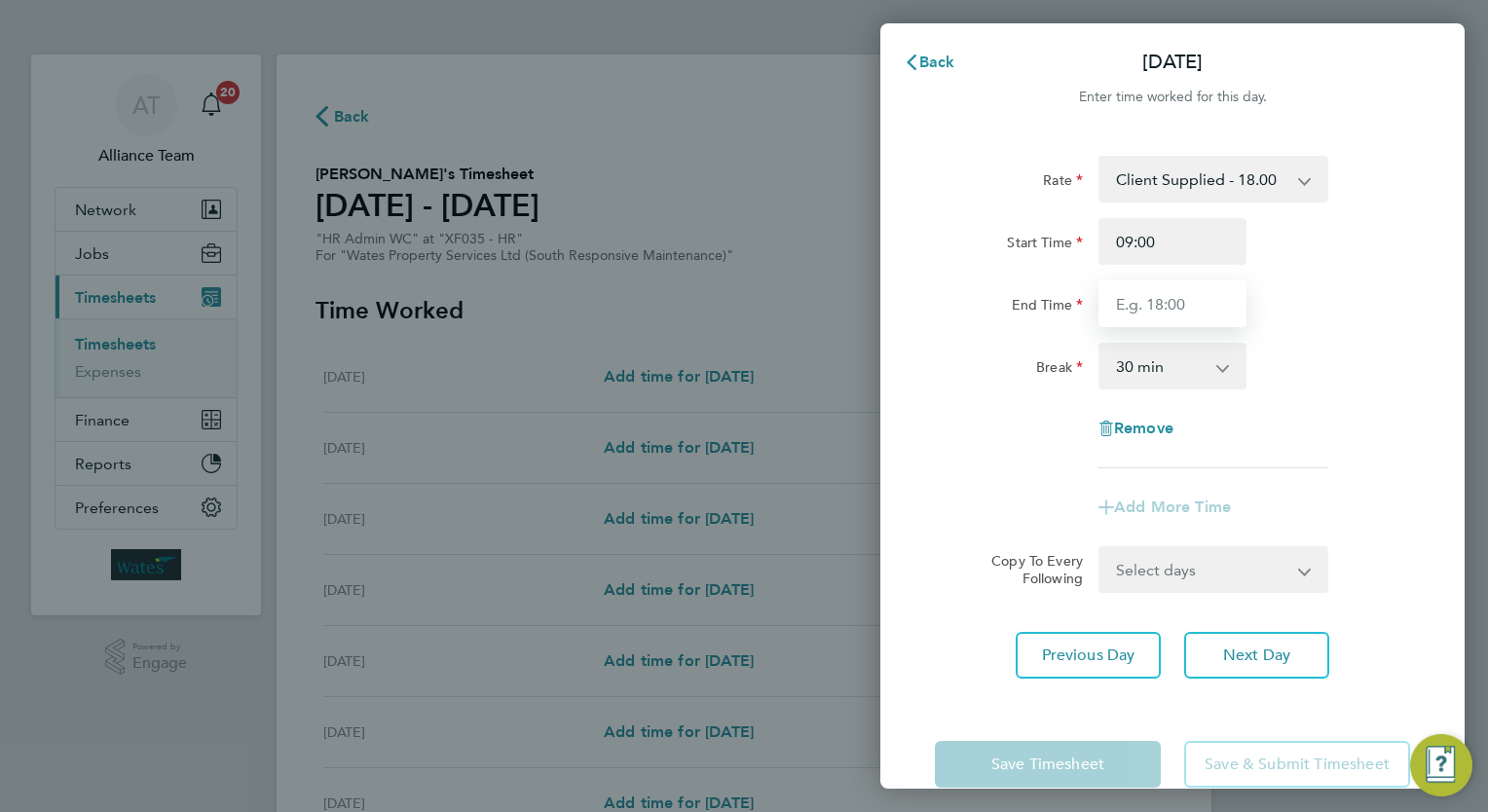click on "End Time" at bounding box center [1172, 304] 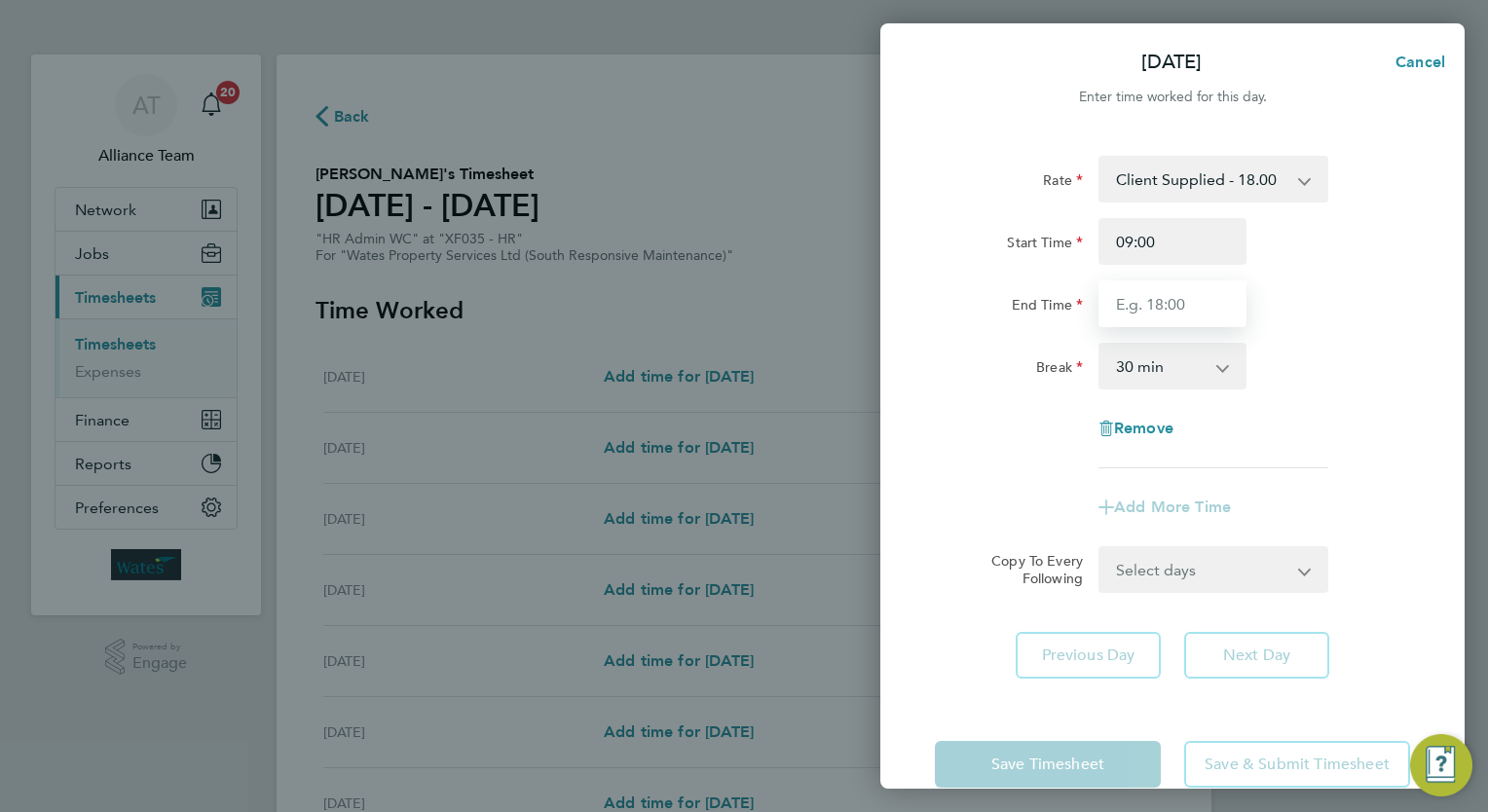 type on "17:00" 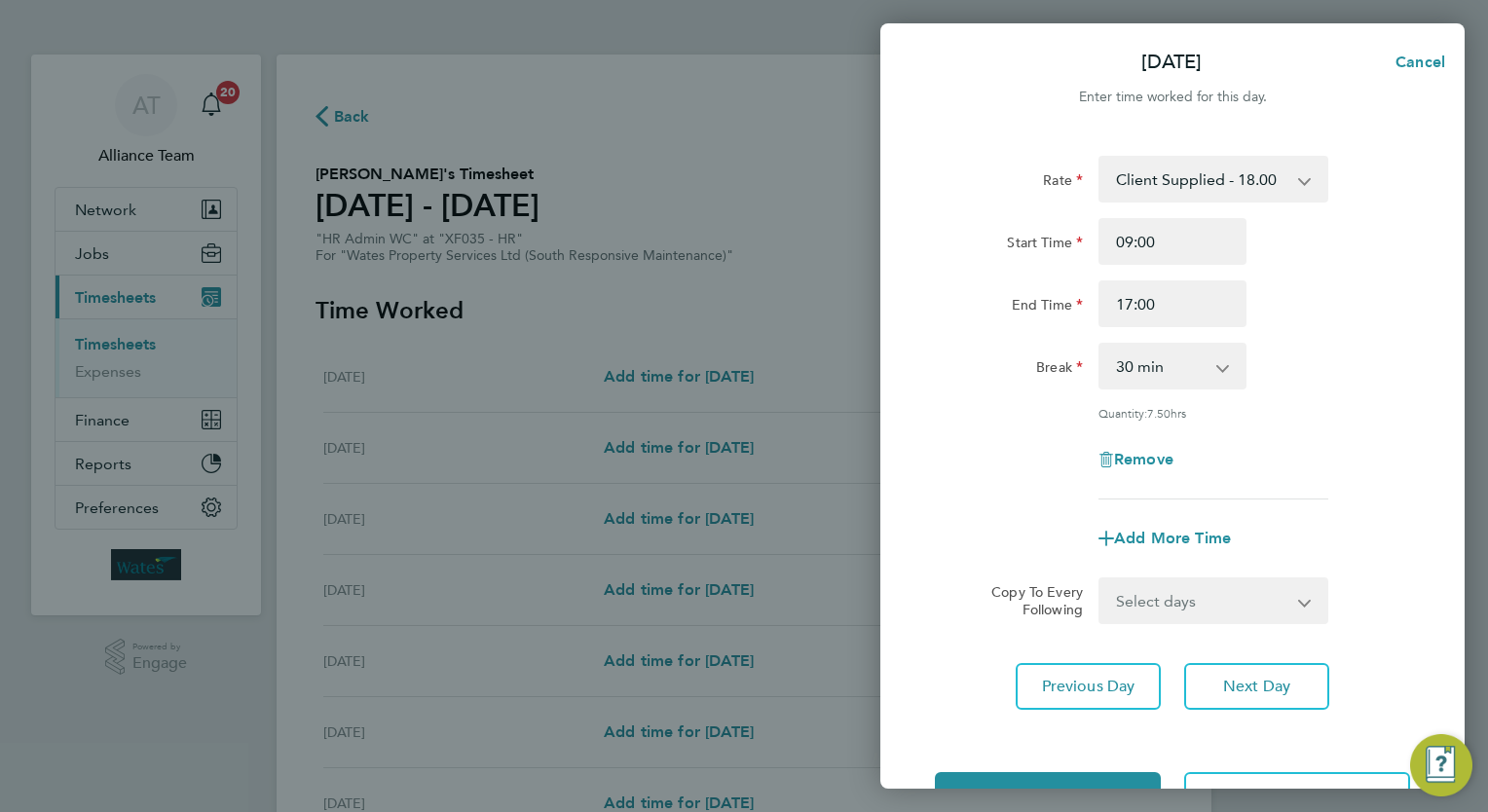 click on "0 min   15 min   30 min   45 min   60 min   75 min   90 min" at bounding box center [1161, 366] 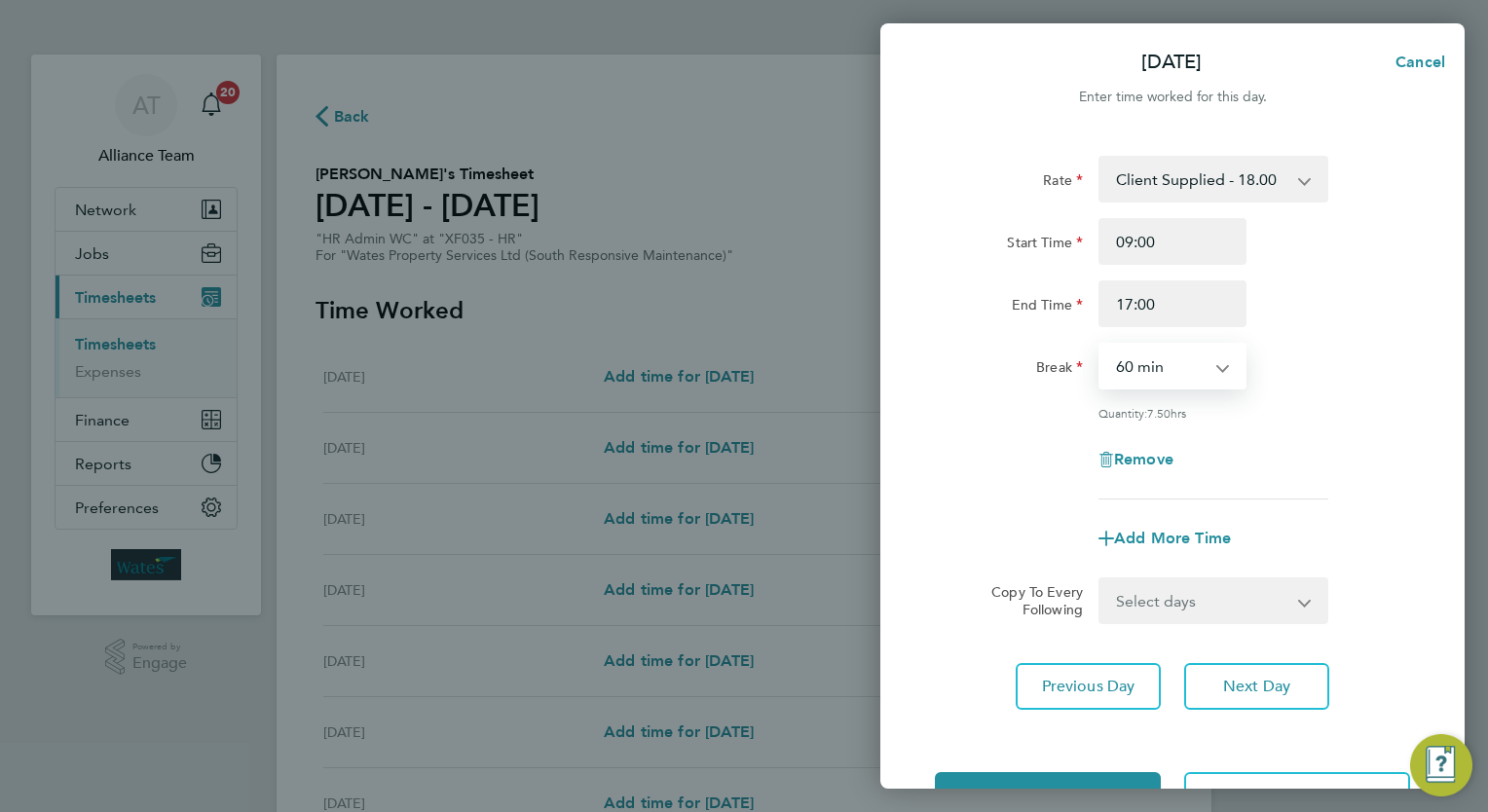 click on "0 min   15 min   30 min   45 min   60 min   75 min   90 min" at bounding box center [1161, 366] 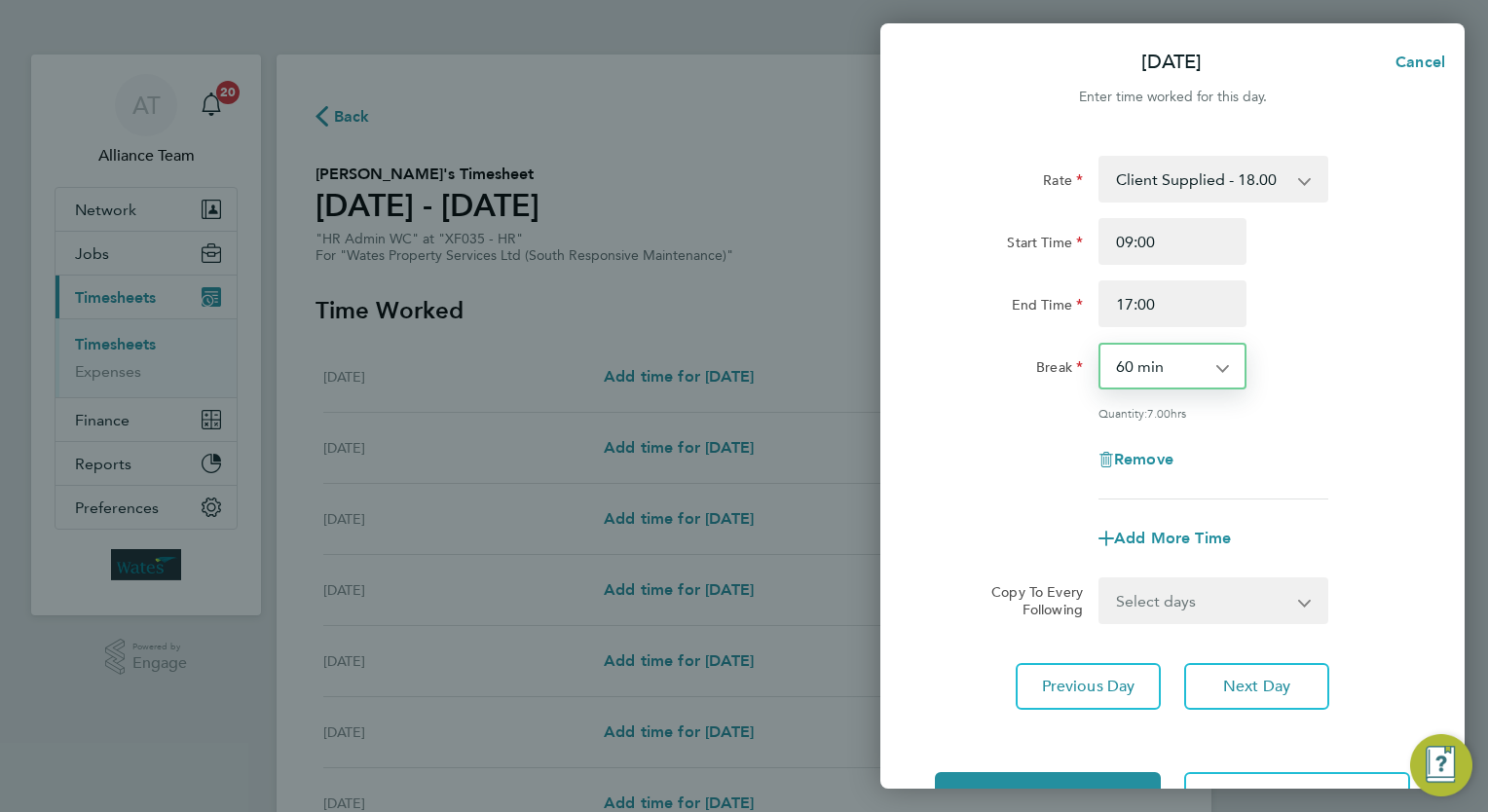 click on "Rate  Client Supplied - 18.00
Start Time 09:00 End Time 17:00 Break  0 min   15 min   30 min   45 min   60 min   75 min   90 min
Quantity:  7.00  hrs
Remove" 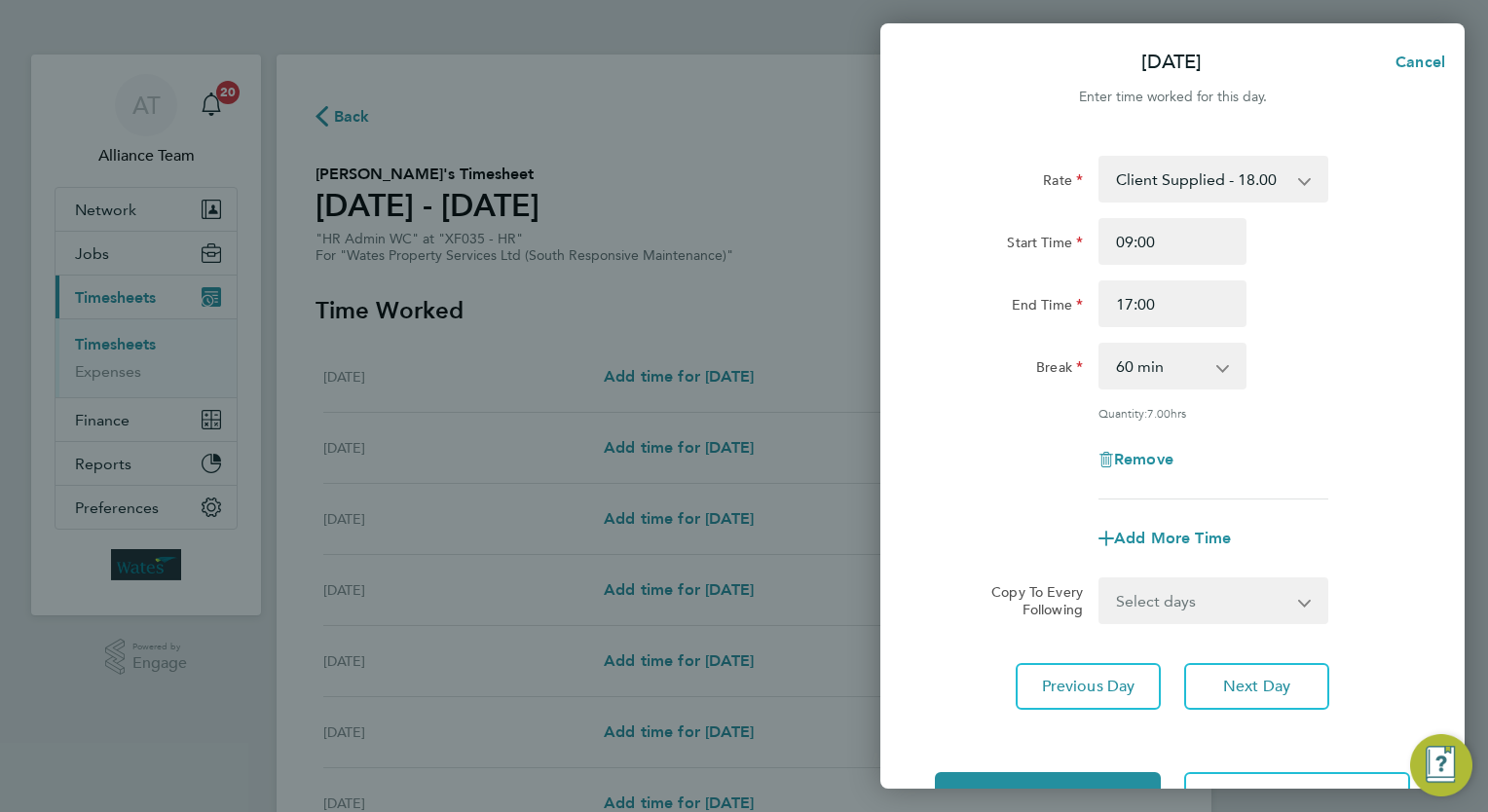 click 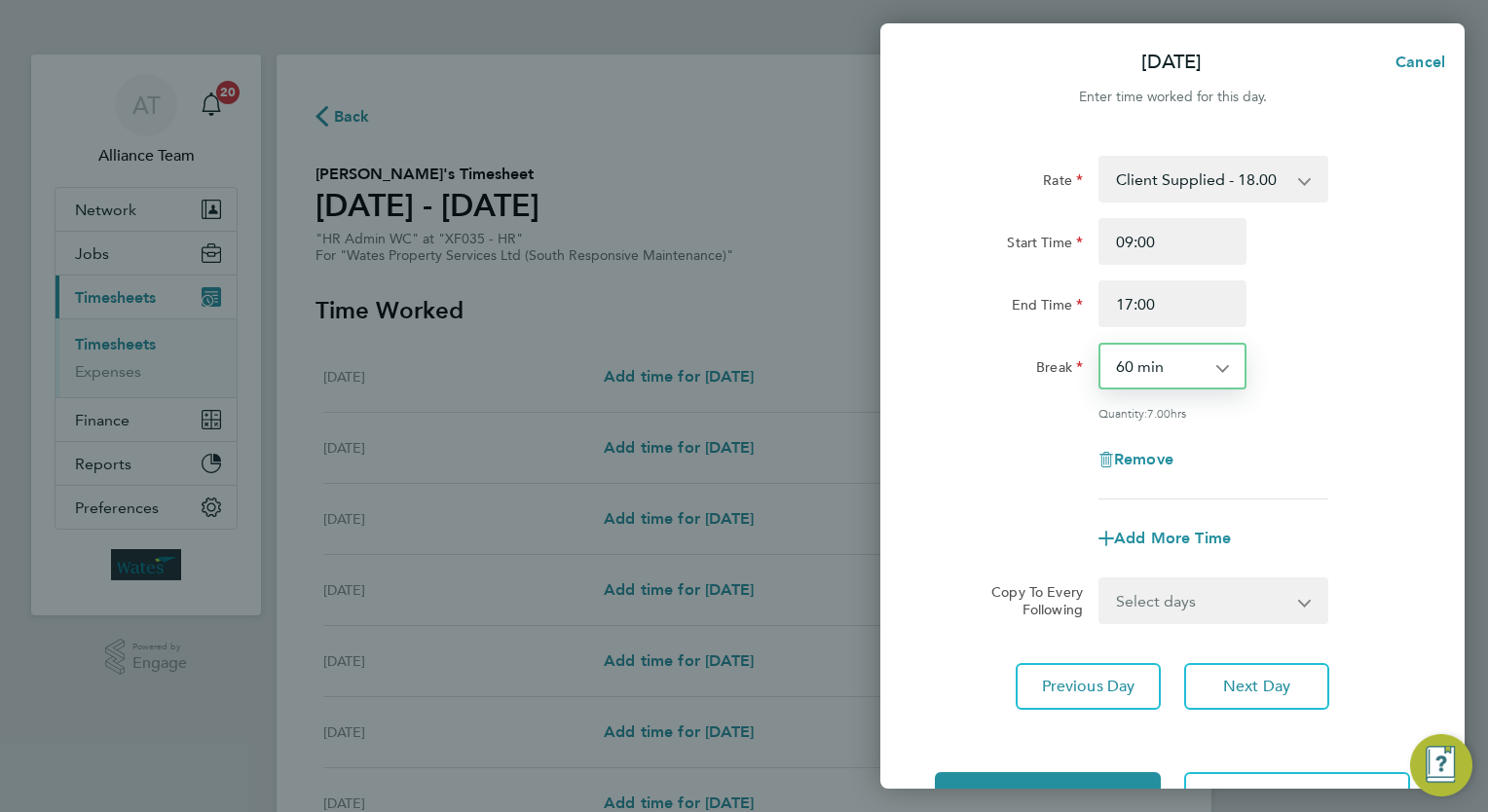 select on "30" 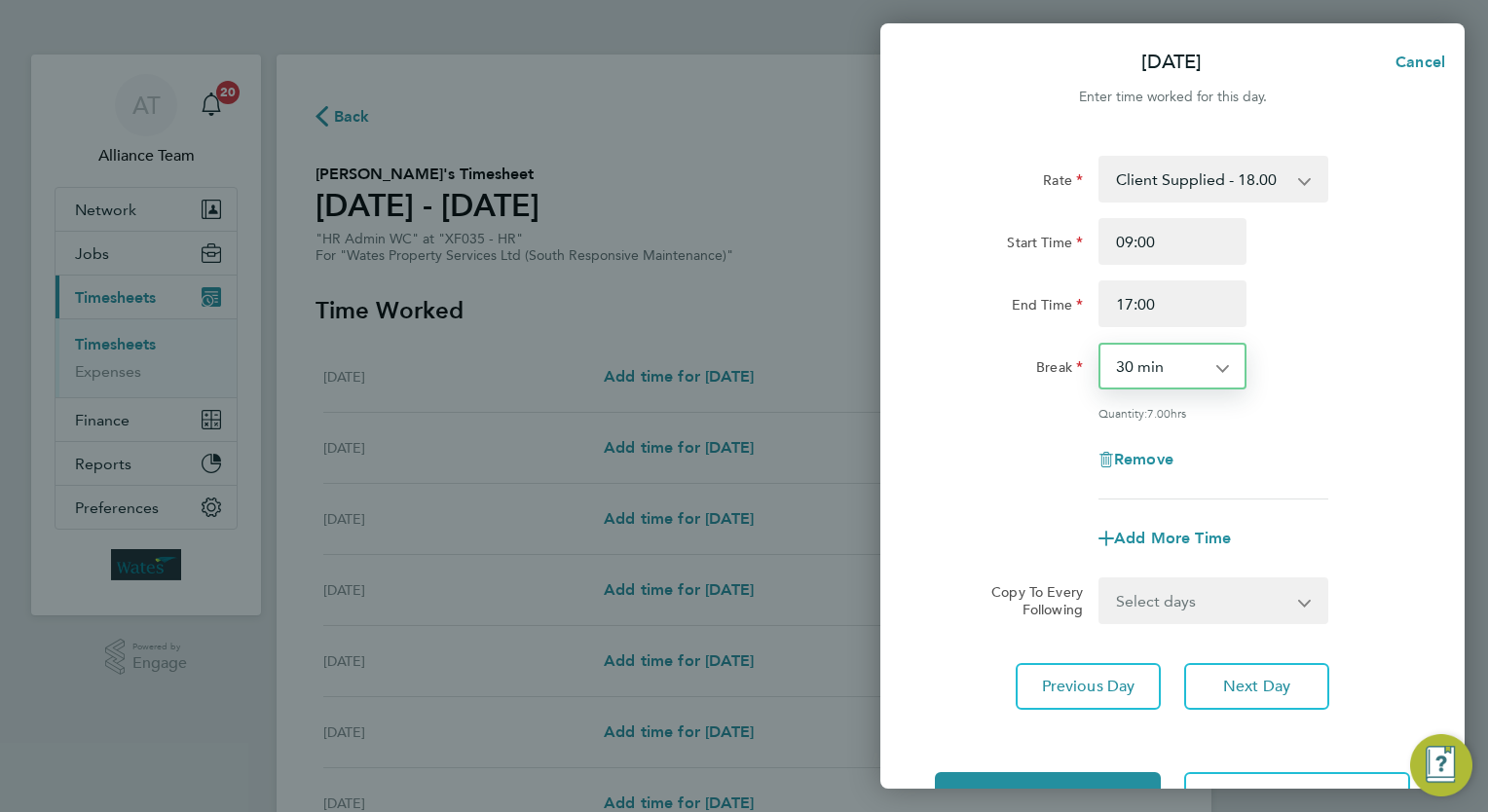 click on "0 min   15 min   30 min   45 min   60 min   75 min   90 min" at bounding box center (1161, 366) 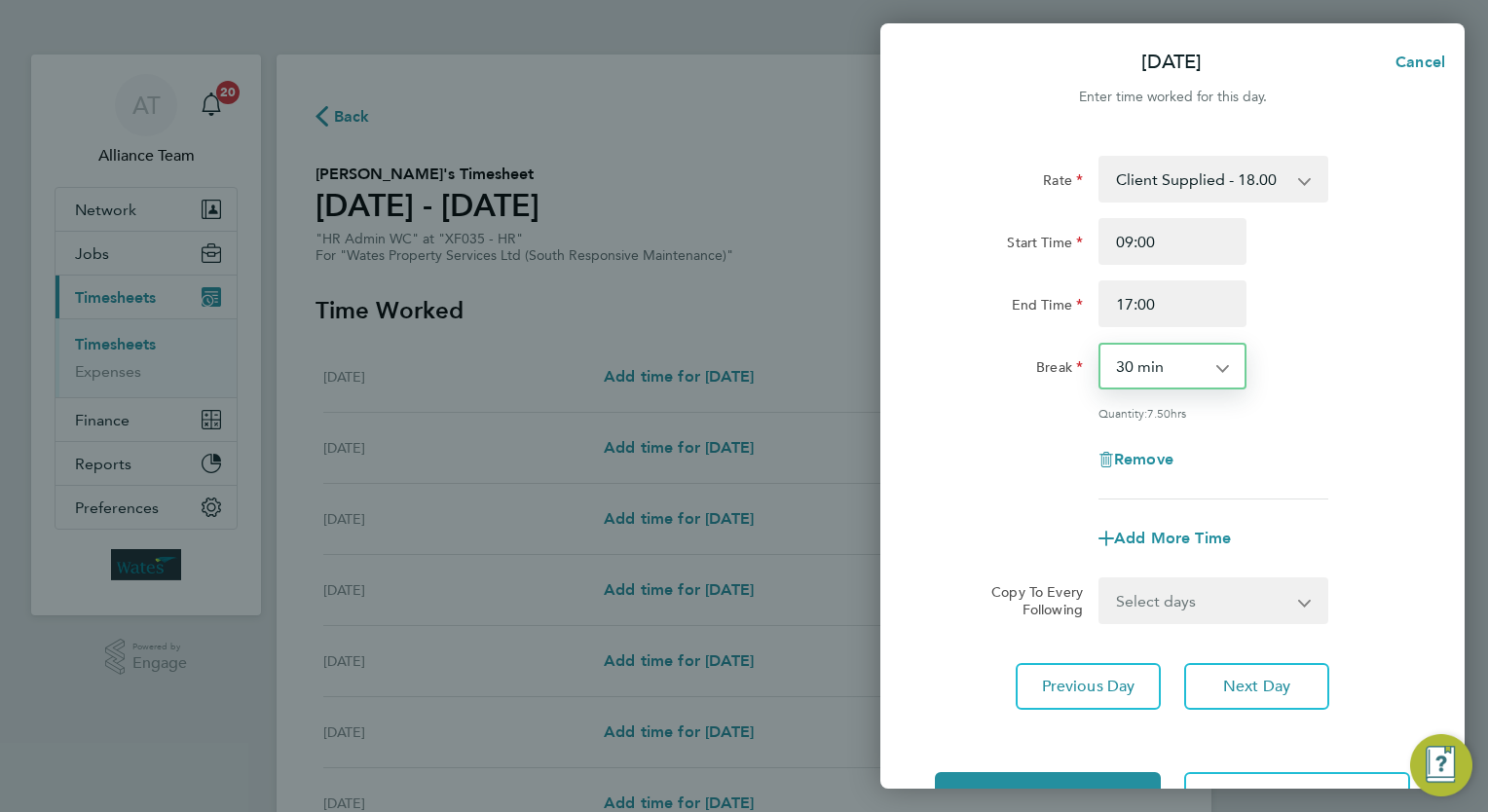 click on "Remove" 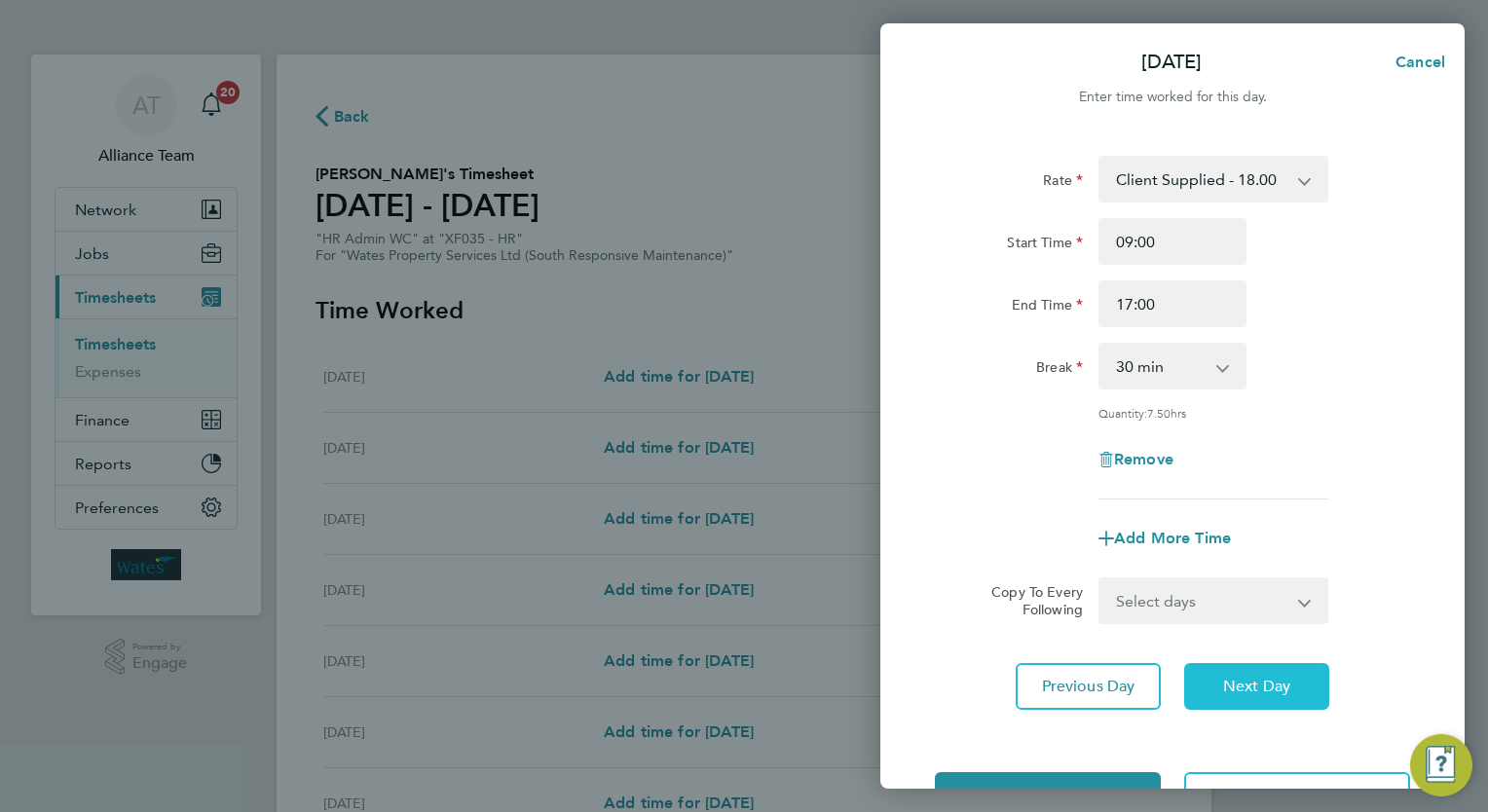 click on "Next Day" 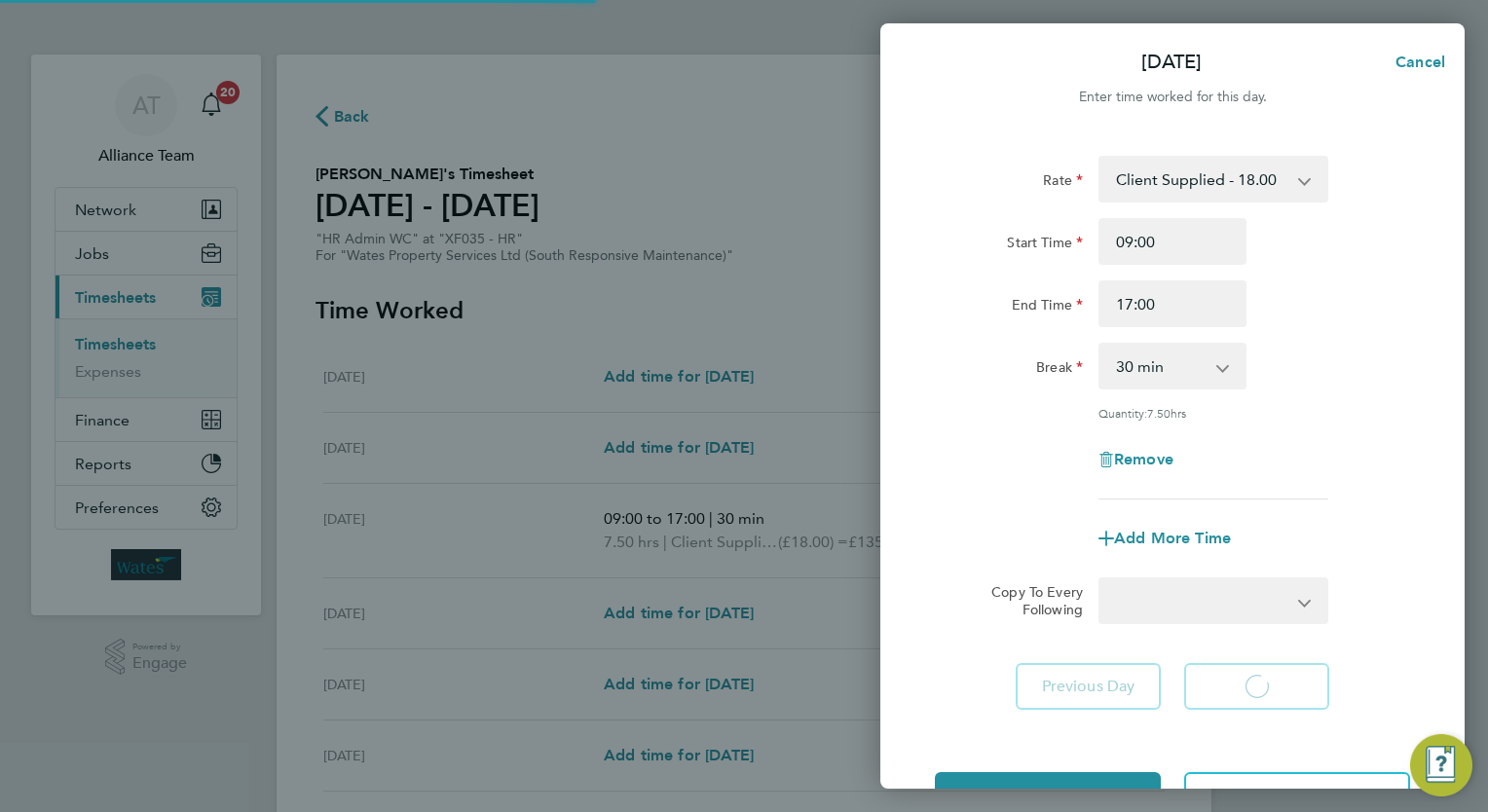 select on "30" 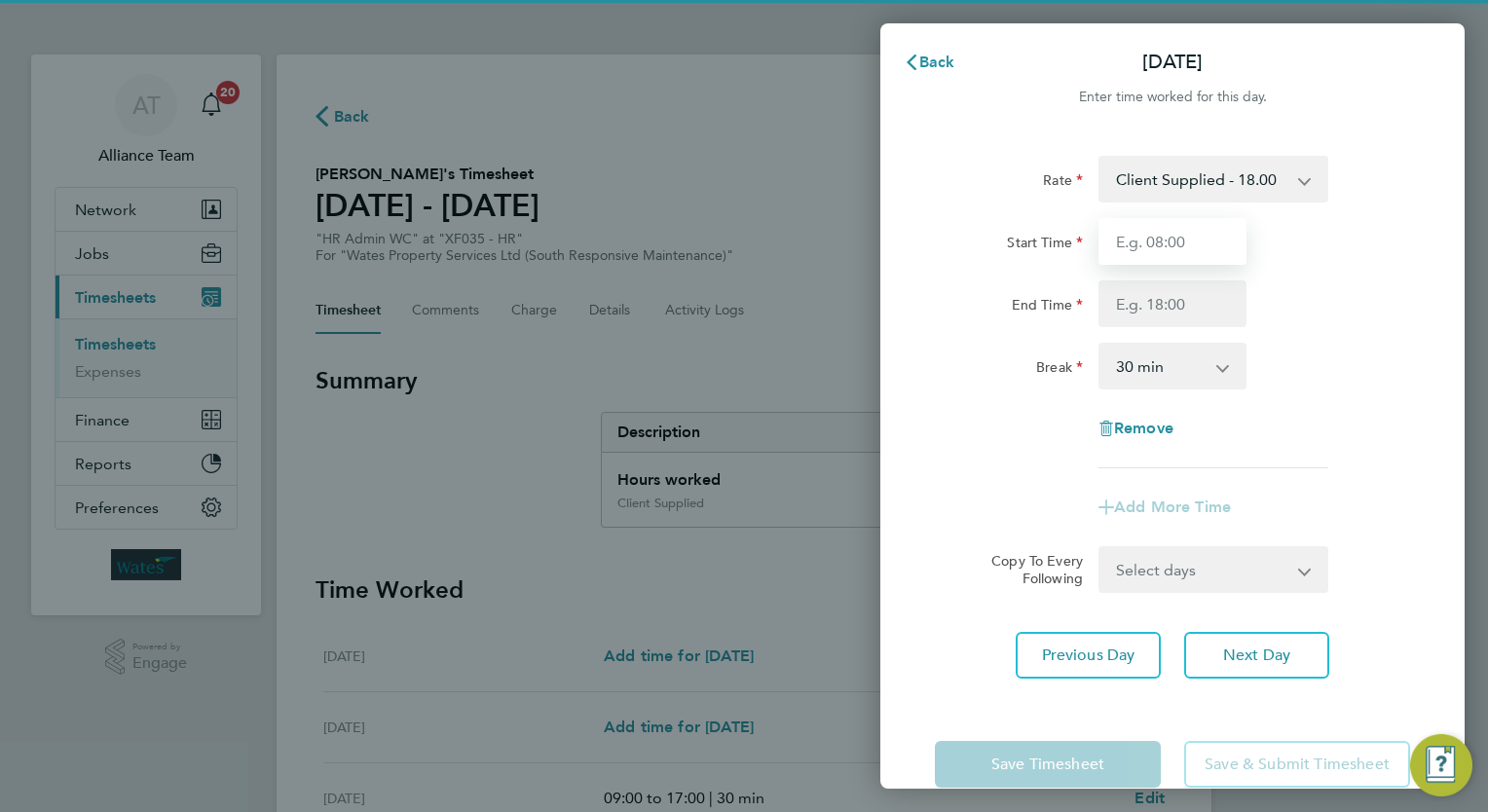 click on "Start Time" at bounding box center [1172, 241] 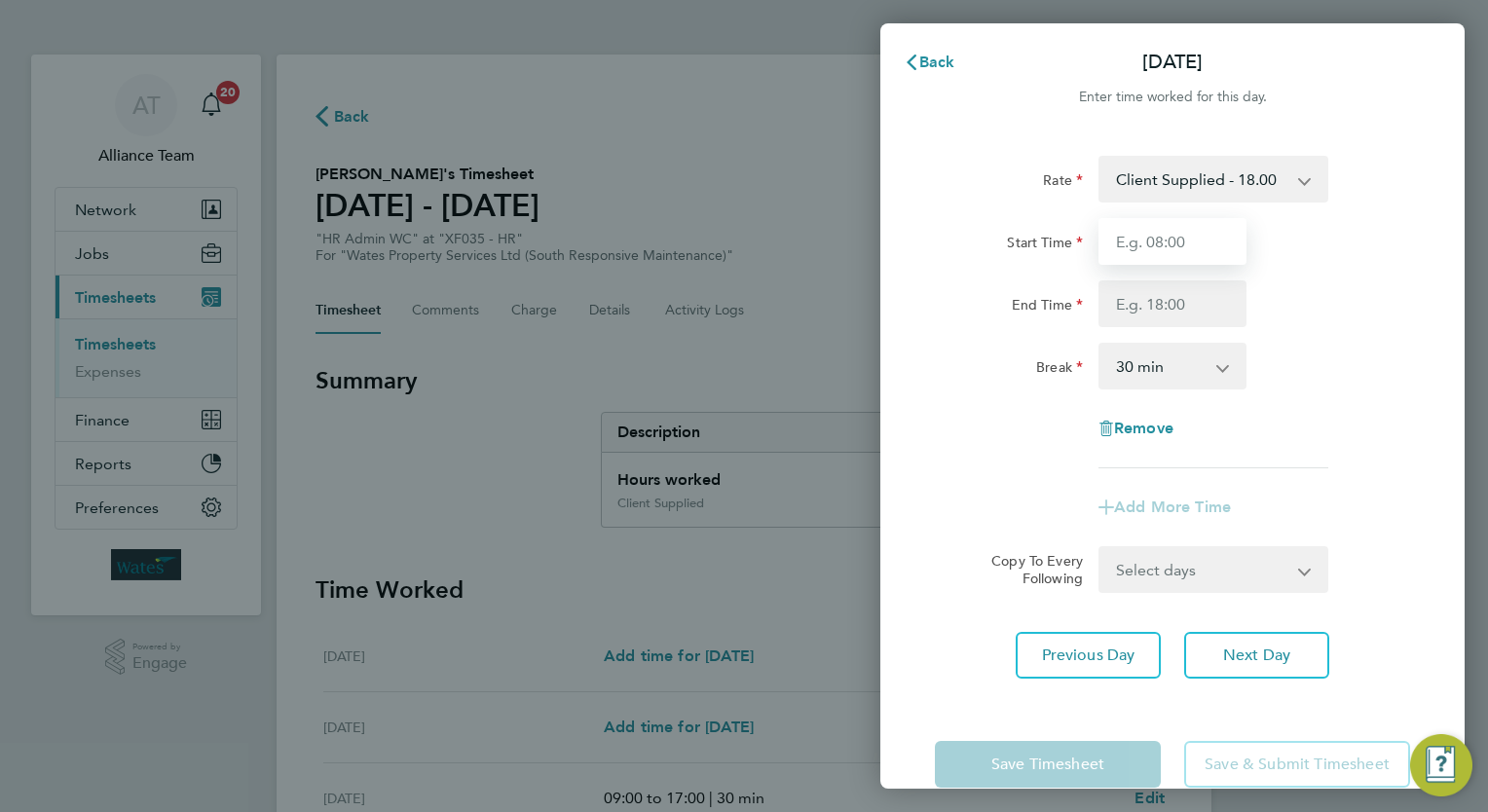 type on "09:00" 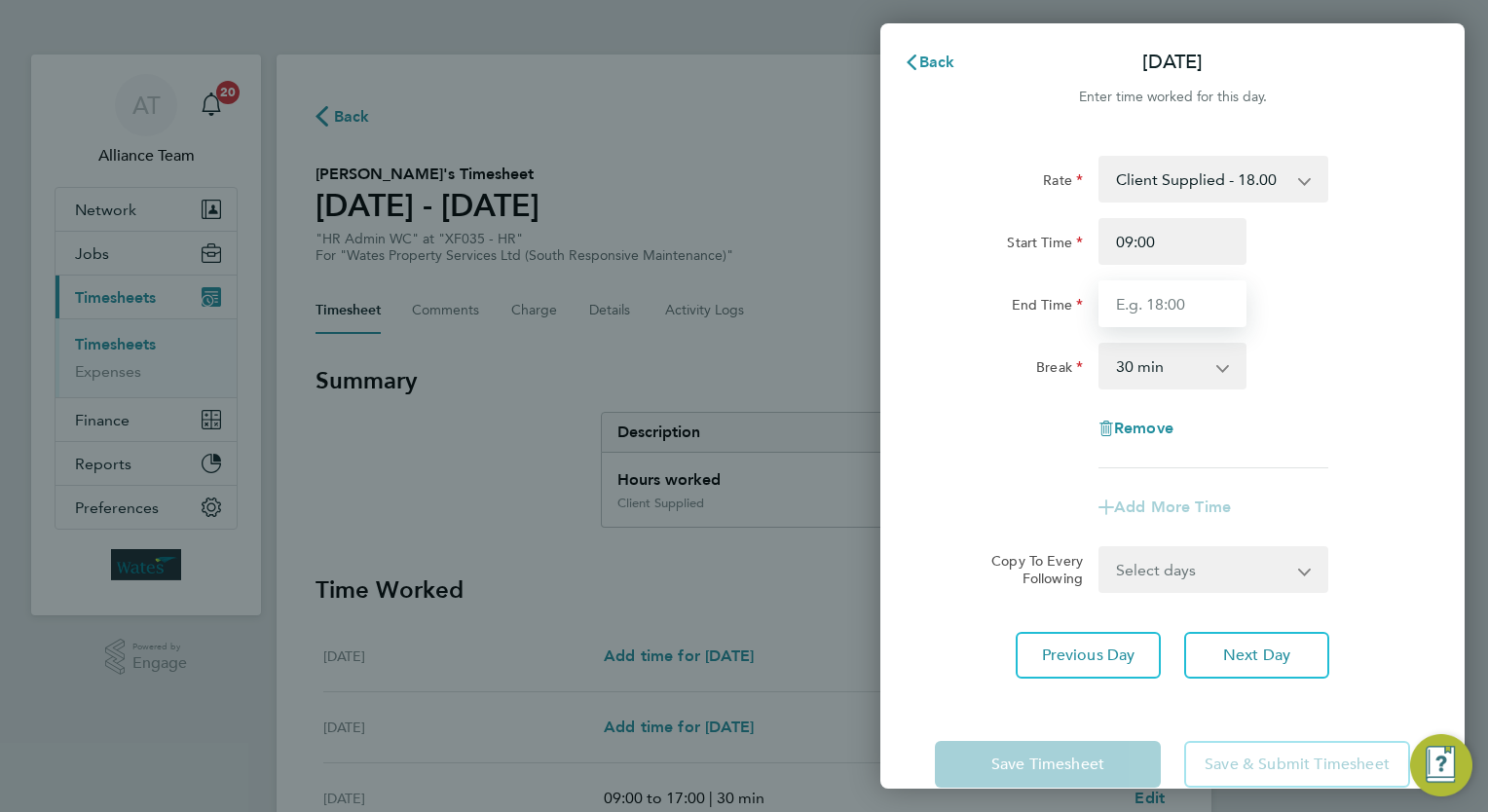 type on "17:00" 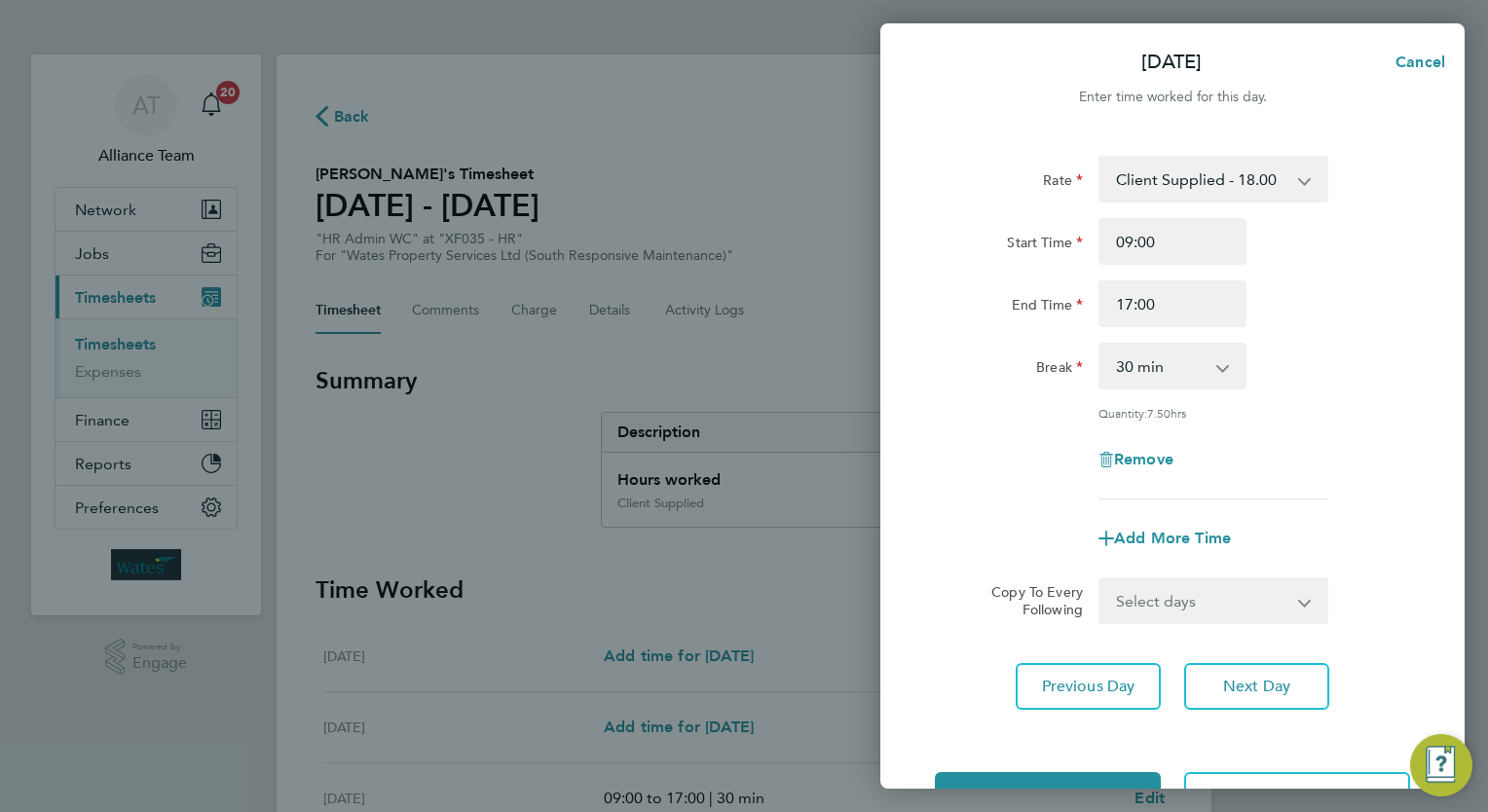 click on "Break  0 min   15 min   30 min   45 min   60 min   75 min   90 min" 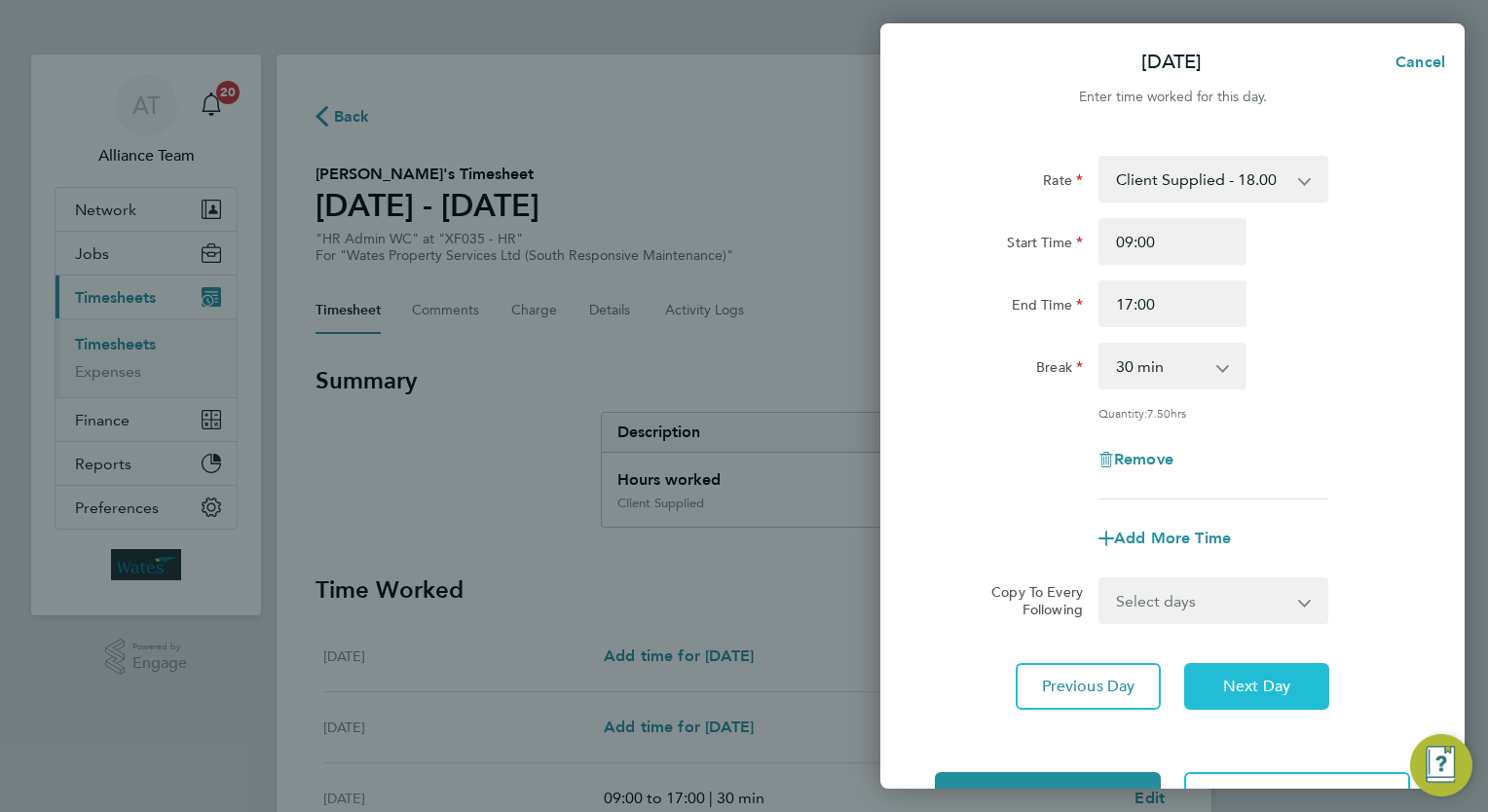click on "Next Day" 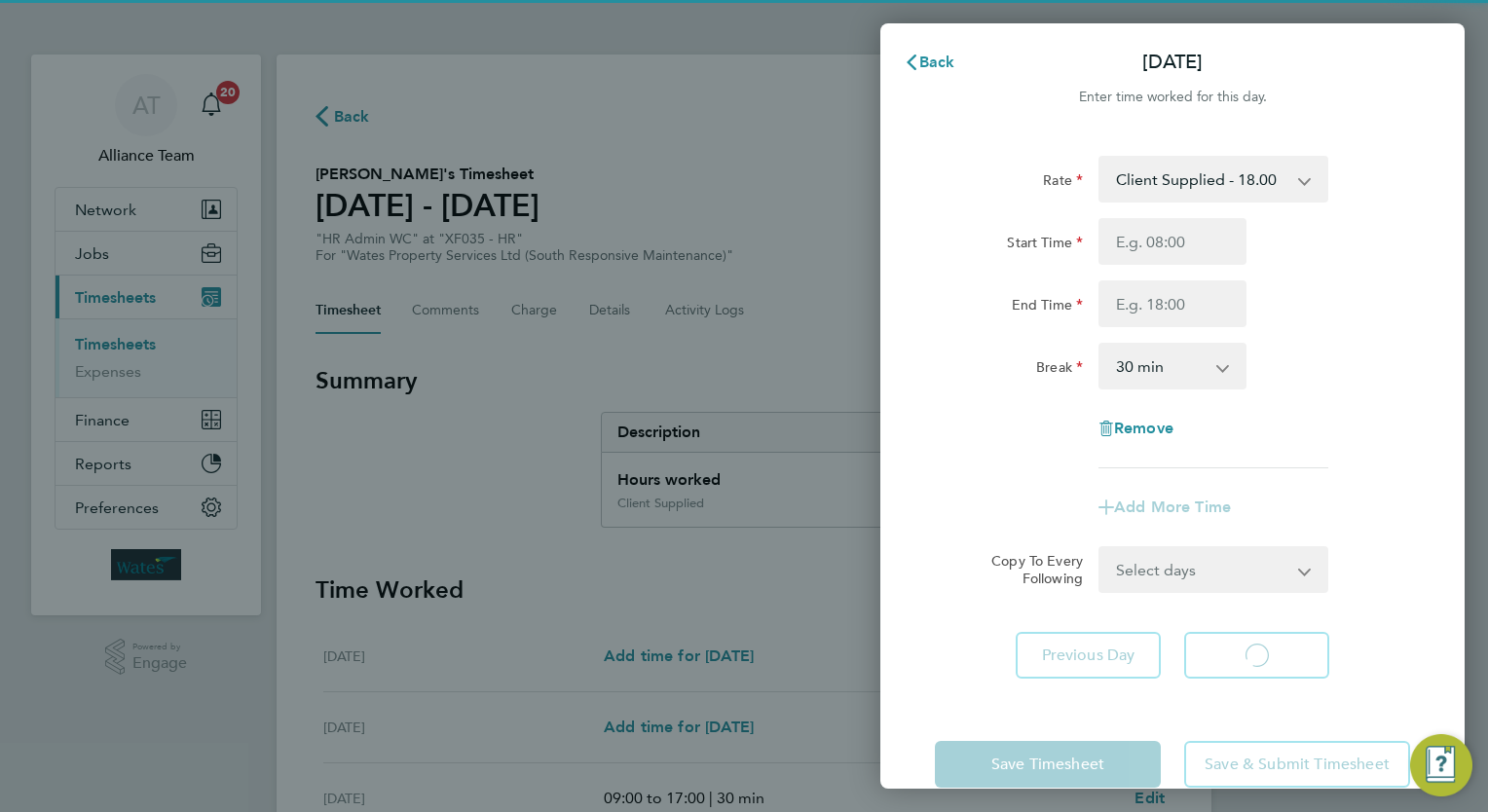 select on "30" 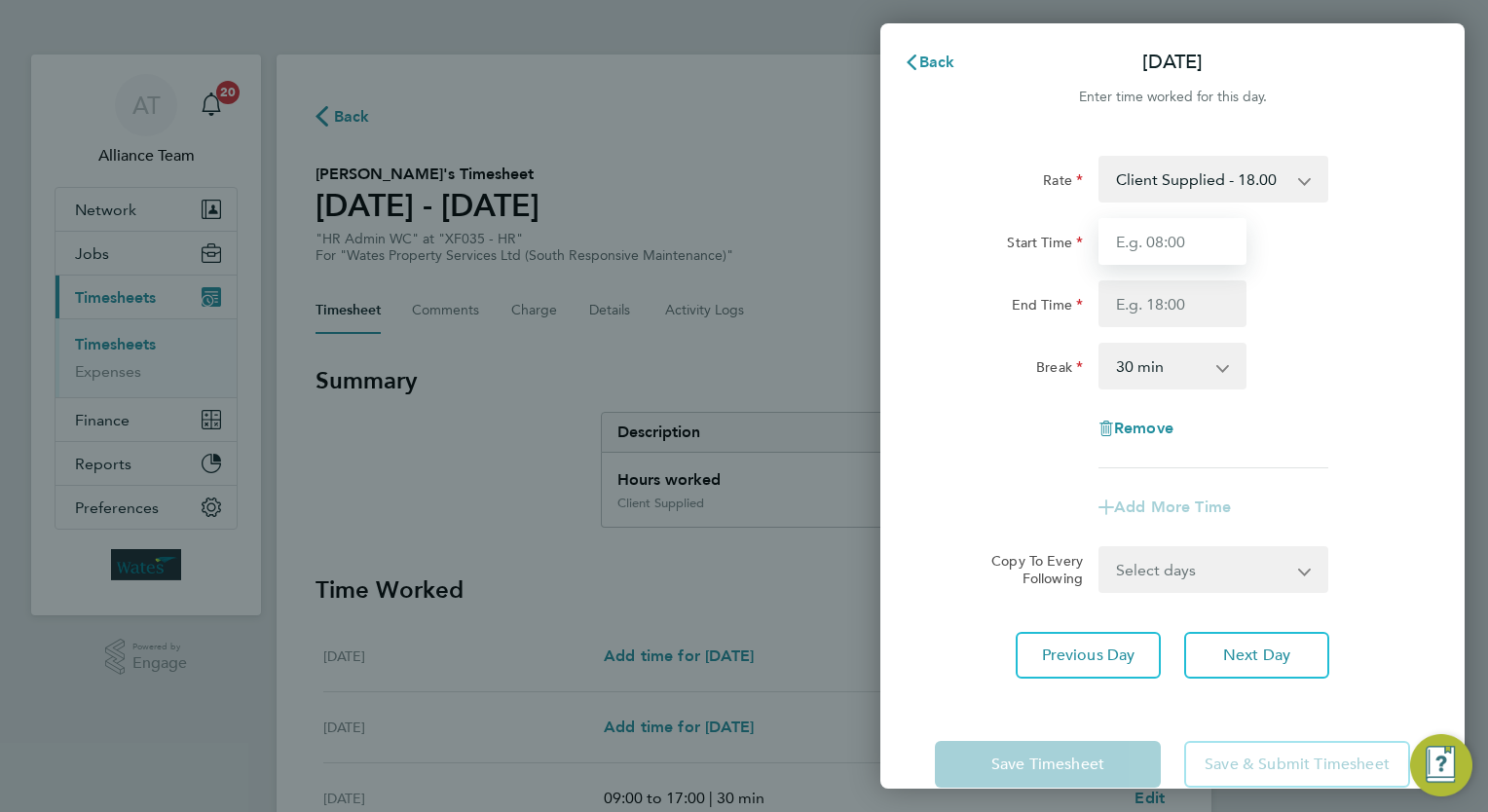 click on "Start Time" at bounding box center (1172, 241) 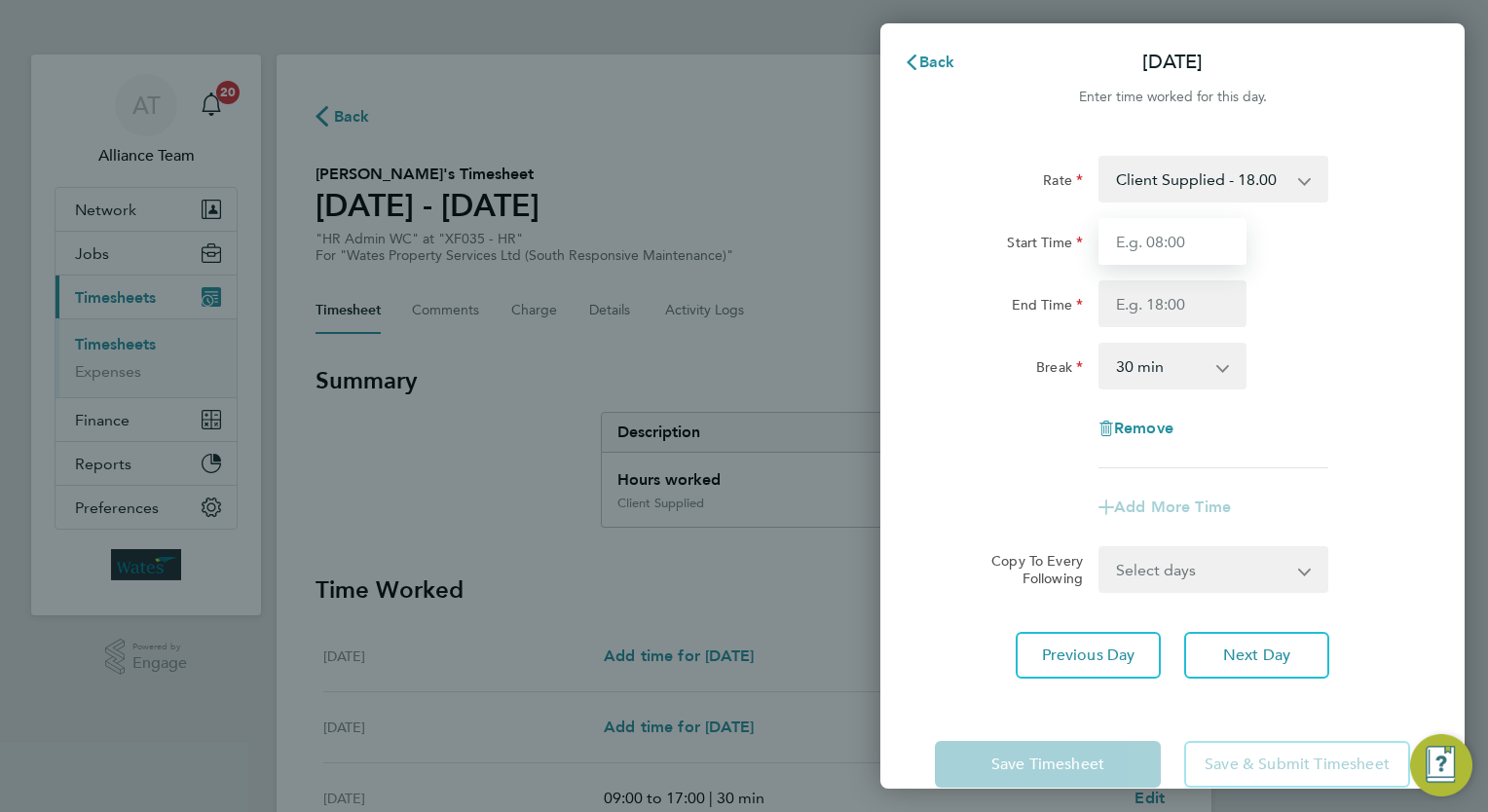 type on "09:00" 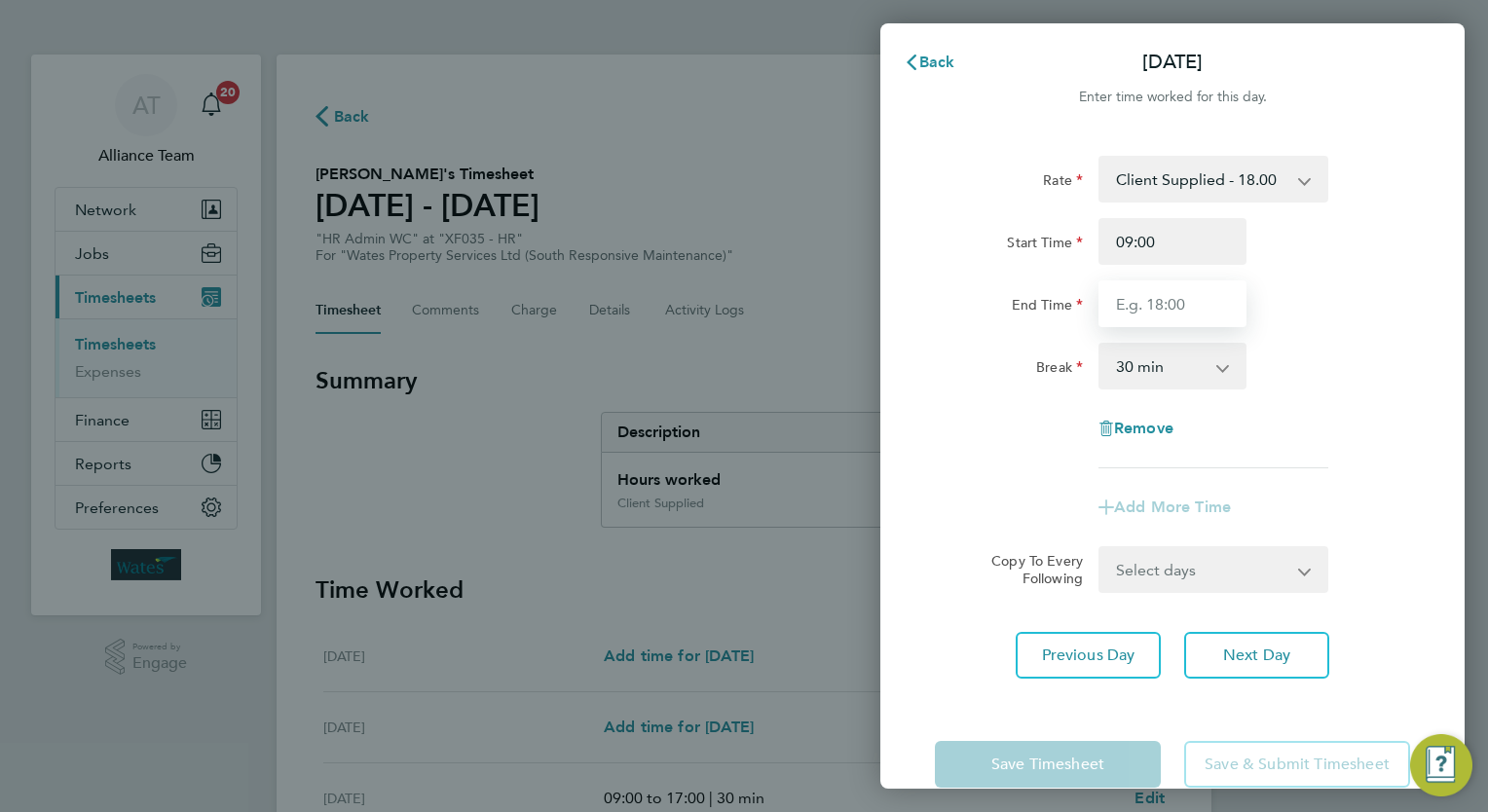 type on "17:00" 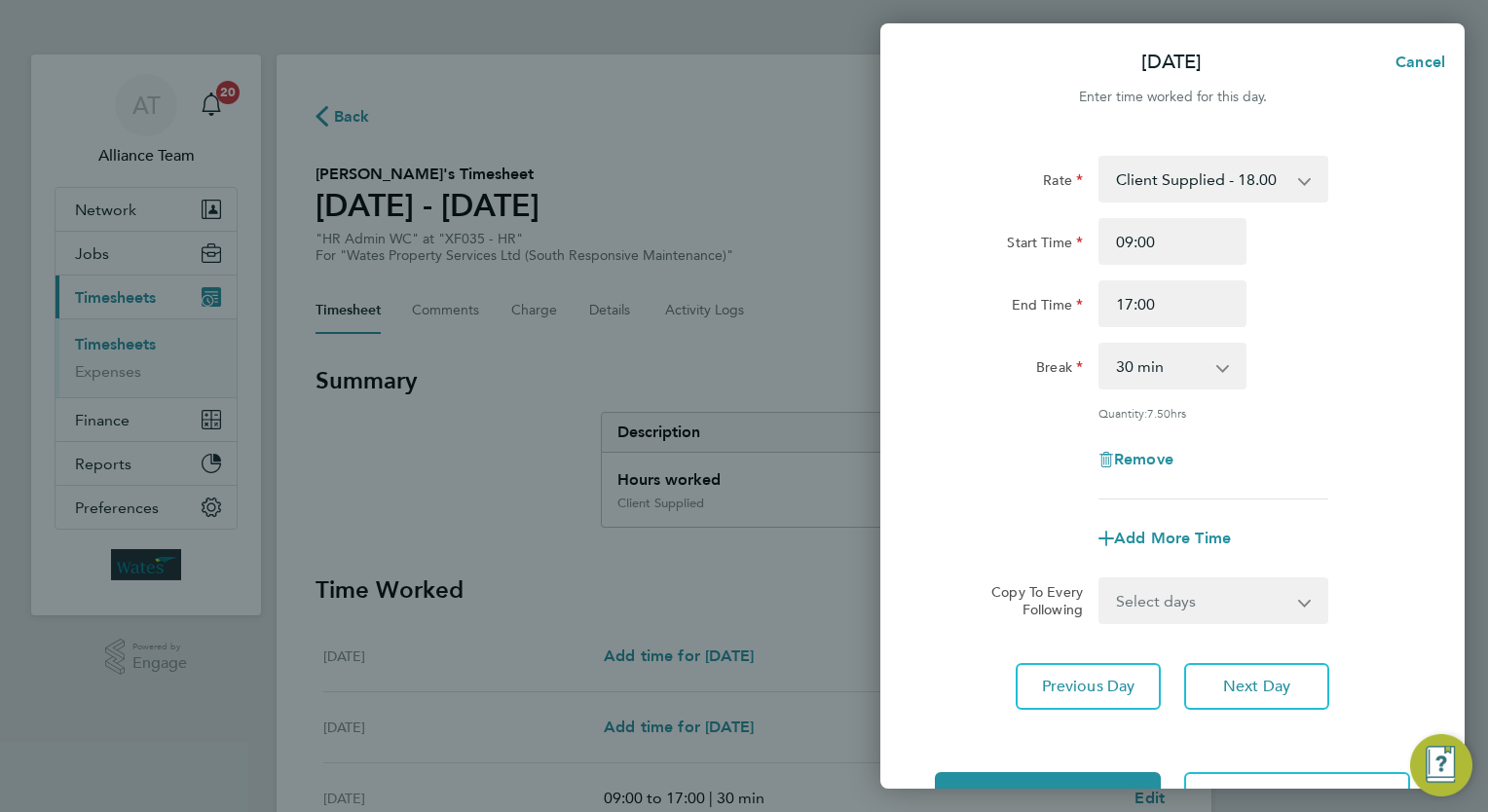 click on "Remove" 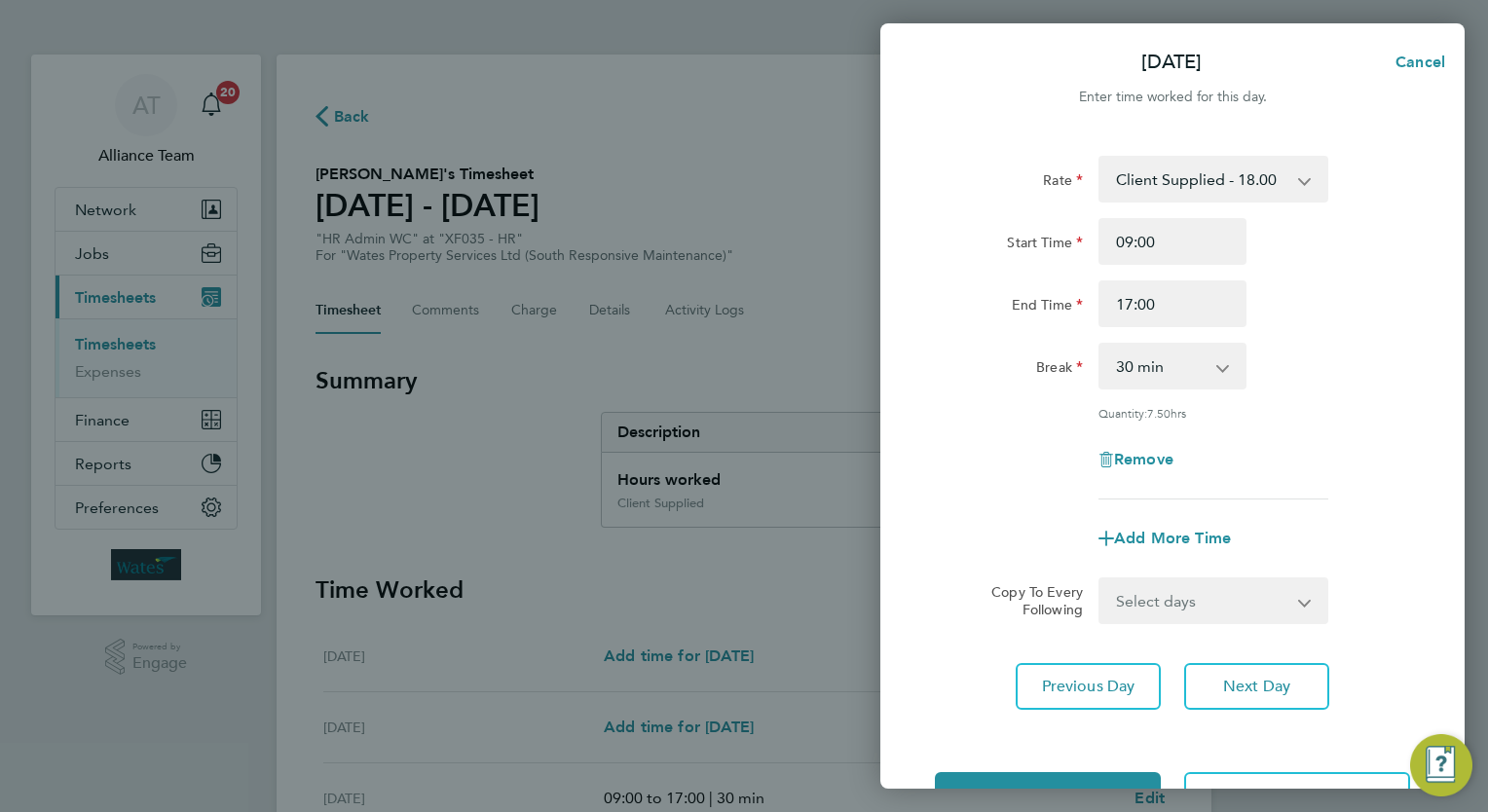 click on "Wed 23 Jul  Cancel  Enter time worked for this day.  Rate  Client Supplied - 18.00
Start Time 09:00 End Time 17:00 Break  0 min   15 min   30 min   45 min   60 min   75 min   90 min
Quantity:  7.50  hrs
Remove
Add More Time  Copy To Every Following  Select days   Day   Thursday   Friday
Previous Day   Next Day   Save Timesheet   Save & Submit Timesheet" 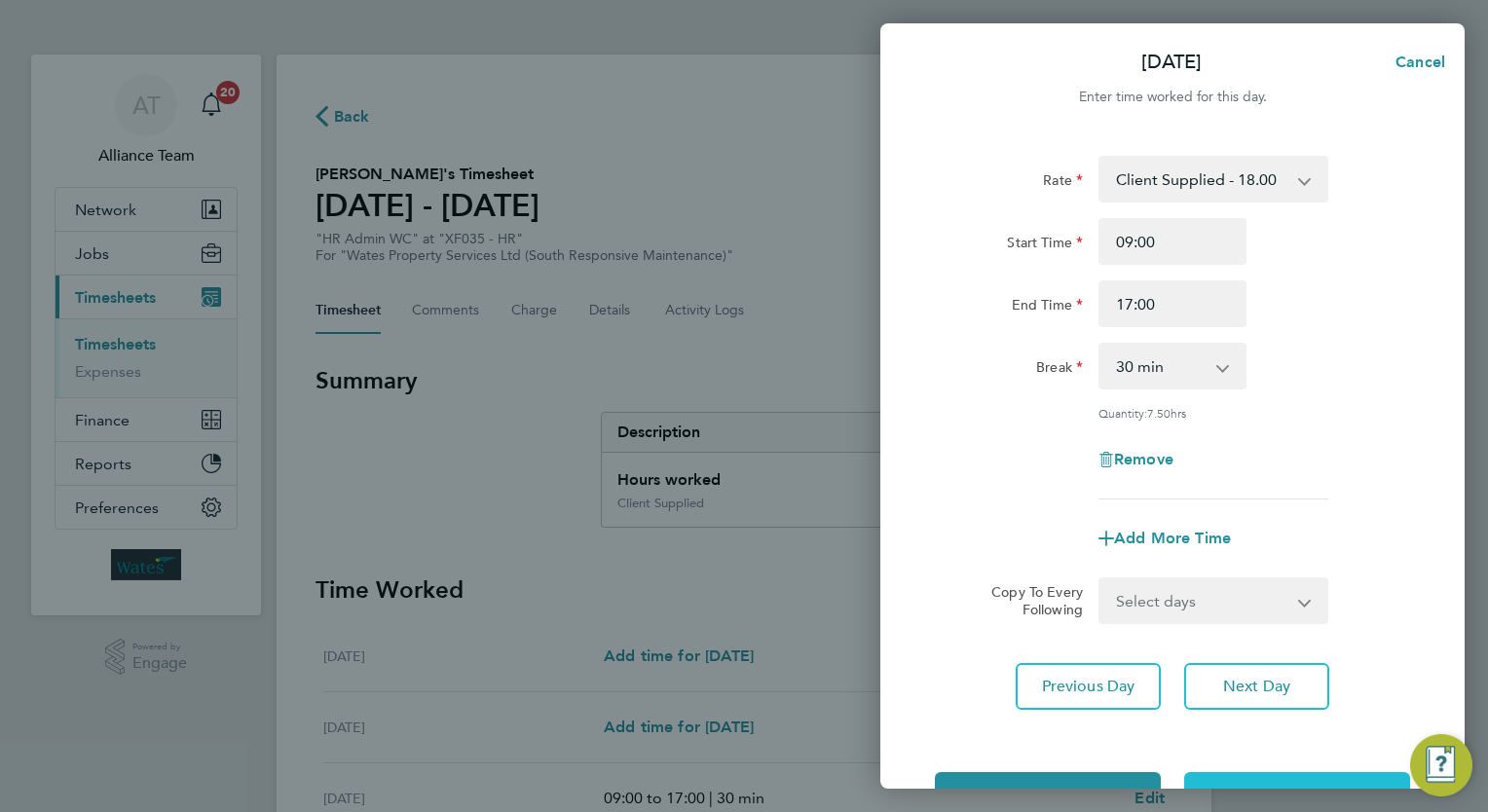 click on "Save & Submit Timesheet" 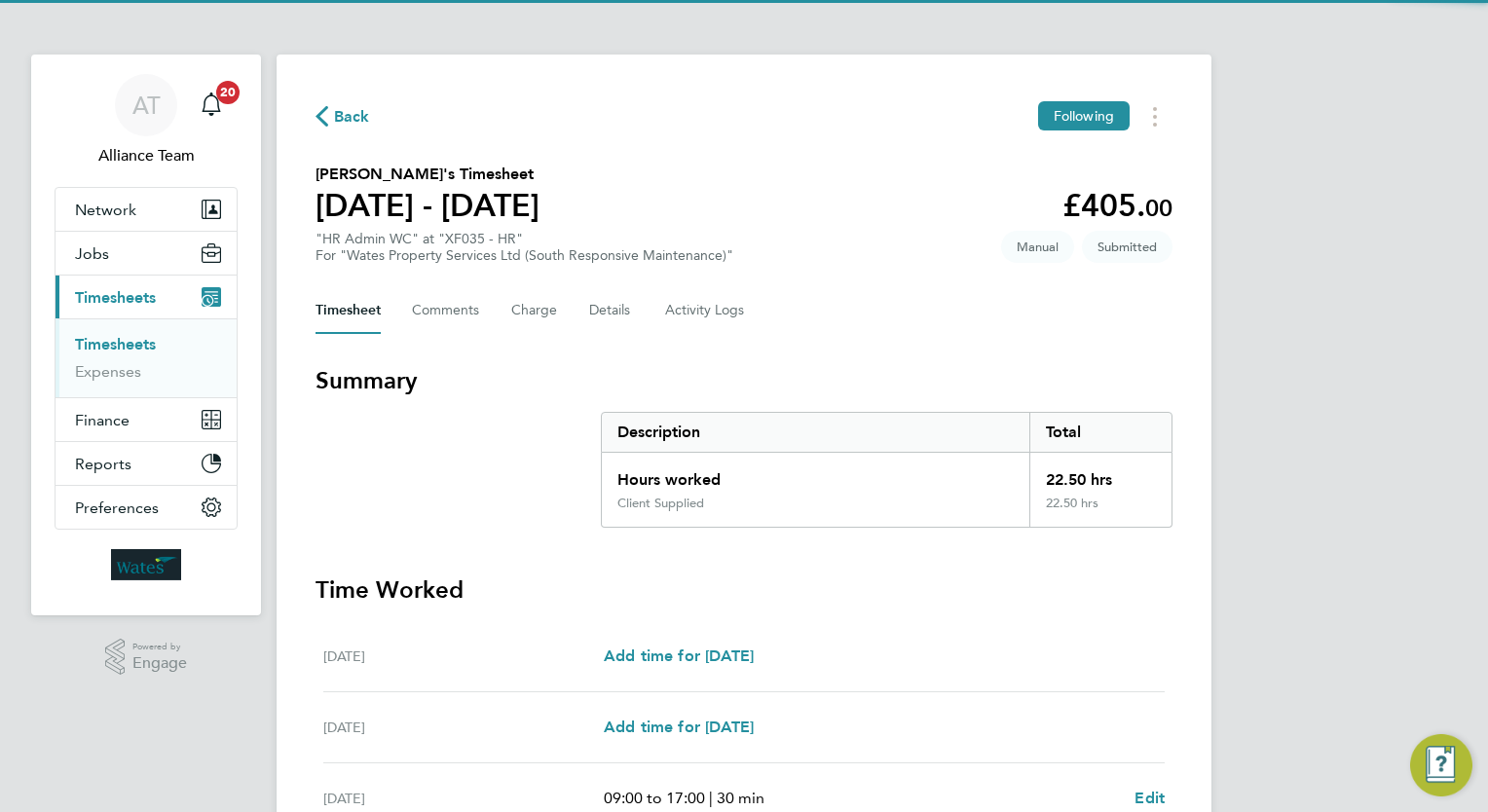 click on "Back  Following
Ameila Threader's Timesheet   19 - 25 Jul 2025   £405. 00  "HR Admin WC" at "XF035 - HR"  For "Wates Property Services Ltd (South Responsive Maintenance)"  Submitted   Manual   Timesheet   Comments   Charge   Details   Activity Logs   Summary   Description   Total   Hours worked   22.50 hrs   Client Supplied   22.50 hrs   Time Worked   Sat 19 Jul   Add time for Sat 19 Jul   Add time for Sat 19 Jul   Sun 20 Jul   Add time for Sun 20 Jul   Add time for Sun 20 Jul   Mon 21 Jul   09:00 to 17:00   |   30 min   7.50 hrs   |   Client Supplied   (£18.00) =   £135.00   Edit   Tue 22 Jul   09:00 to 17:00   |   30 min   7.50 hrs   |   Client Supplied   (£18.00) =   £135.00   Edit   Wed 23 Jul   09:00 to 17:00   |   30 min   7.50 hrs   |   Client Supplied   (£18.00) =   £135.00   Edit   Thu 24 Jul   Add time for Thu 24 Jul   Add time for Thu 24 Jul   Fri 25 Jul   Add time for Fri 25 Jul   Add time for Fri 25 Jul   Approve Timesheet   Reject Timesheet" 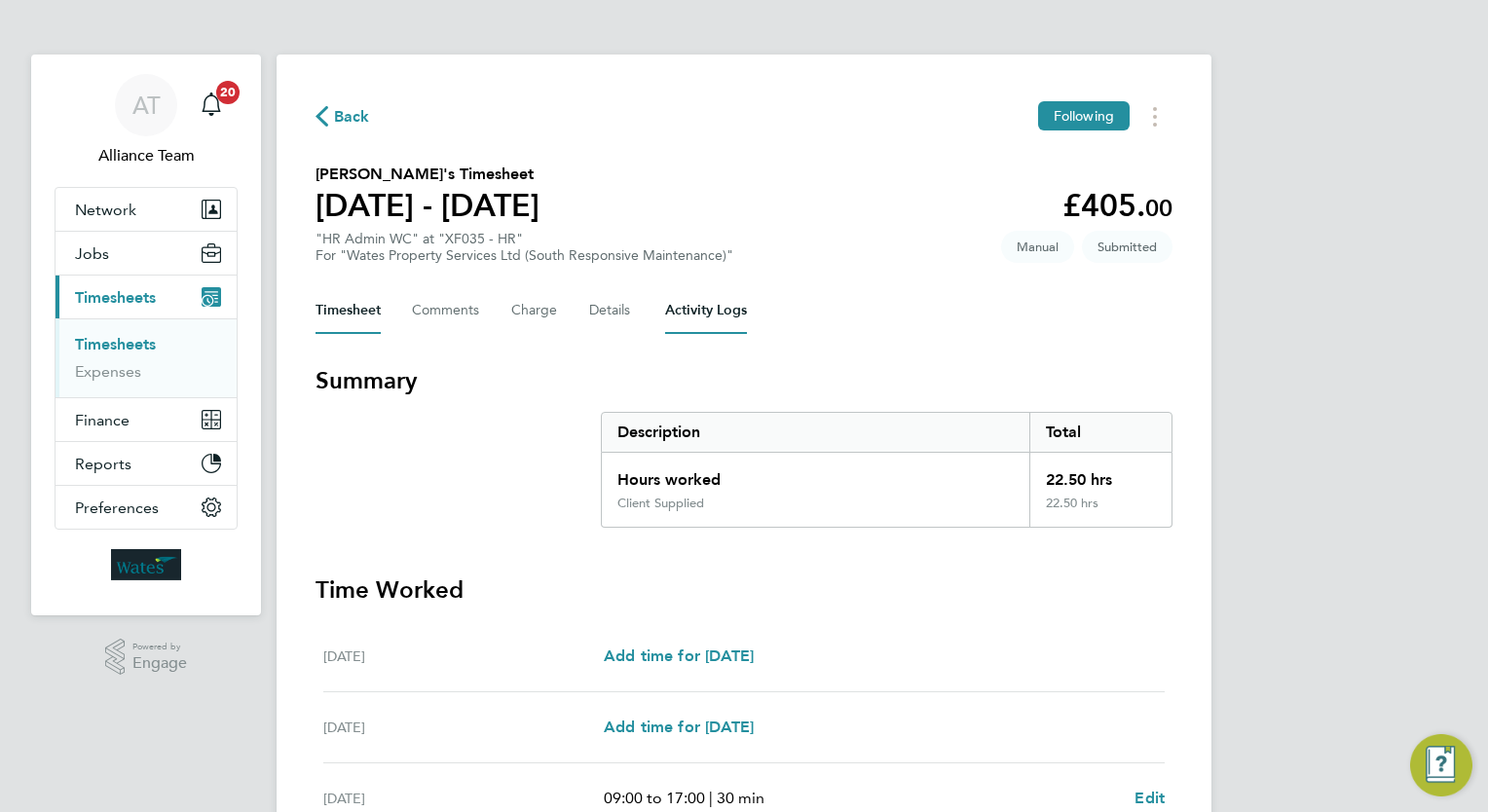 click on "Activity Logs" at bounding box center (706, 311) 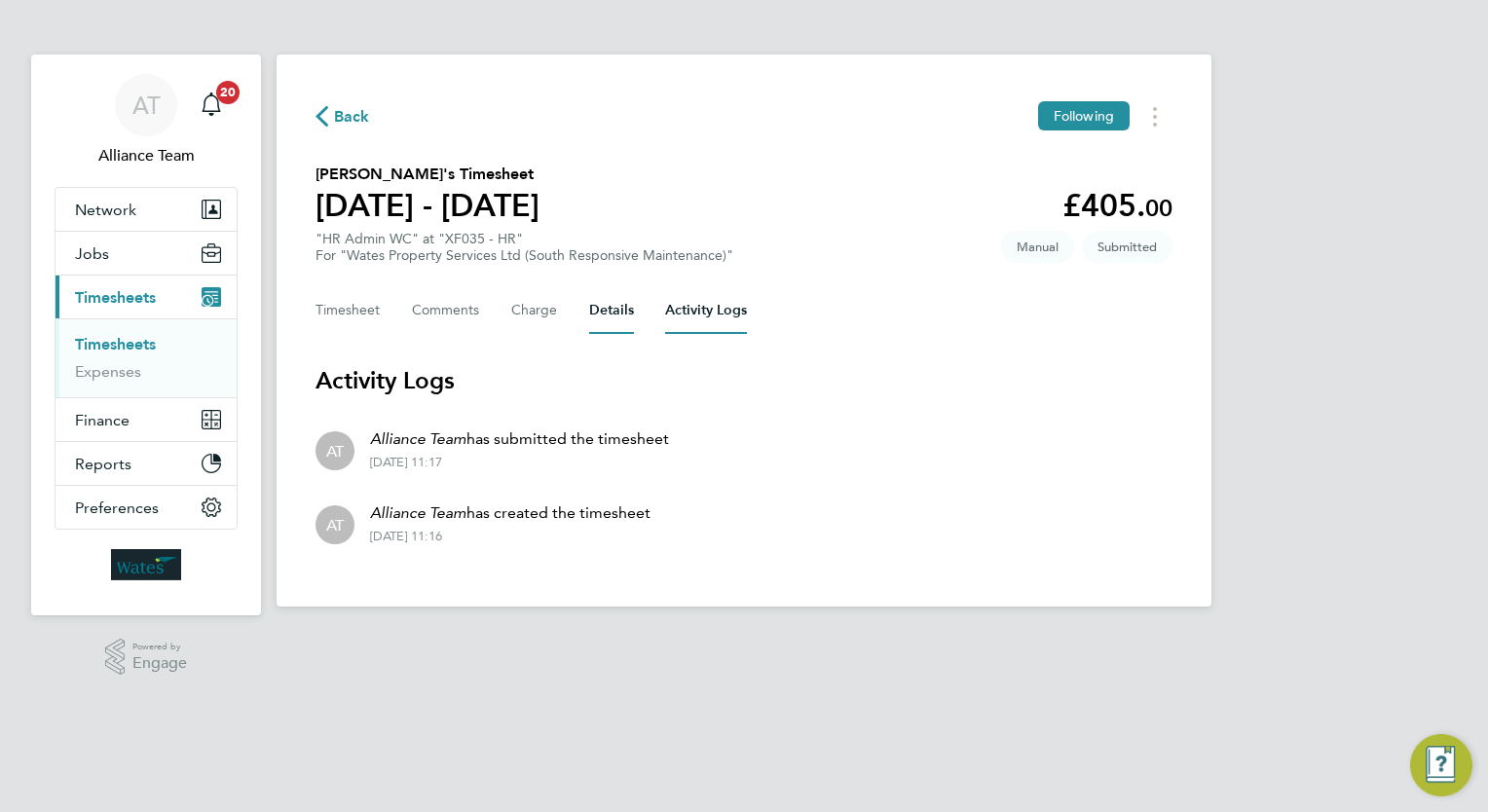 click on "Details" at bounding box center (612, 311) 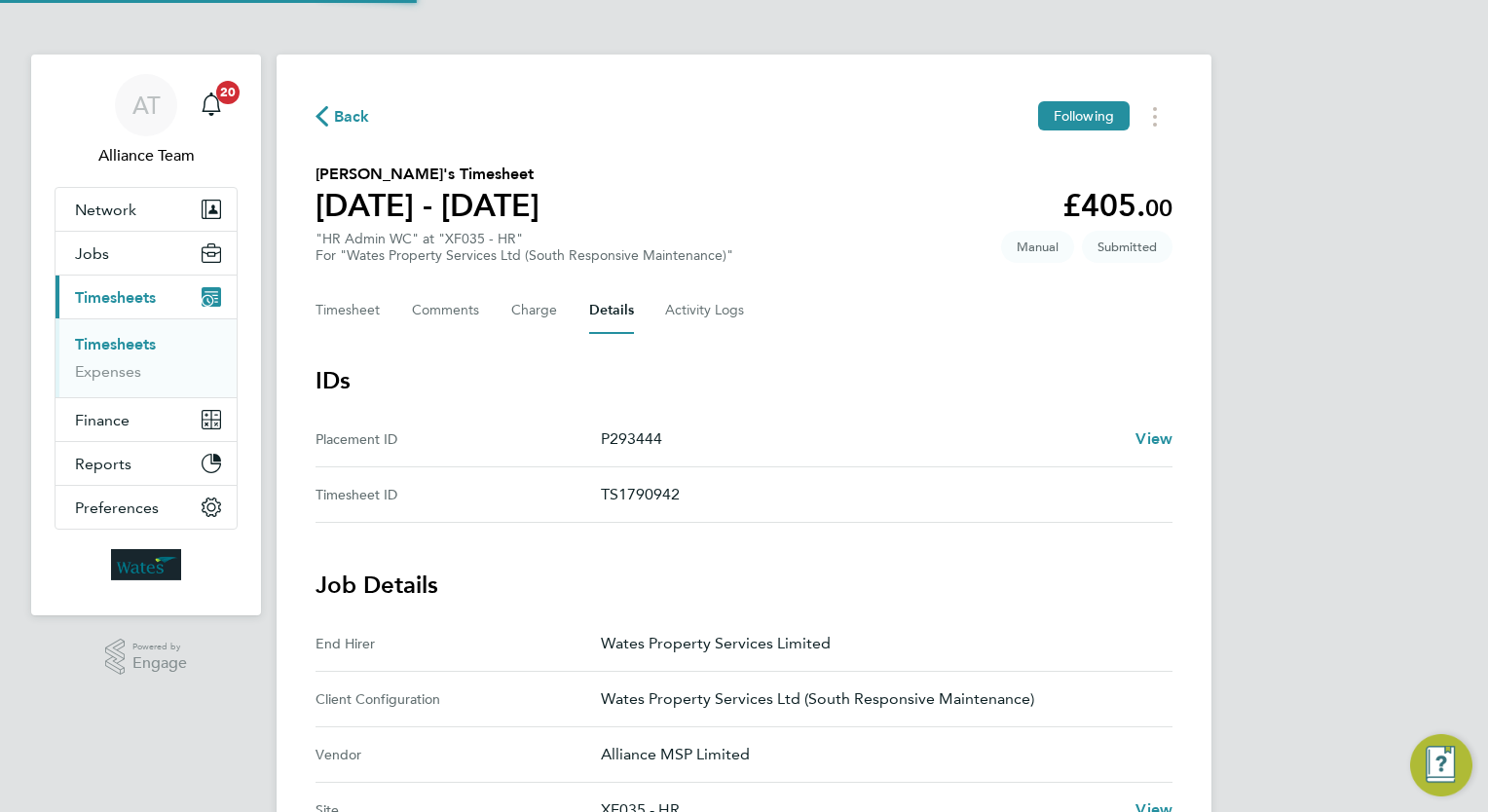 type 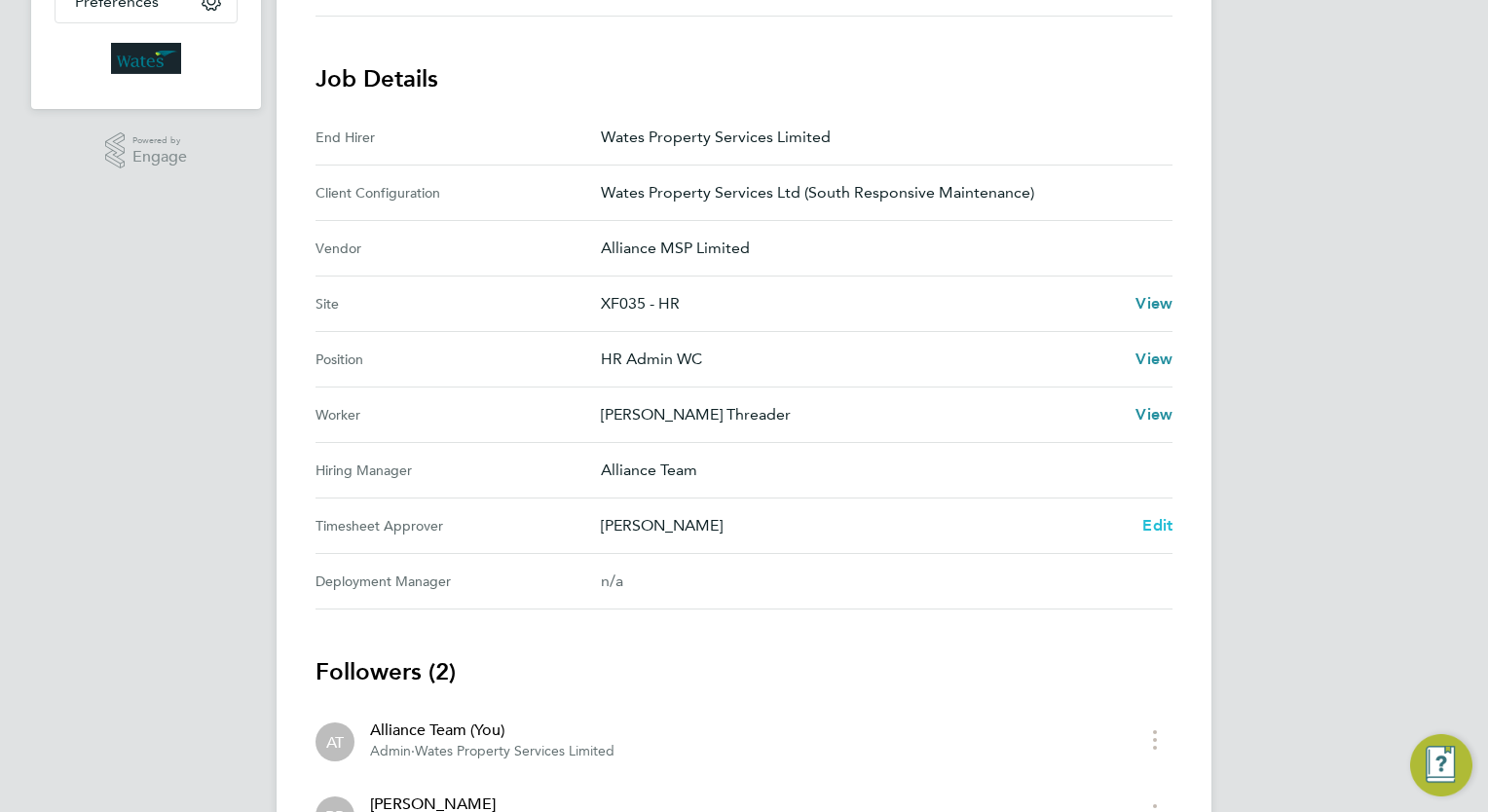 click on "Edit" at bounding box center [1157, 525] 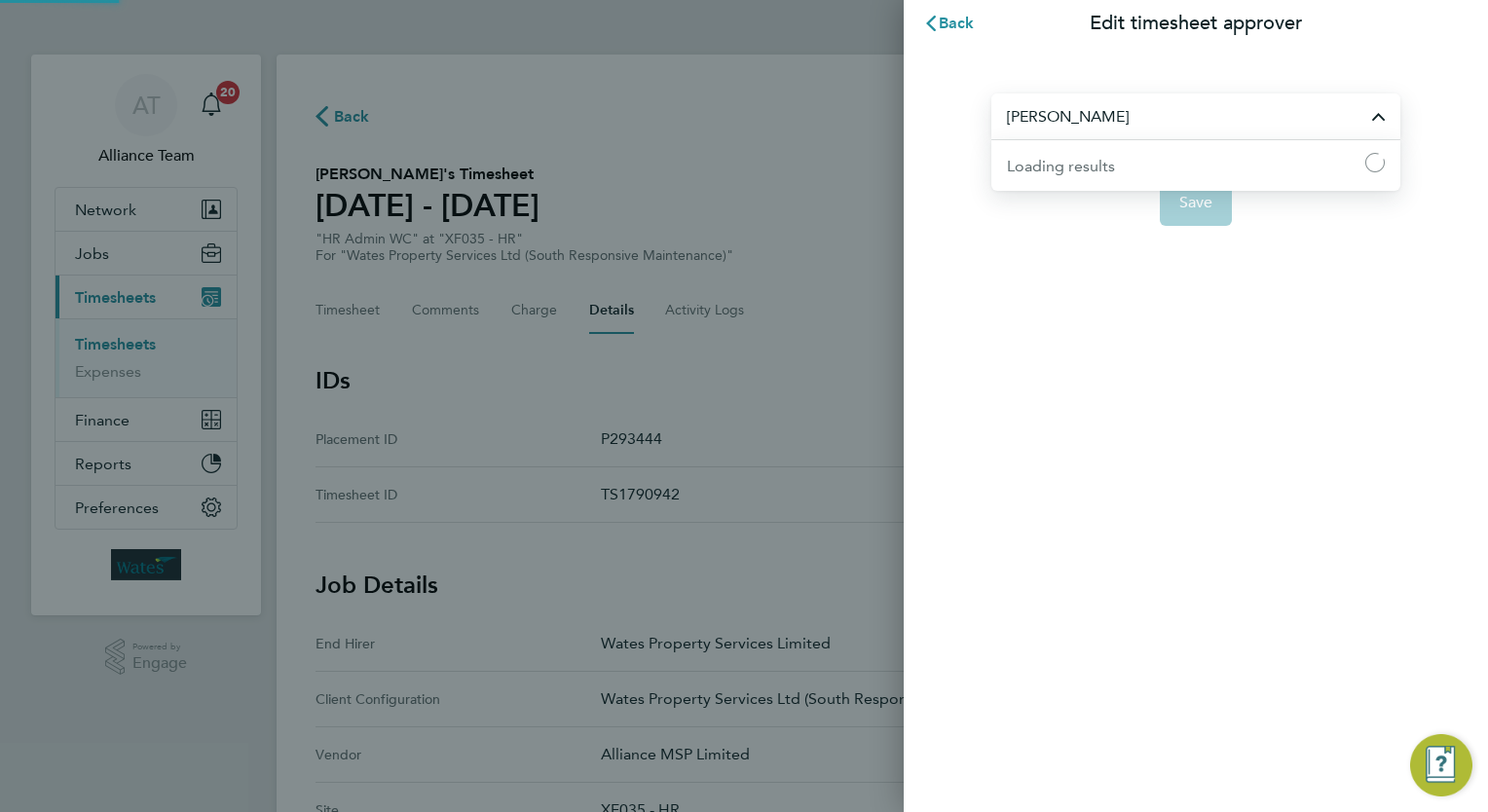 click on "Ranjiv Boodhun" at bounding box center [1196, 116] 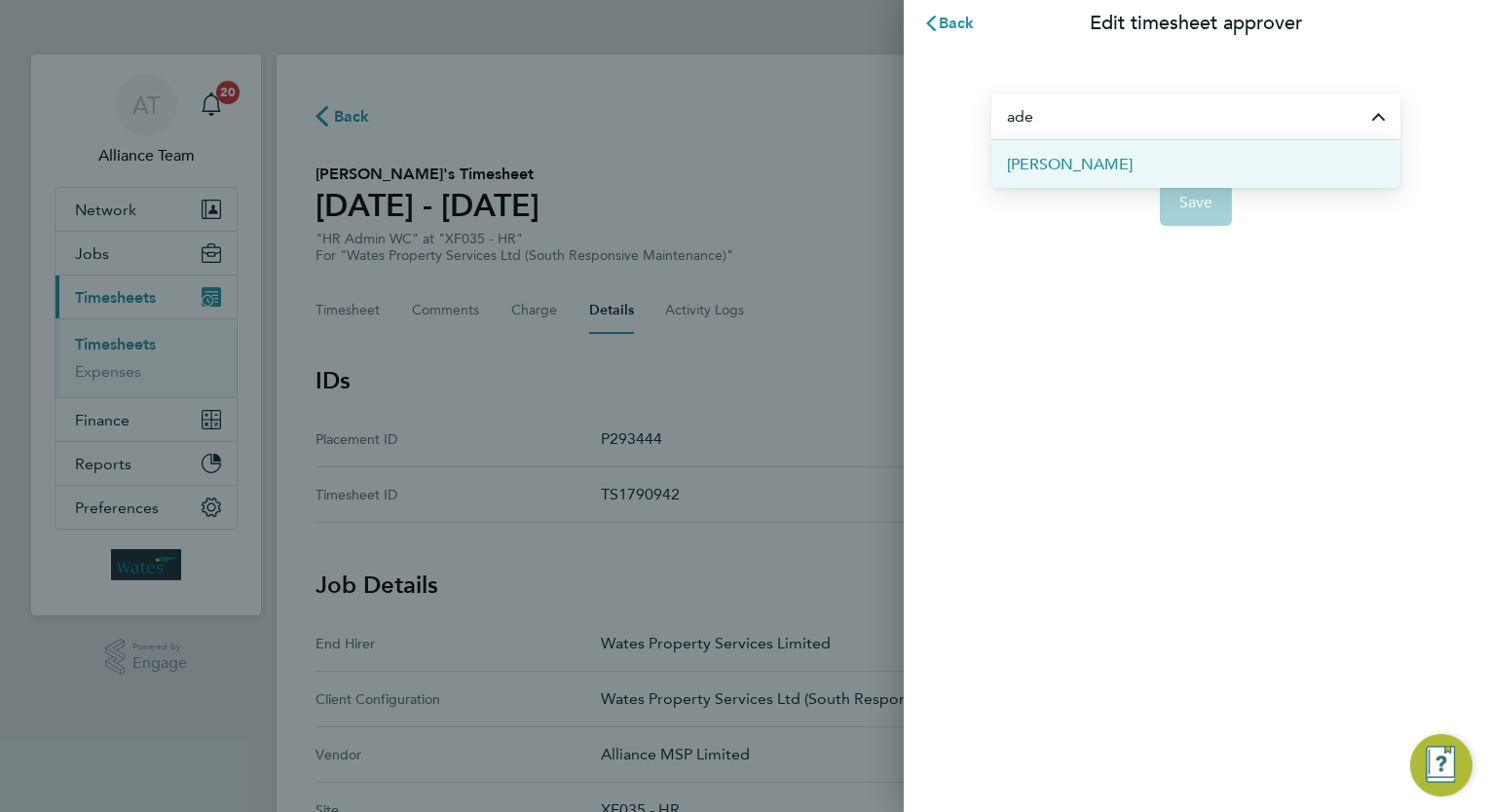 click on "Adebimpe Marcus" at bounding box center (1196, 164) 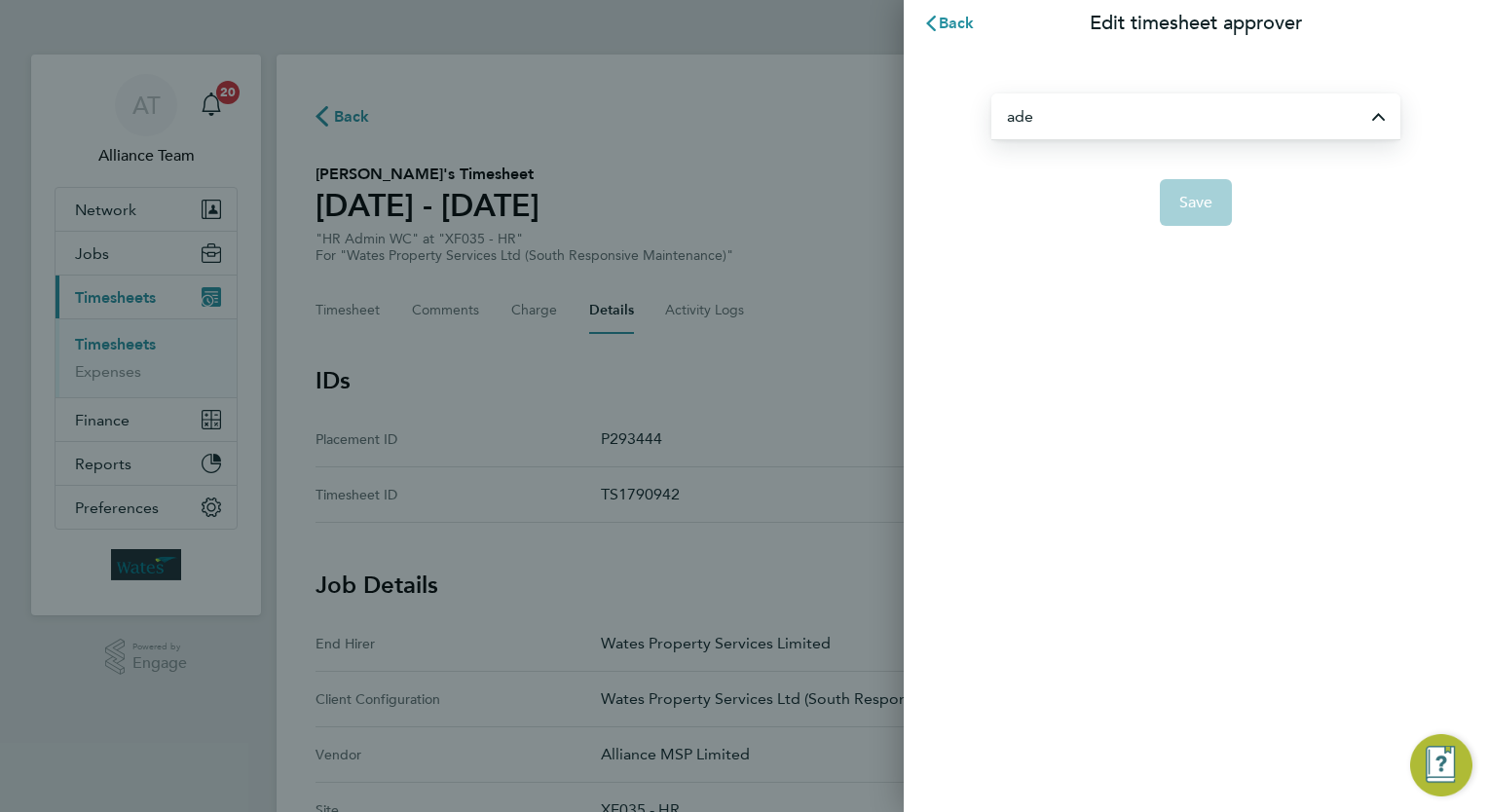 type on "Adebimpe Marcus" 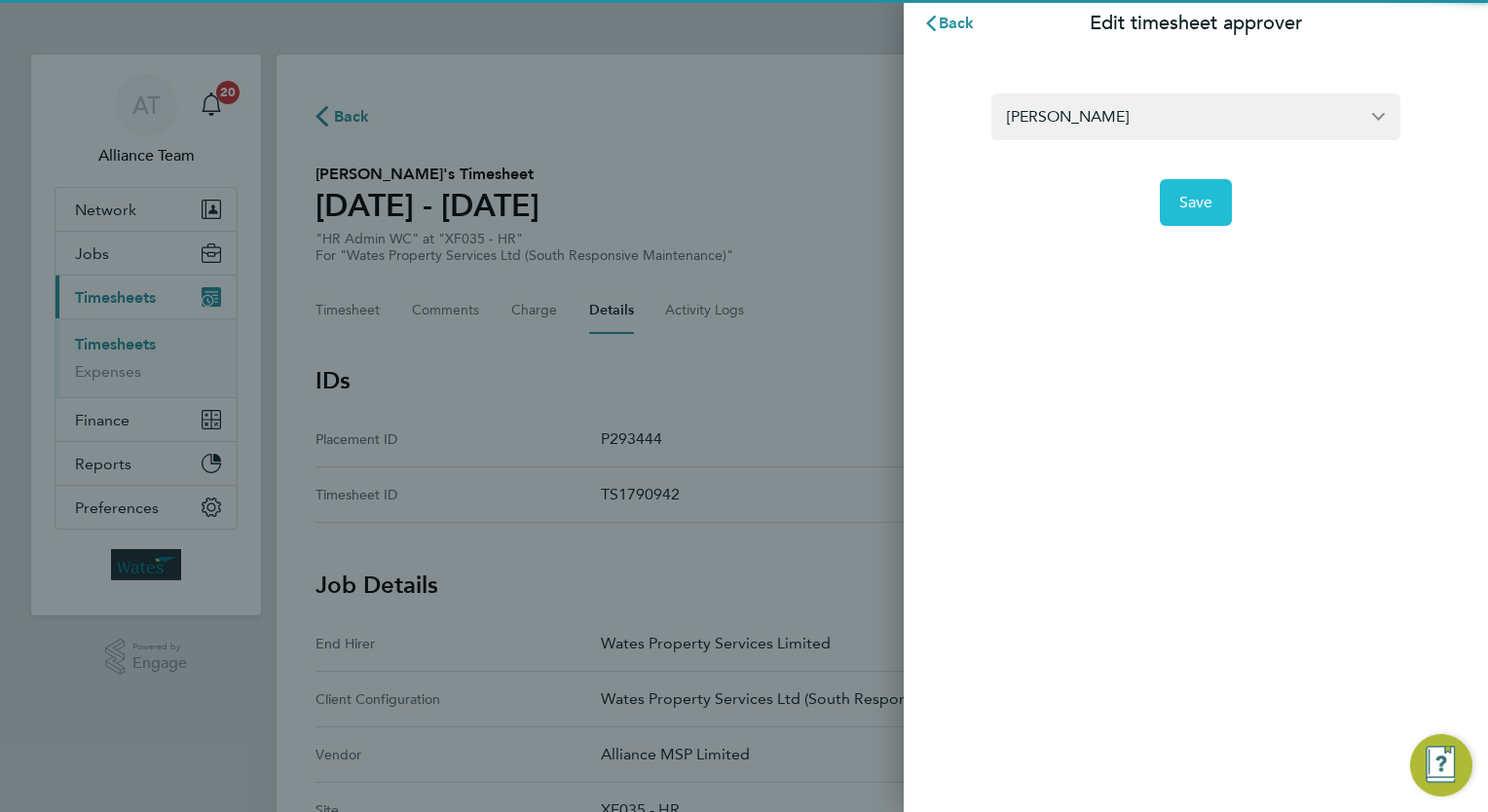 click on "Save" 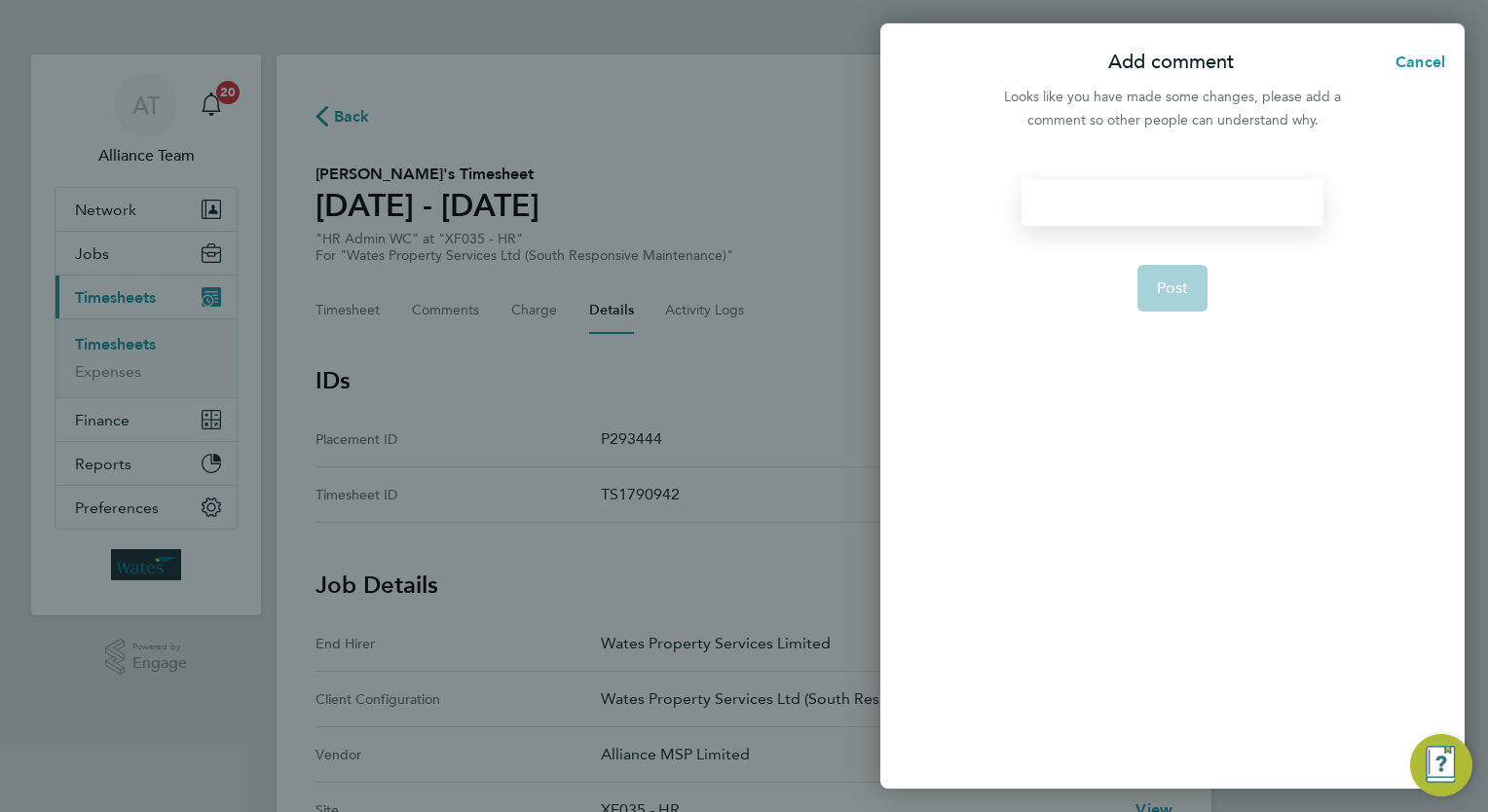 click at bounding box center (1172, 203) 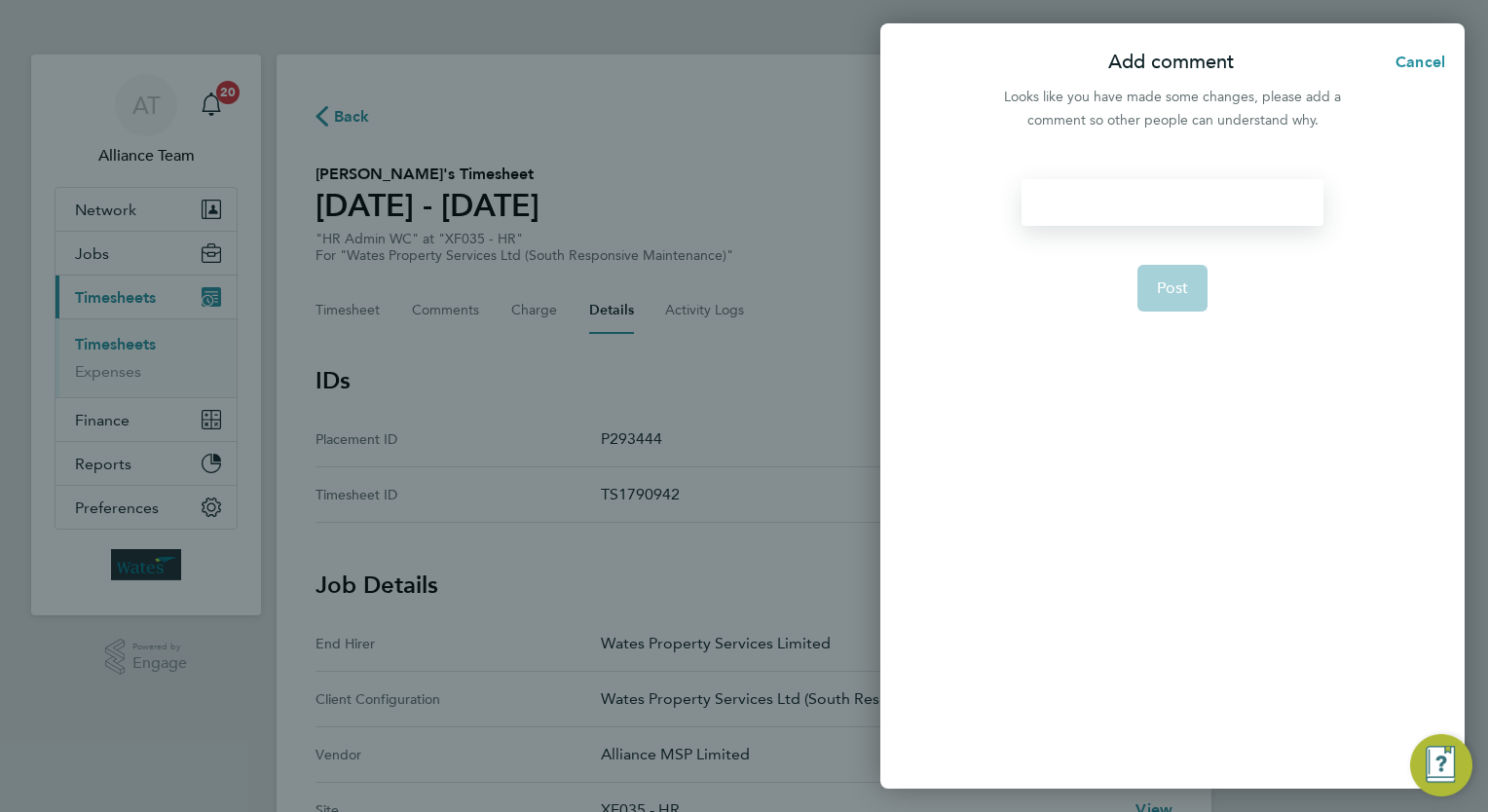 click at bounding box center (1172, 203) 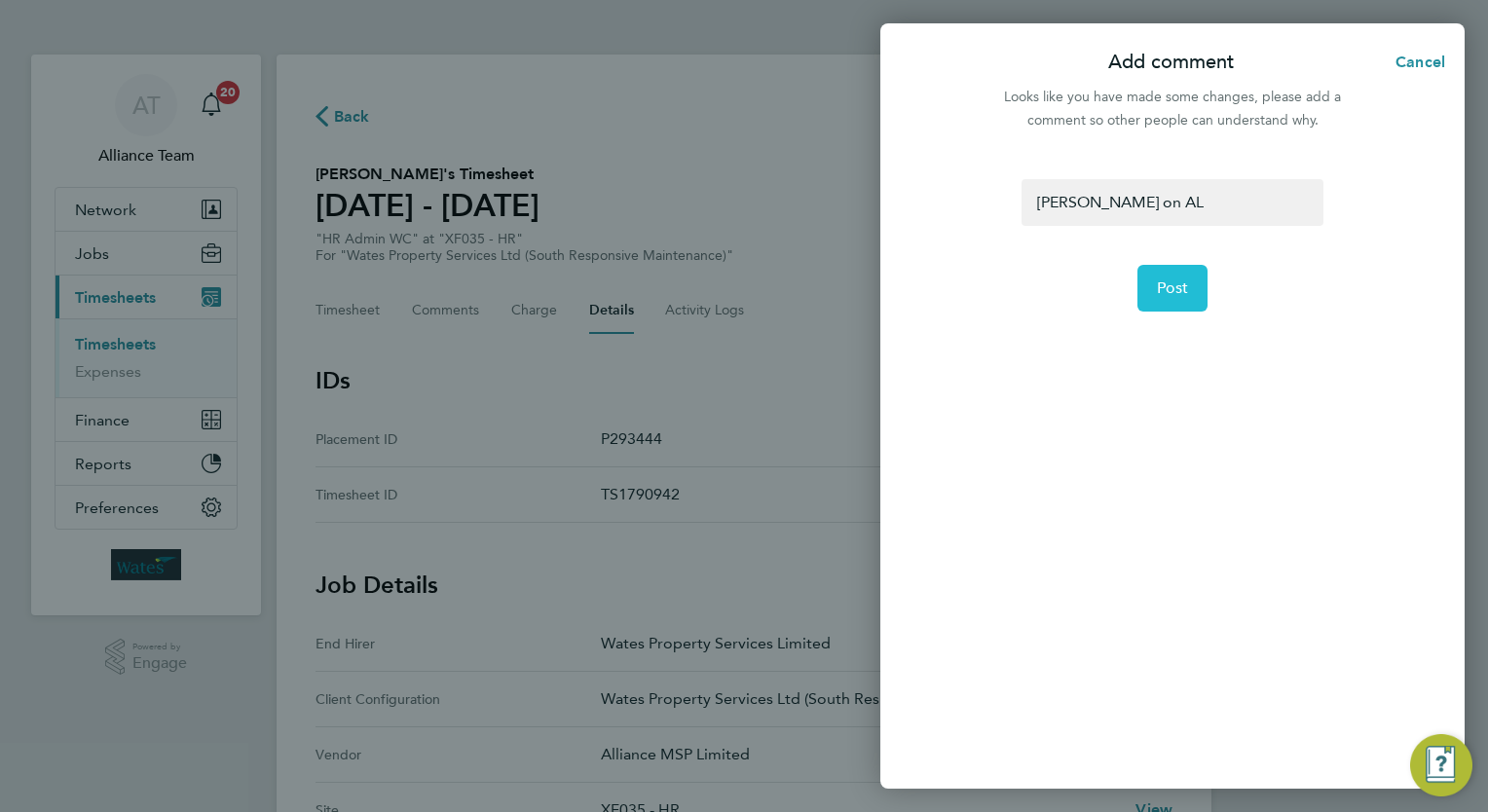 click on "Post" 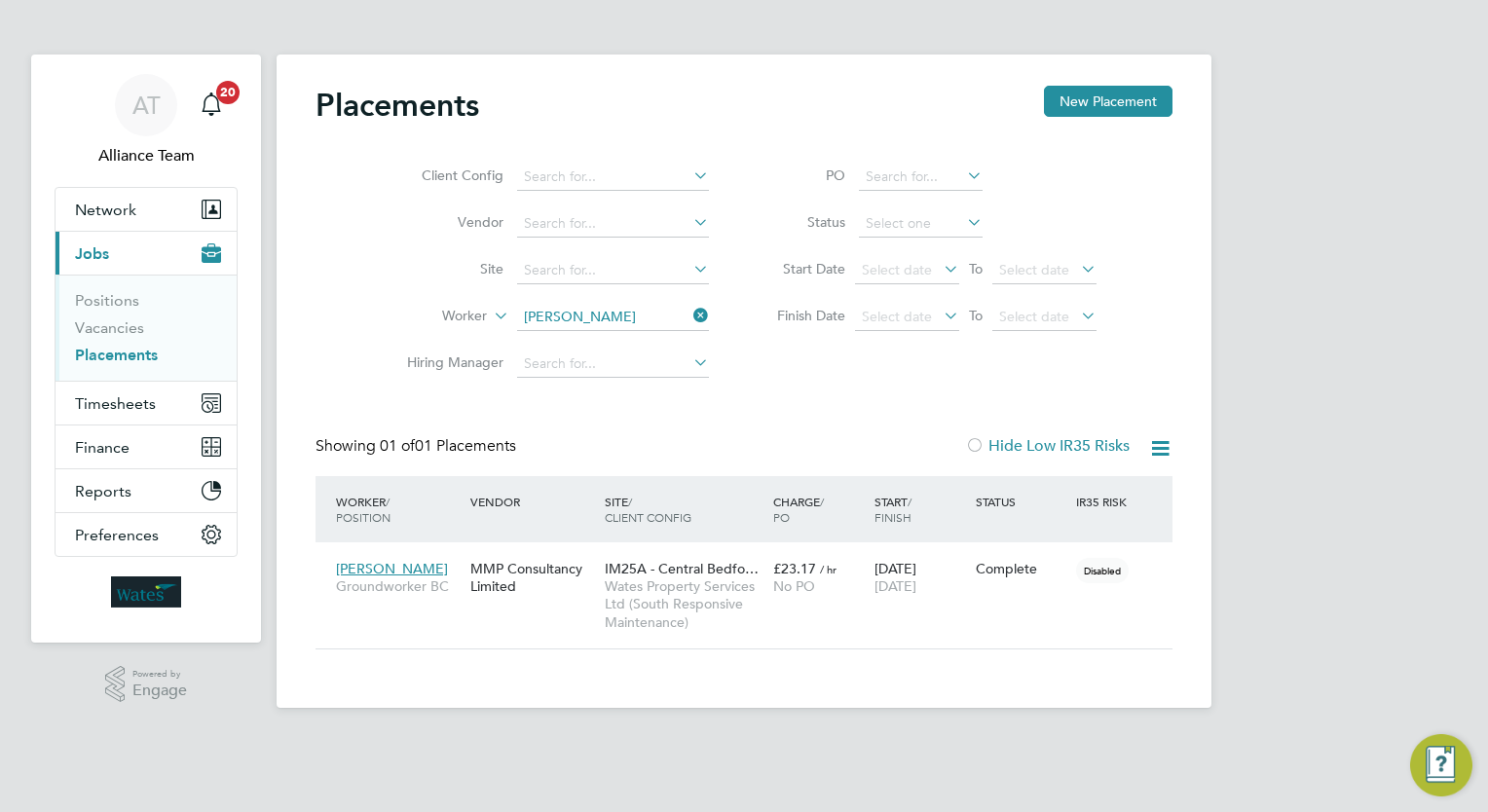 scroll, scrollTop: 0, scrollLeft: 0, axis: both 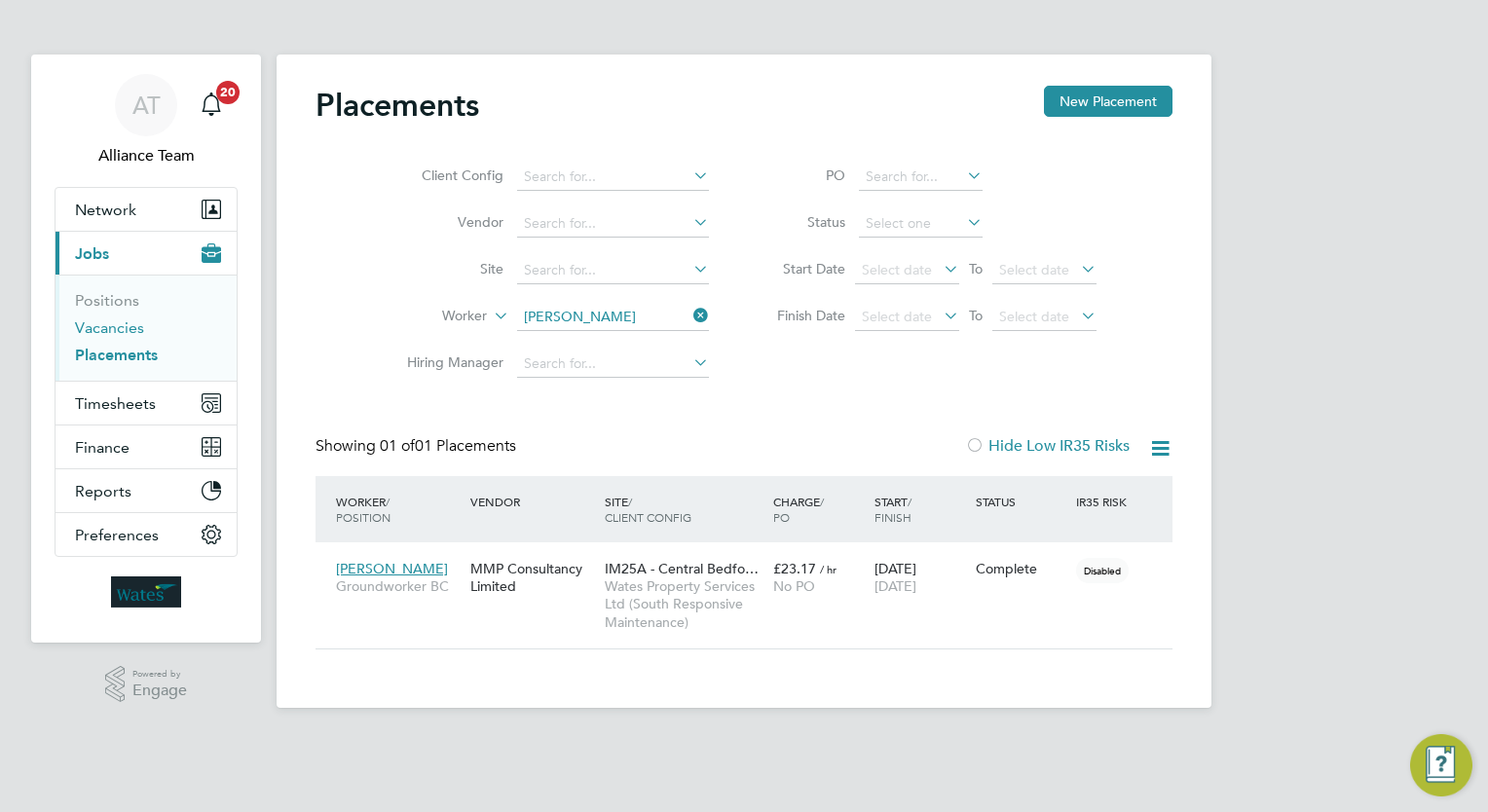 click on "Vacancies" at bounding box center (109, 327) 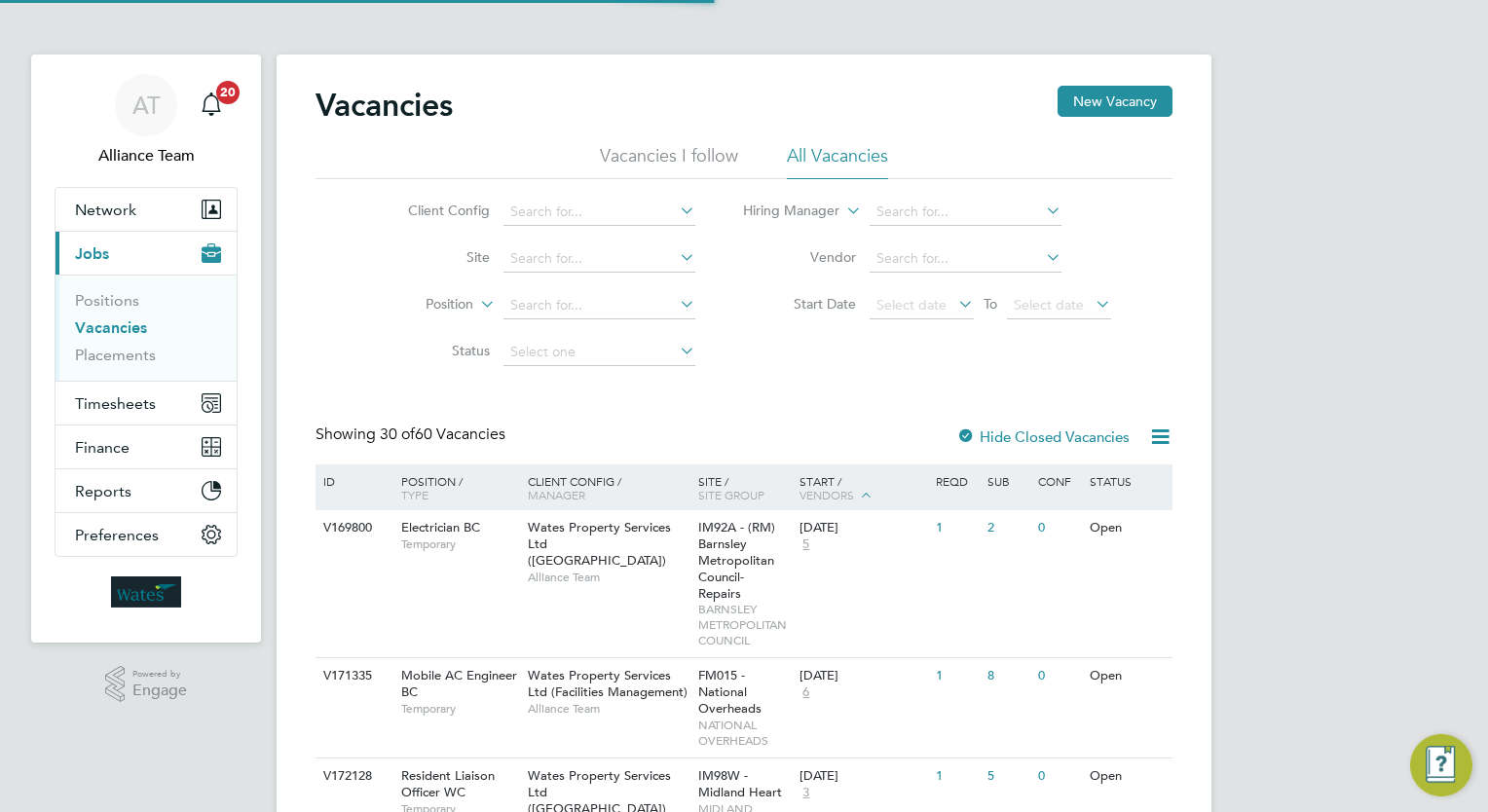 click on "[DATE] 5" 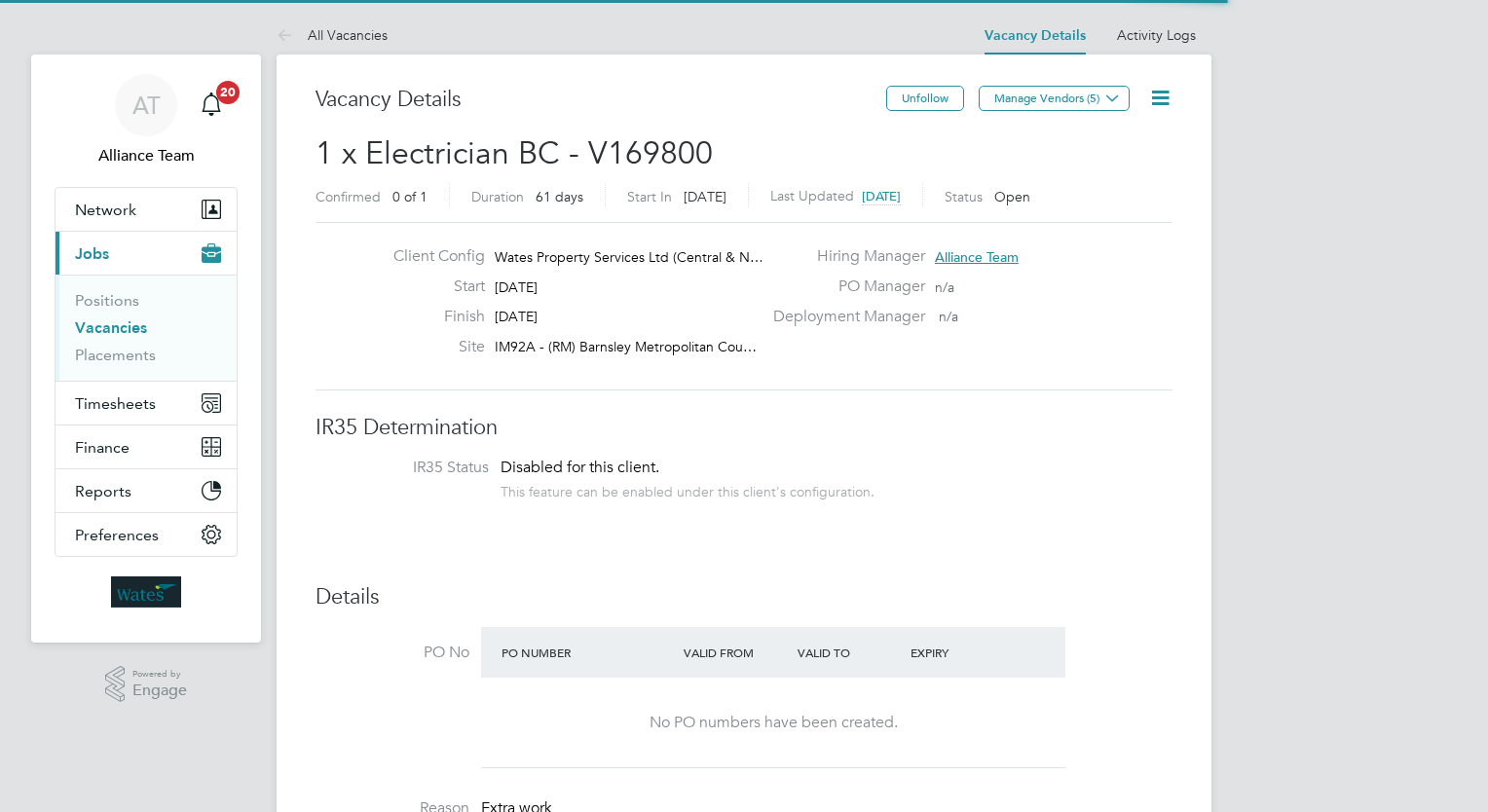 scroll, scrollTop: 0, scrollLeft: 0, axis: both 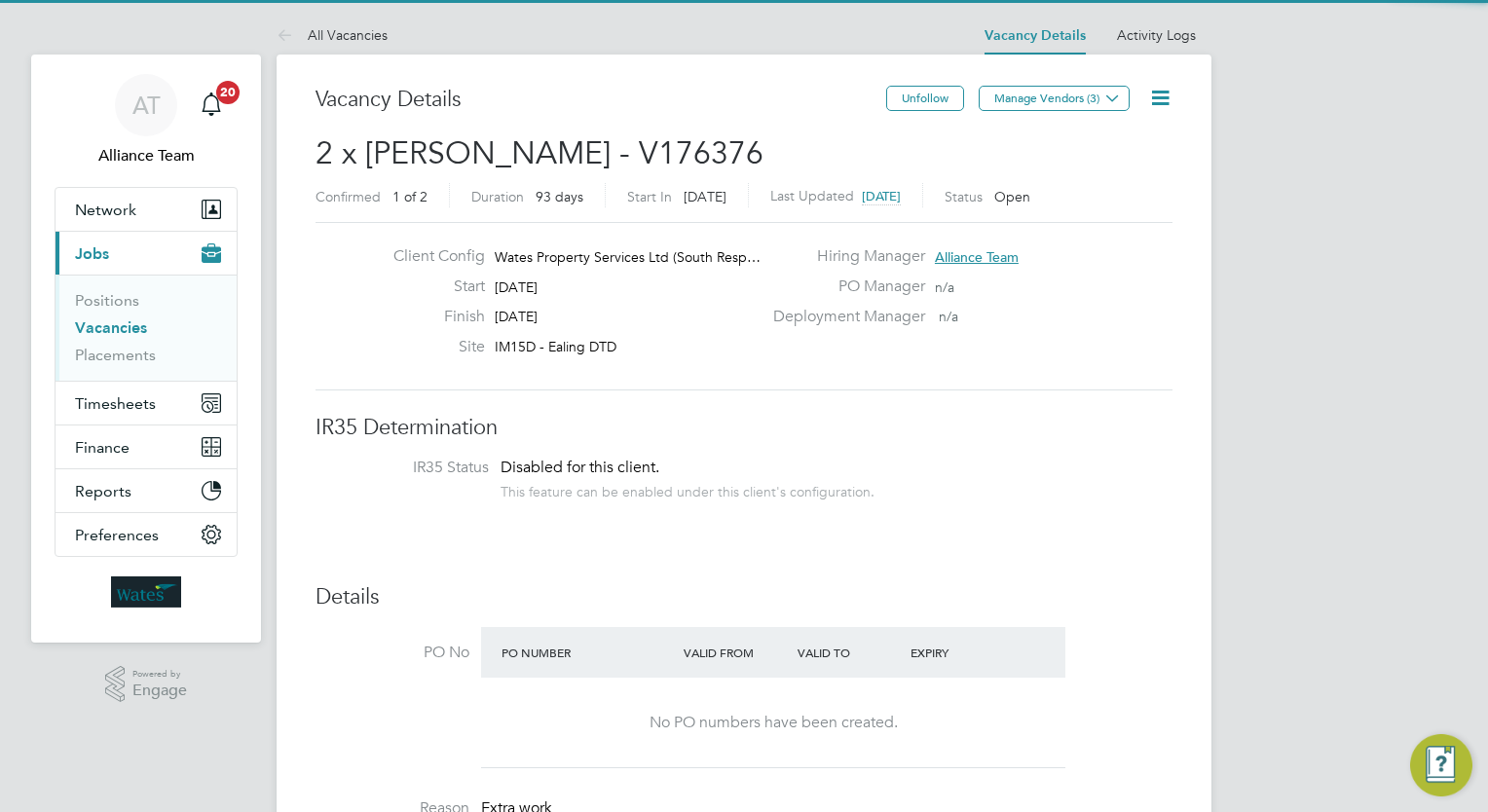 click on "AT   Alliance Team   Notifications
20   Applications:   Network
Team Members   Businesses   Sites   Workers   Contacts   Current page:   Jobs
Positions   Vacancies   Placements   Timesheets
Timesheets   Expenses   Finance
Invoices & Credit Notes   Statements   Payments   Reports
CIS Reports   Report Downloads   Preferences
My Business   Branding   Notifications   VMS Configurations   Activity Logs
.st0{fill:#C0C1C2;}
Powered by Engage All Vacancies Vacancy Details   Activity Logs   Vacancy Details Activity Logs All Vacancies Vacancy Details   Unfollow Manage Vendors (3)   2 x [PERSON_NAME] - V176376 Confirmed   1 of 2 Duration   93 days Start In     [DATE] Last Updated [DATE] Status   Open   Client Config Start [DATE] Finish" at bounding box center [744, 1523] 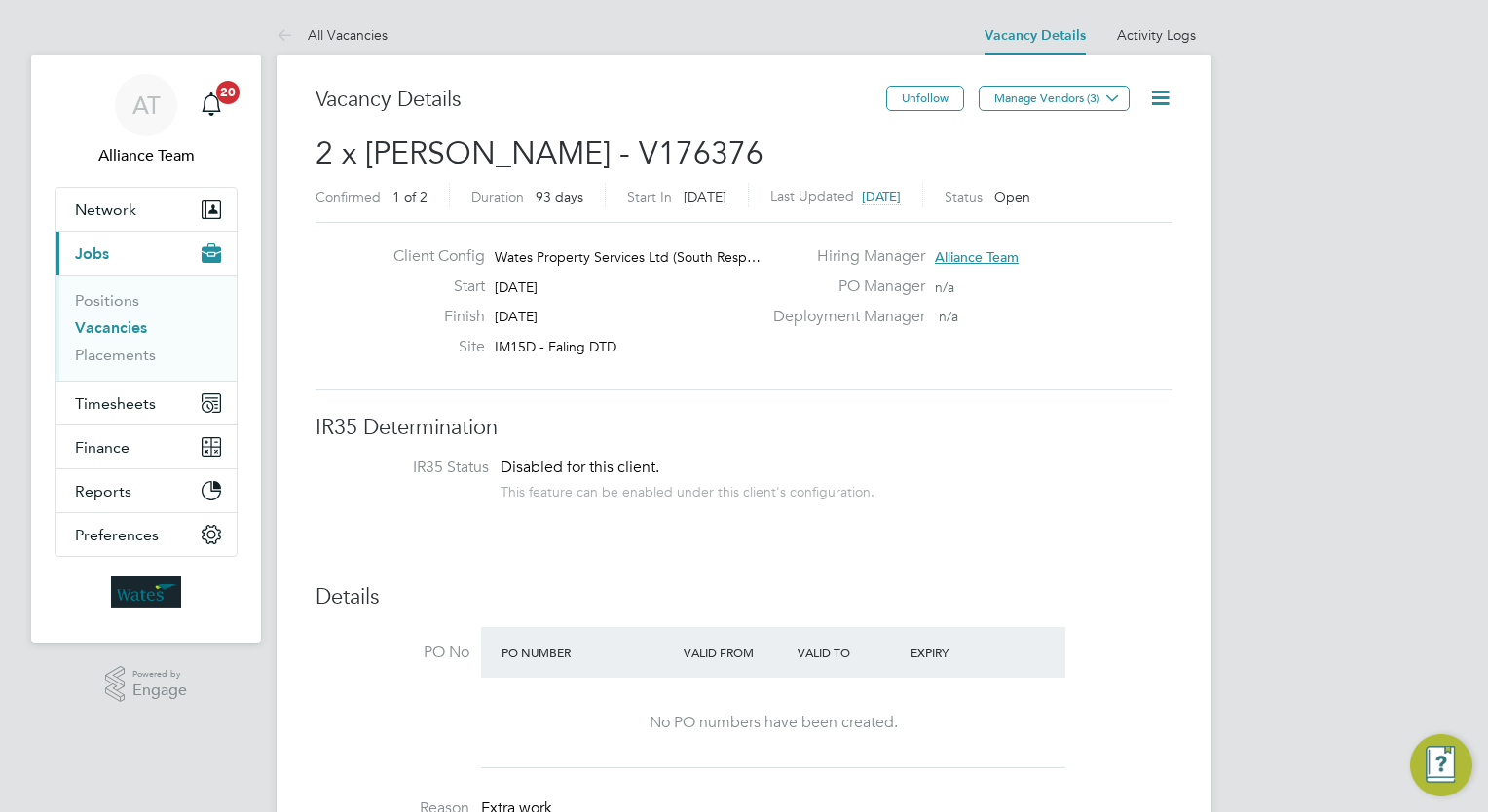 click 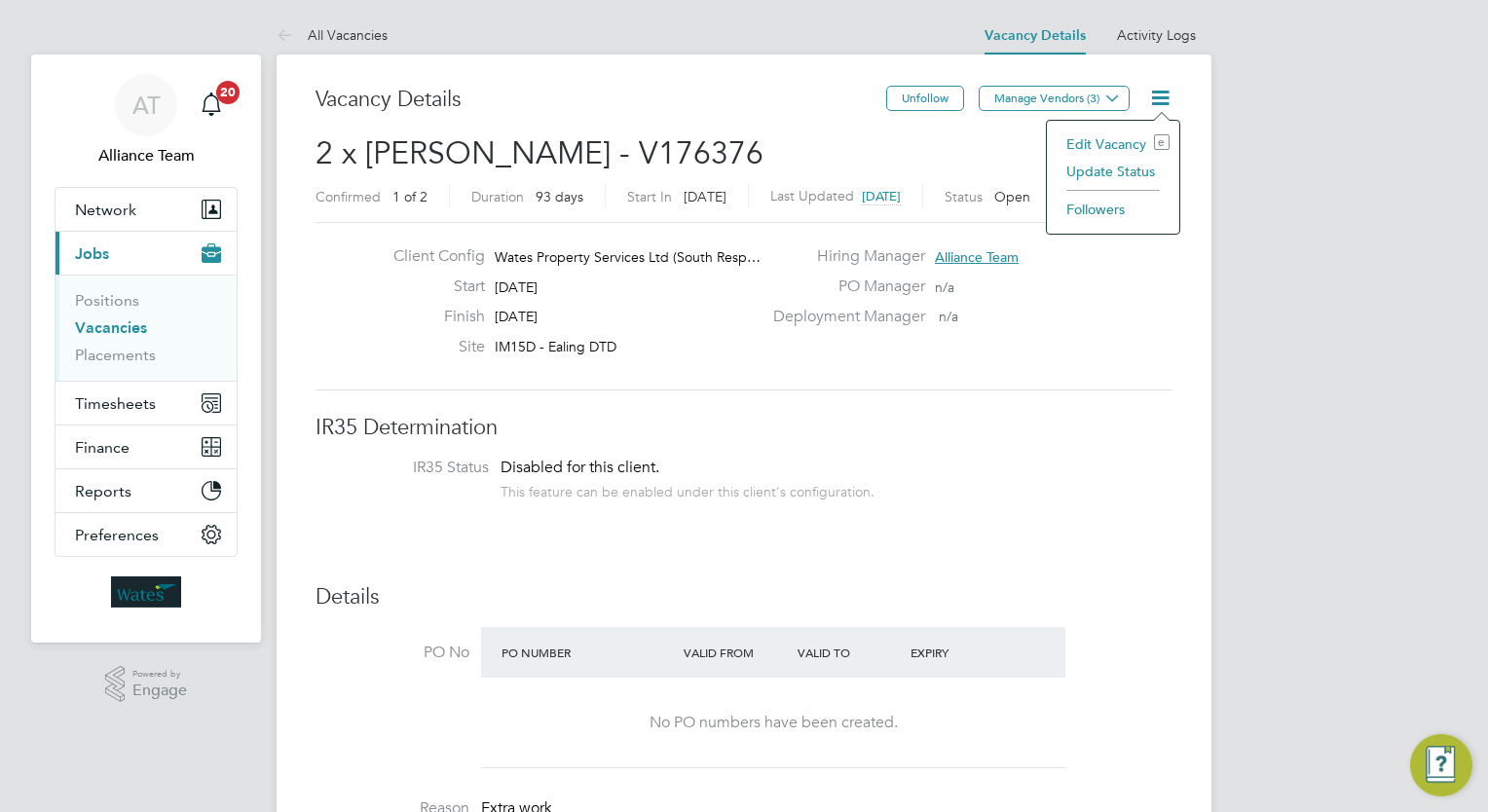 click on "Edit Vacancy e" 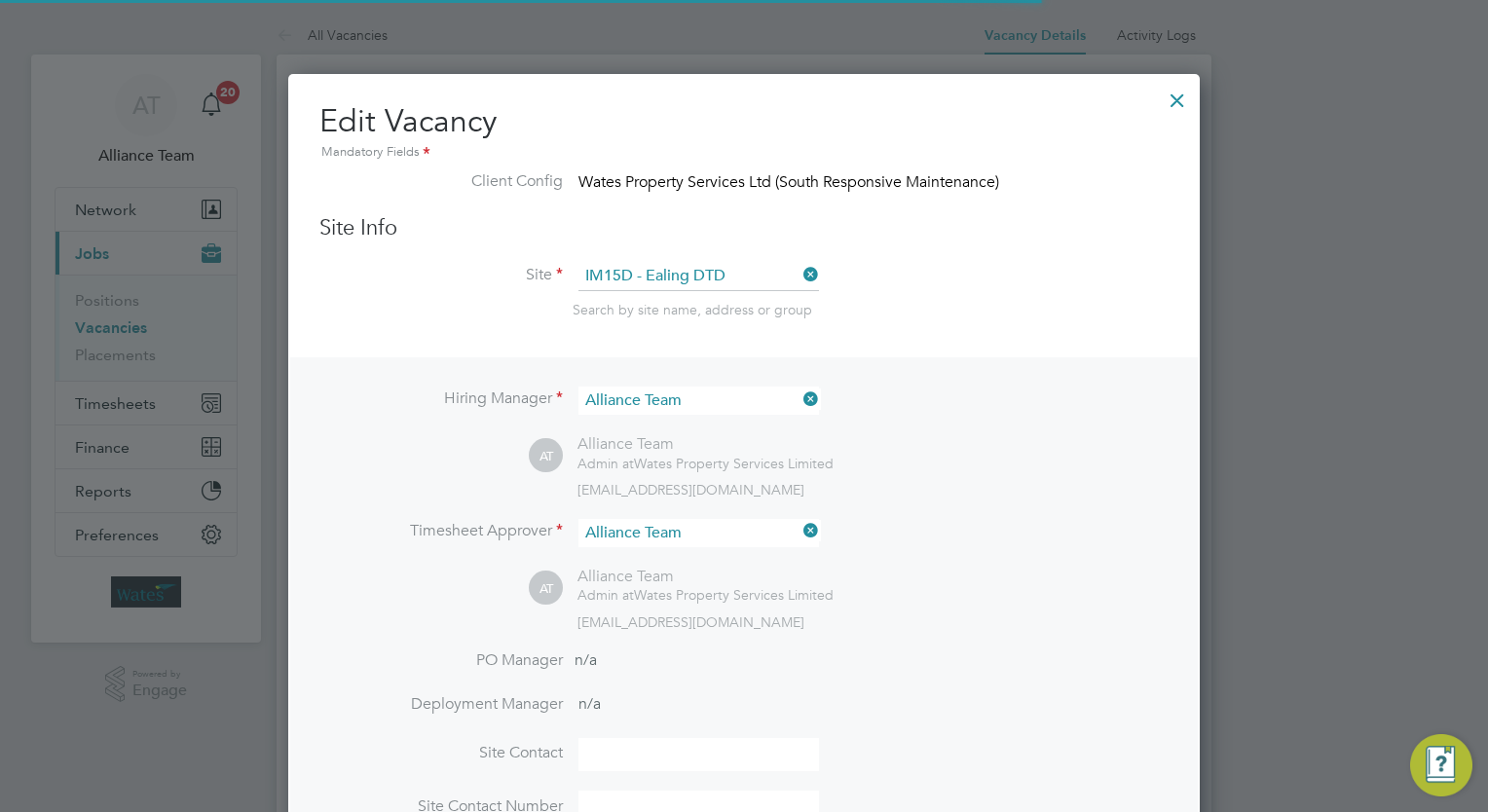 click on "Hiring Manager   Alliance Team" at bounding box center (744, 410) 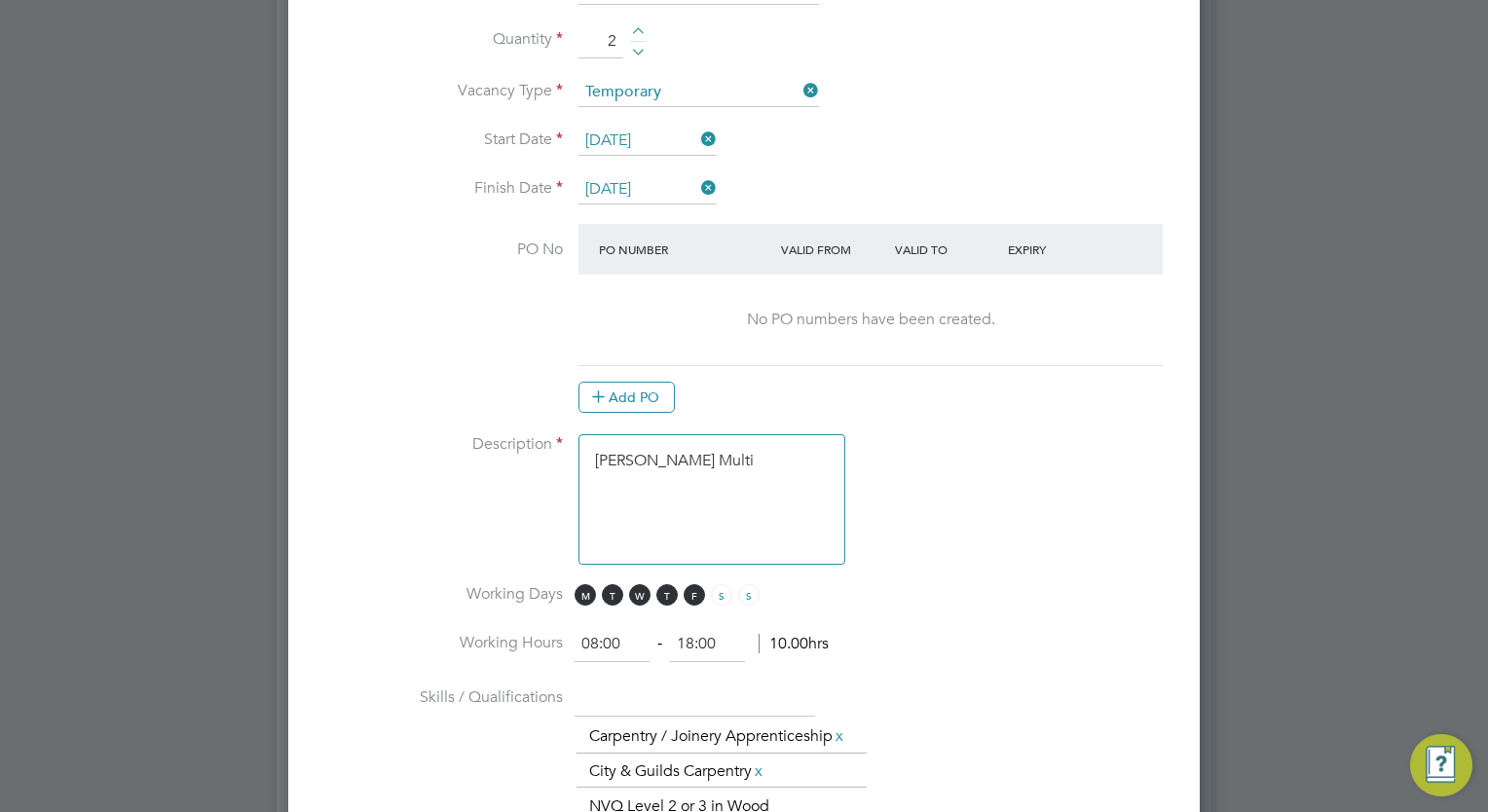click on "[DATE]" at bounding box center [648, 141] 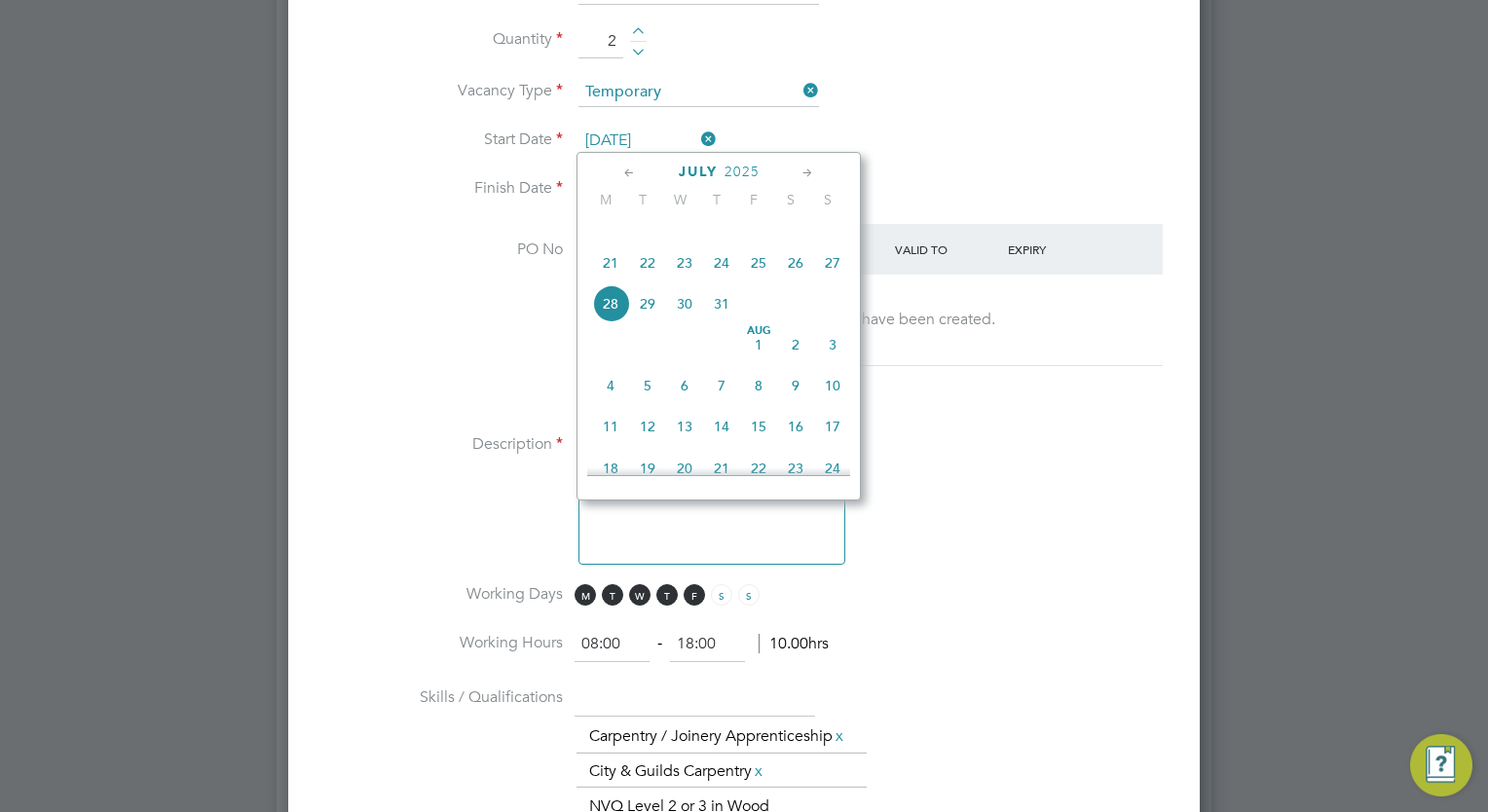 click on "11" 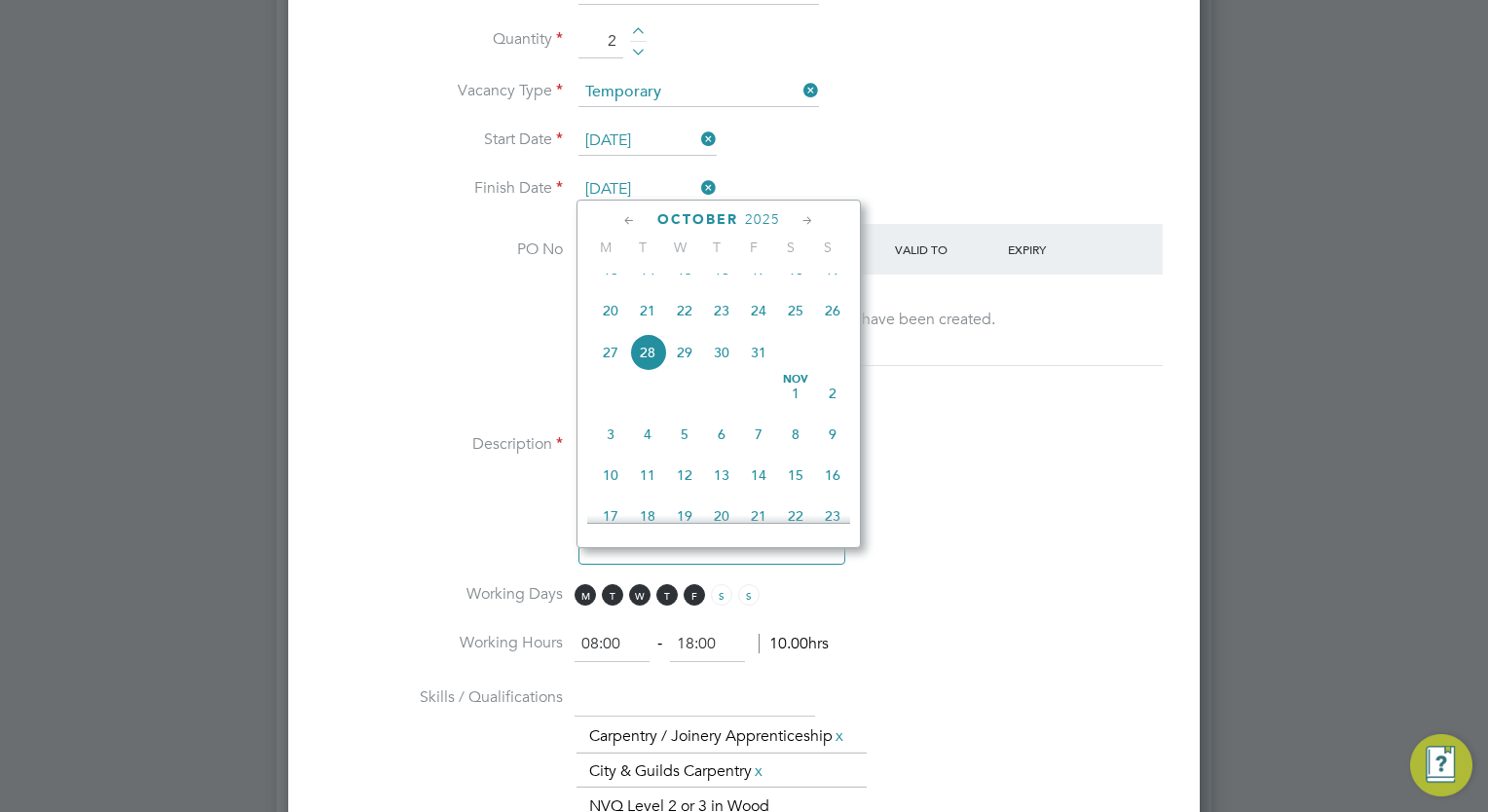 click on "All Vacancies Vacancy Details   Activity Logs   Vacancy Details Activity Logs All Vacancies Vacancy Details   Unfollow Manage Vendors (3)   2 x [PERSON_NAME] - V176376 Confirmed   1 of 2 Duration   93 days Start In     [DATE] Last Updated [DATE] Status   Open   Client Config Wates Property Services Ltd (South Resp… Start [DATE] Finish [DATE] Site IM15D - Ealing DTD Hiring Manager Alliance Team PO Manager  n/a Deployment Manager   n/a IR35 Determination IR35 Status Disabled for this client. This feature can be enabled under this client's configuration. Details PO No PO Number Valid From Valid To Expiry No PO numbers have been created. Reason   Extra work Description [PERSON_NAME] Multi Skills / Qualifications Carpentry / Joinery Apprenticeship, City & Guilds Carpentry, NVQ Level 2 or 3 in Wood Occupations, DBS, Asbestos Awareness UKATA or IATP Tools n/a Additional H&S n/a Working Days   Mon,  Tue,  Wed,  Thu,  Fri,  Sat,  Sun Working Hours 08:00 - 18:00  10.00hrs Submission Acceptance   Manual     0" 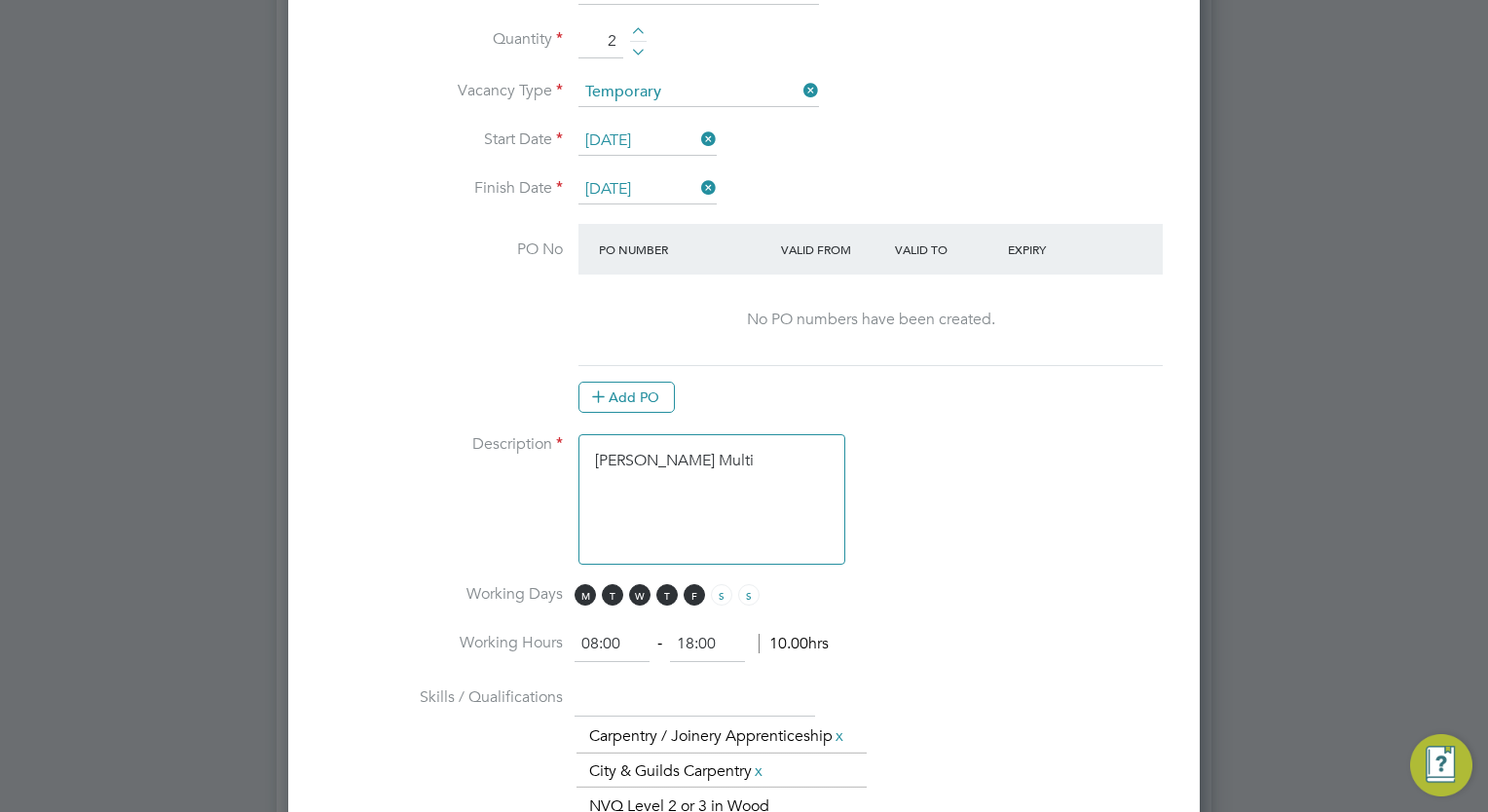 click on "[DATE]" at bounding box center (648, 190) 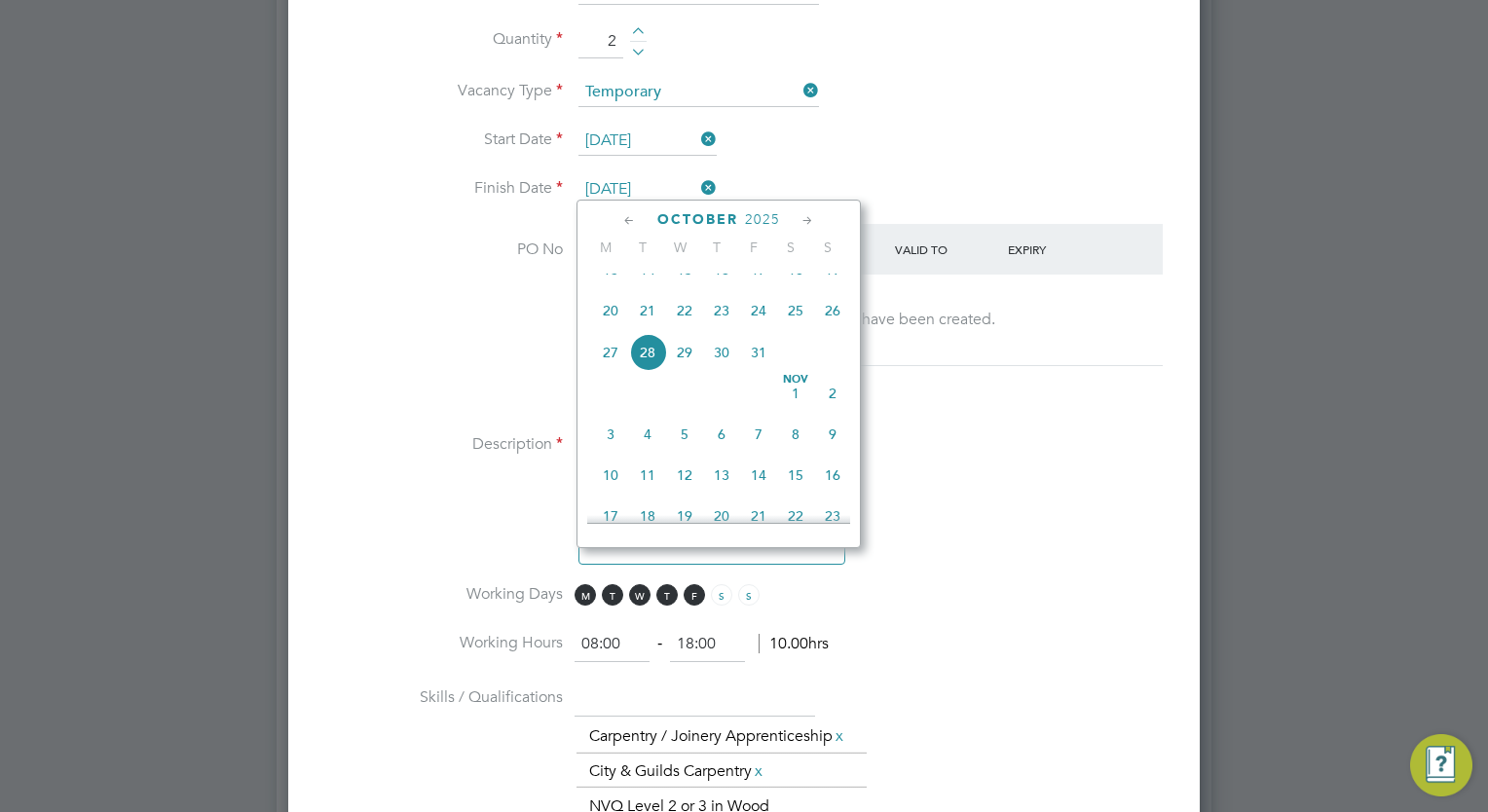 click on "11" 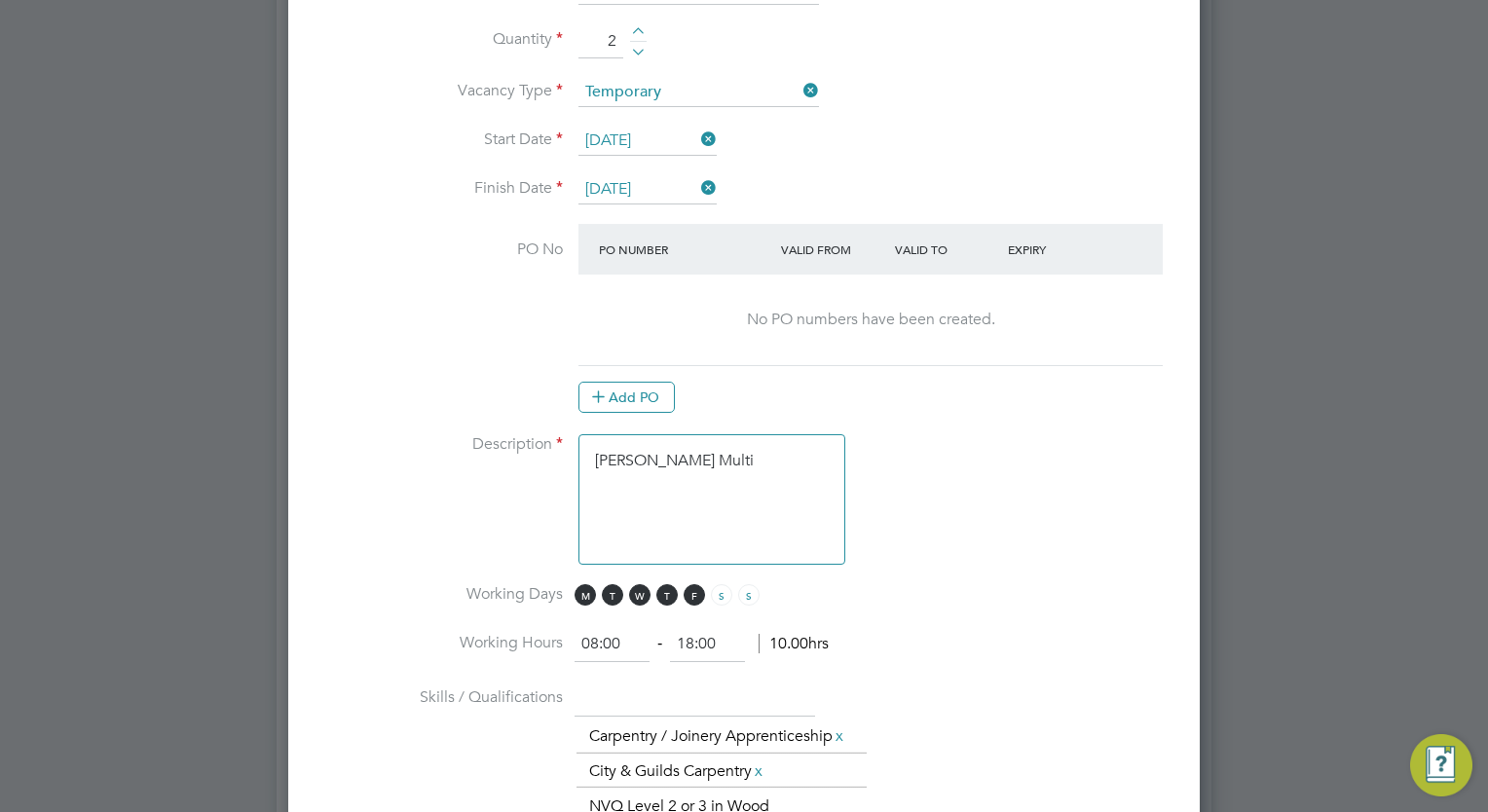 click on "Description   [PERSON_NAME] Multi" at bounding box center (744, 509) 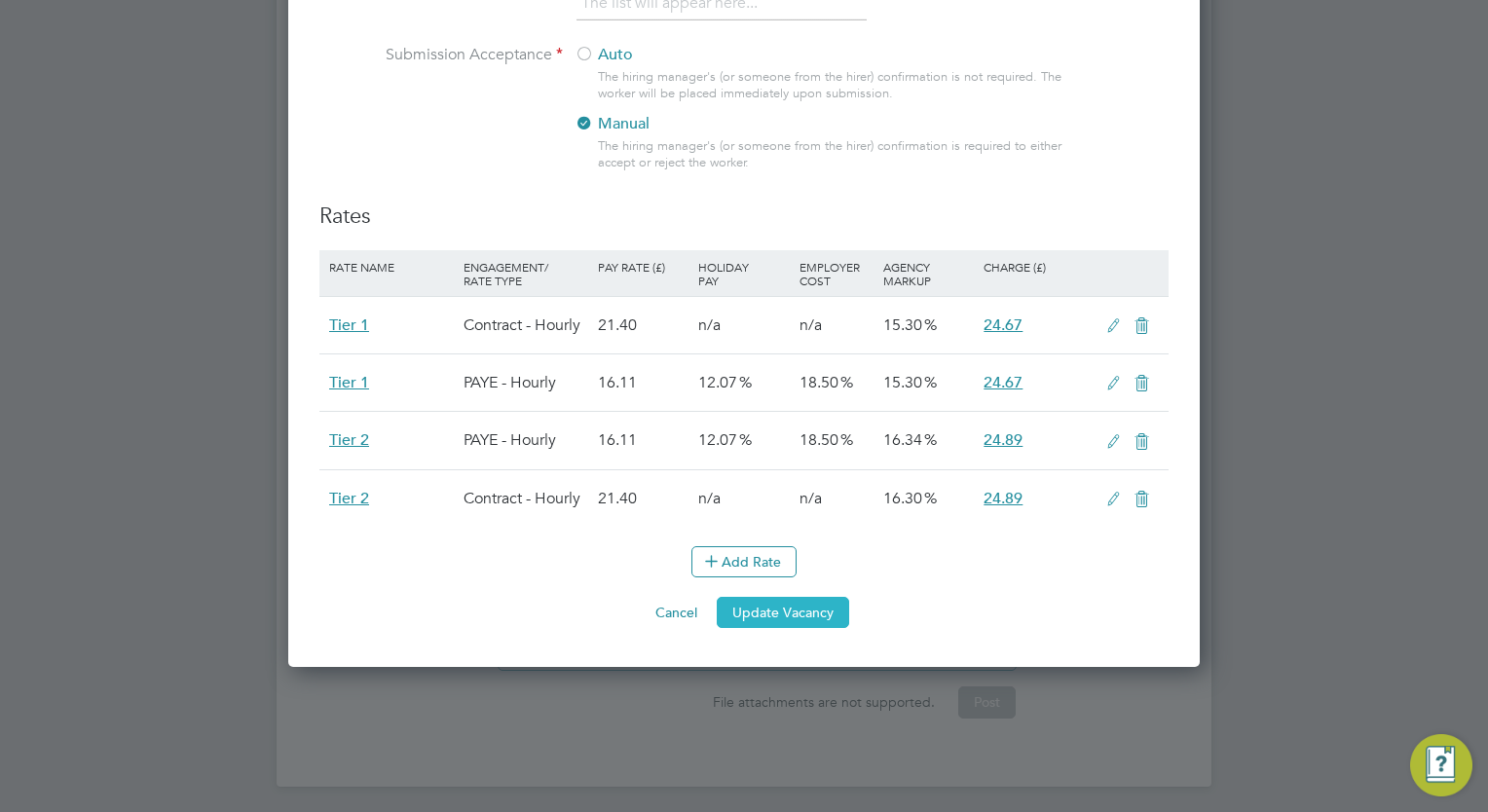 click on "Update Vacancy" at bounding box center [783, 612] 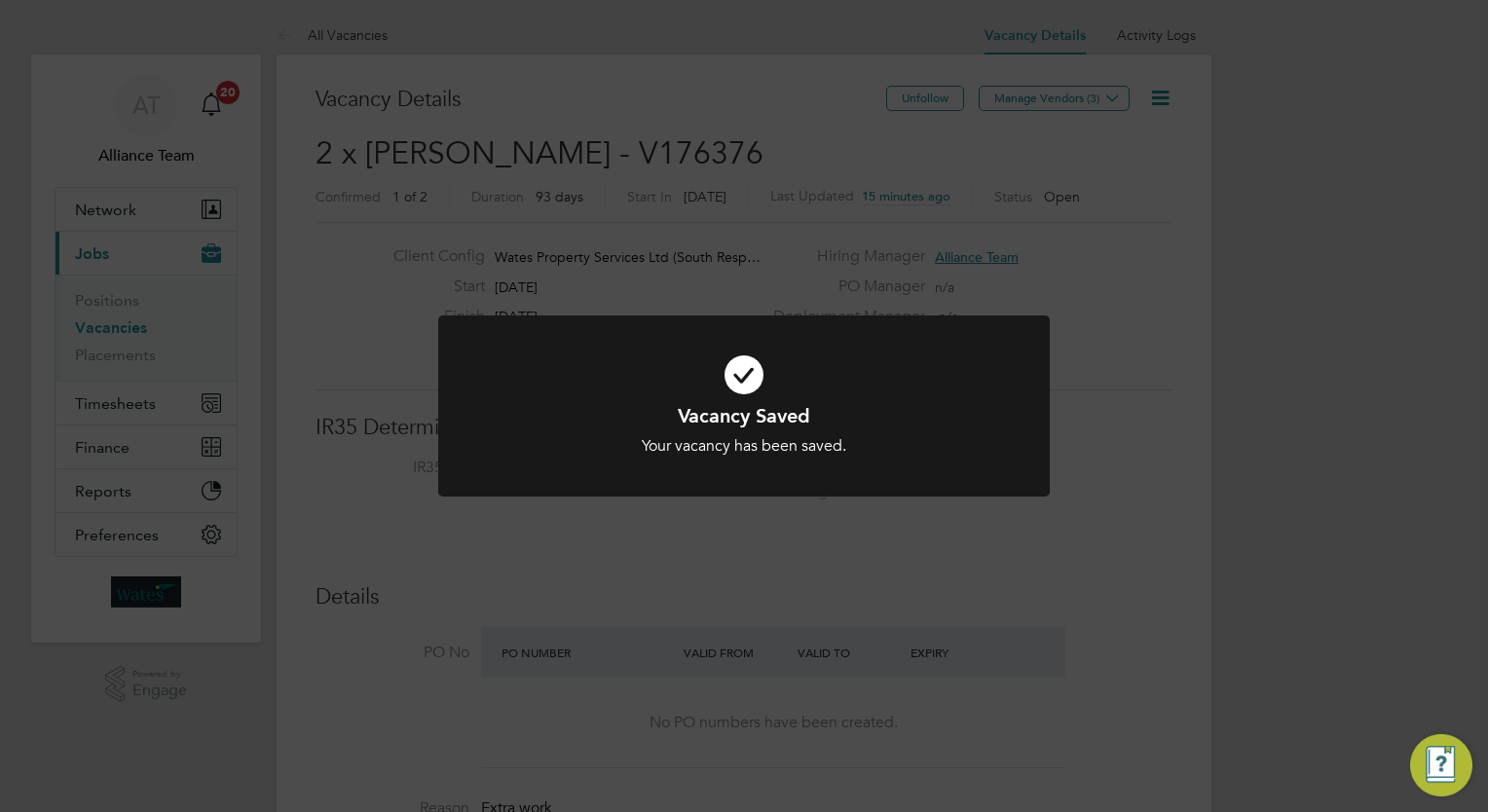 click on "Vacancy Saved Your vacancy has been saved. Cancel Okay" 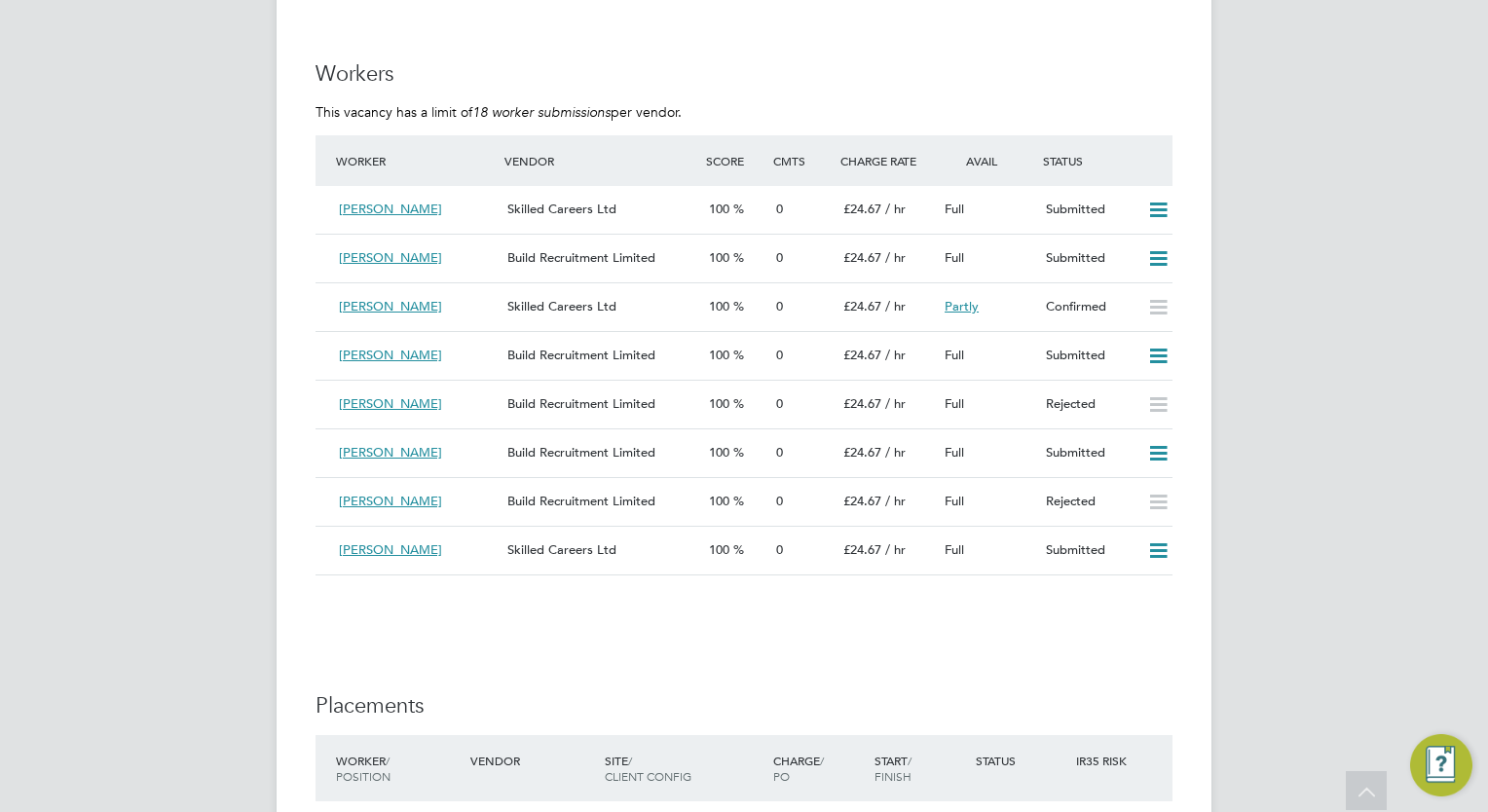 scroll, scrollTop: 1675, scrollLeft: 0, axis: vertical 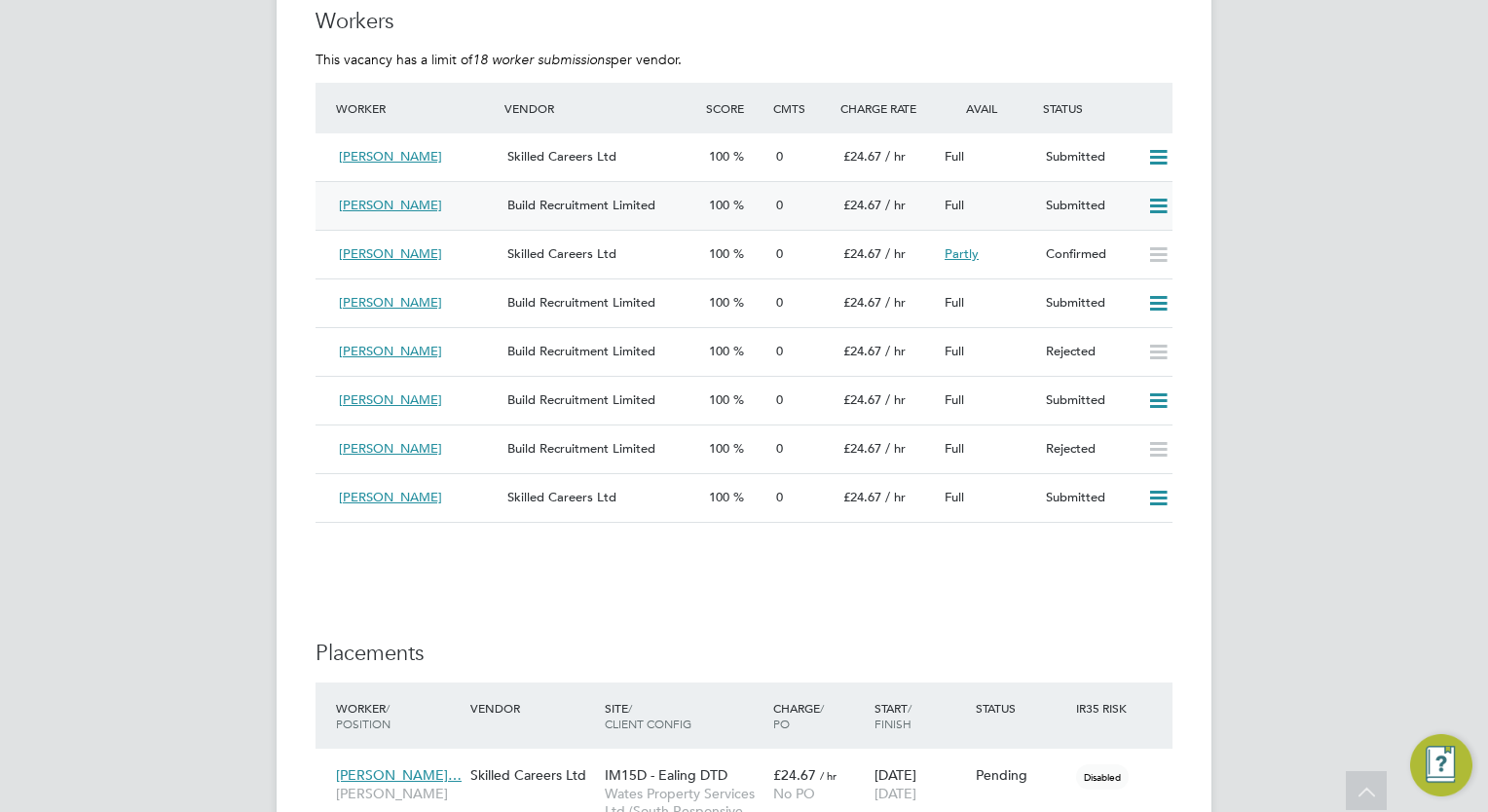 click 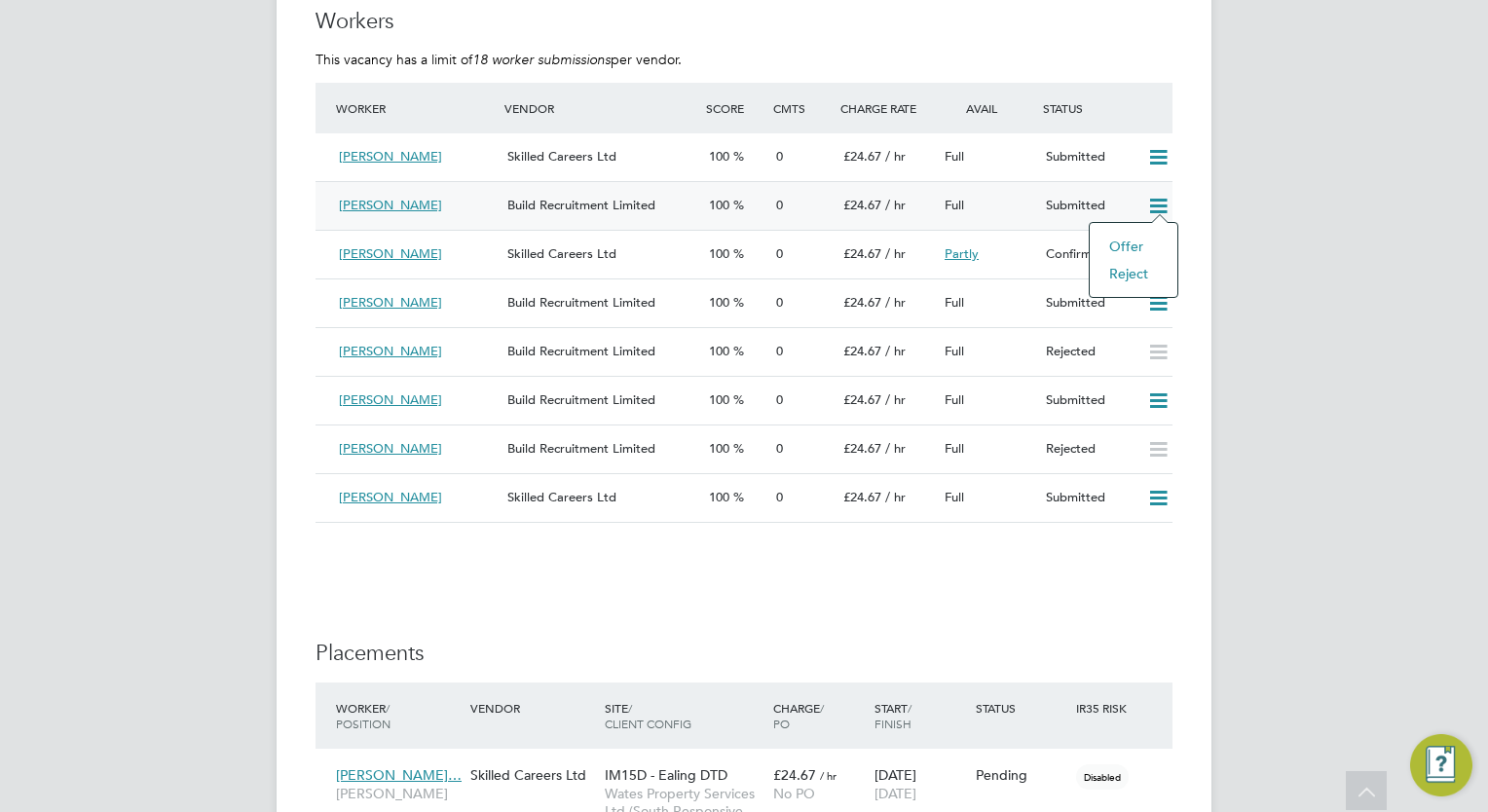 click on "Reject" 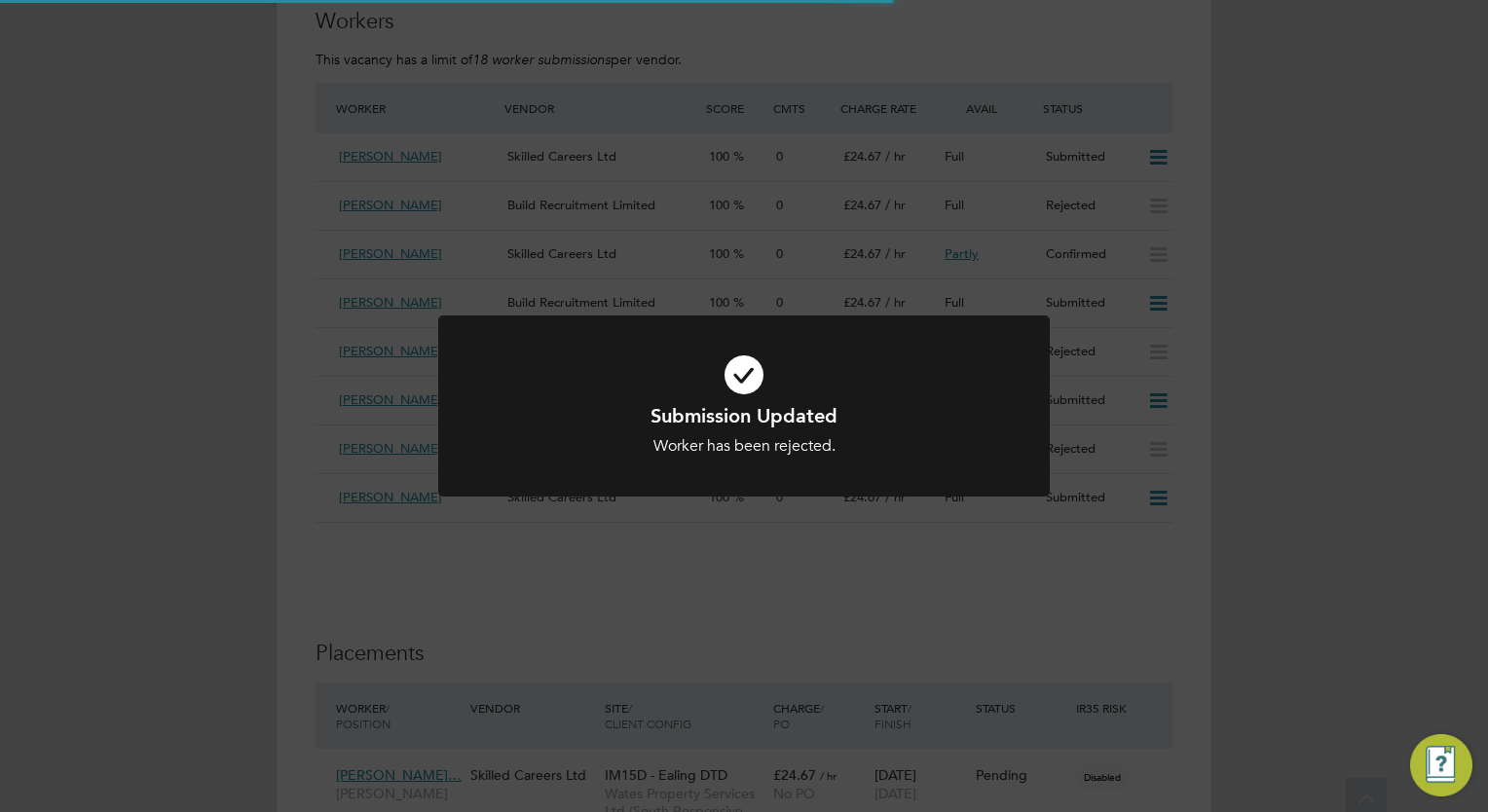 scroll, scrollTop: 0, scrollLeft: 0, axis: both 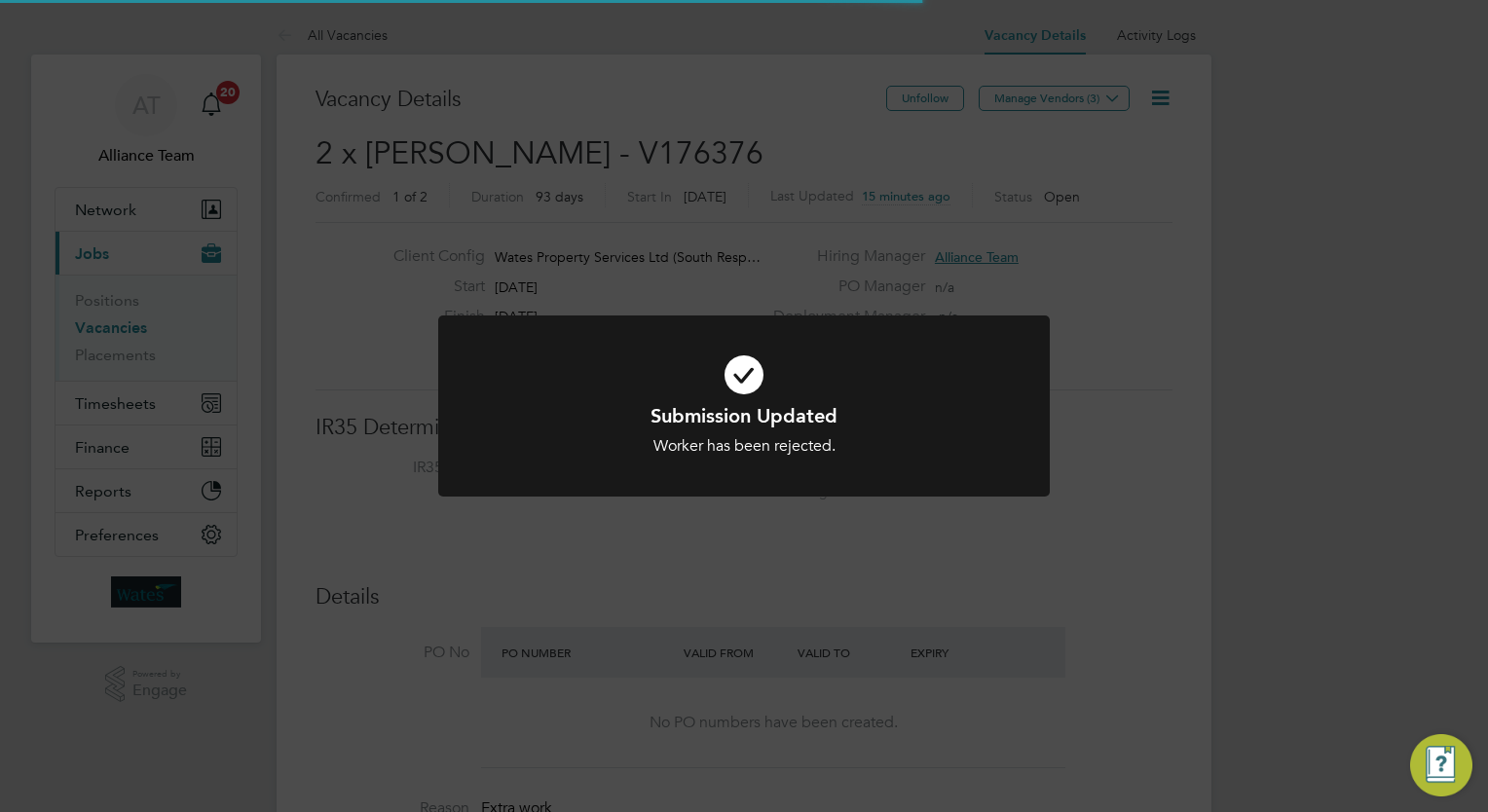 type 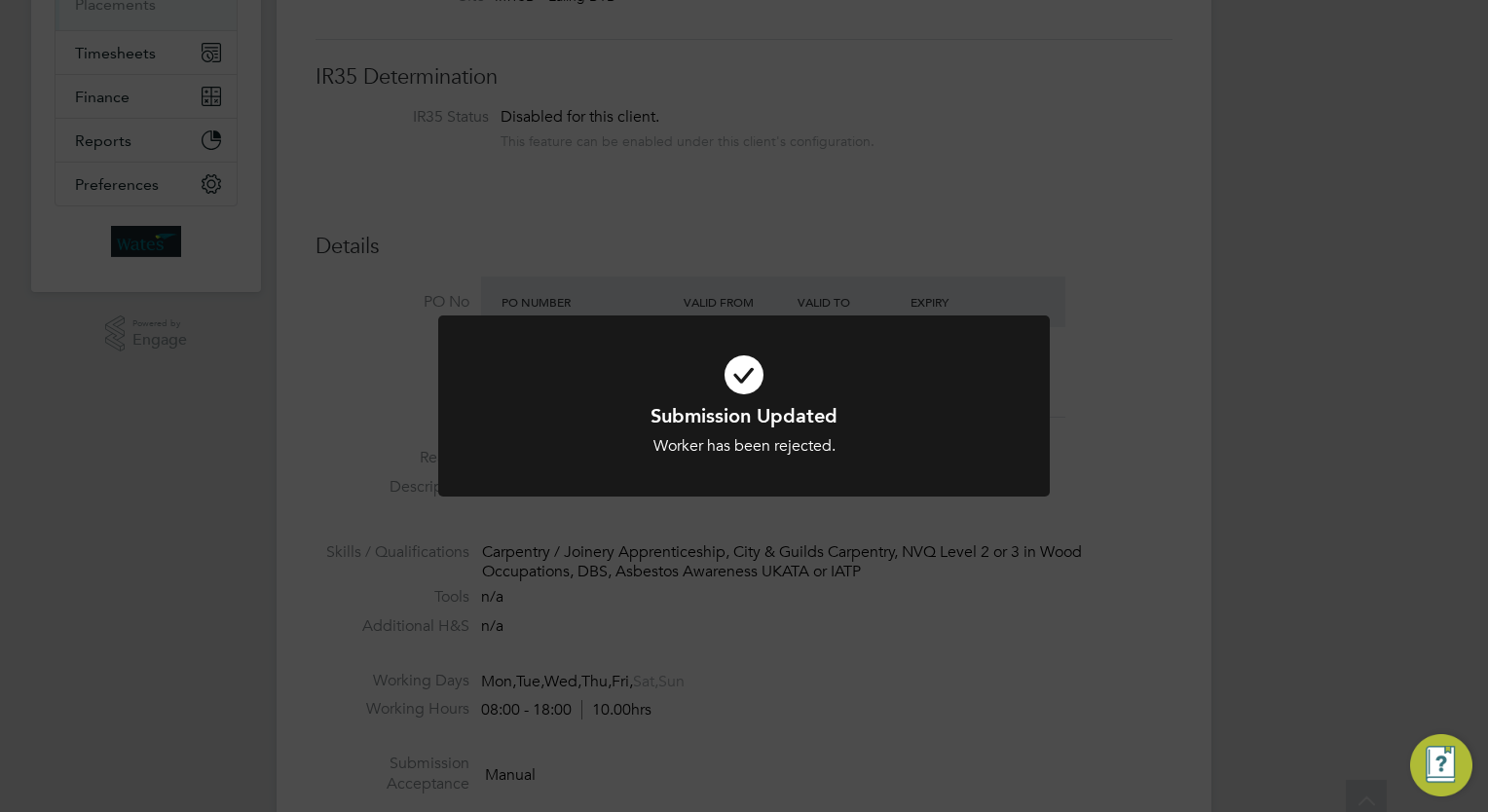 click on "Submission Updated Worker has been rejected. Cancel Okay" 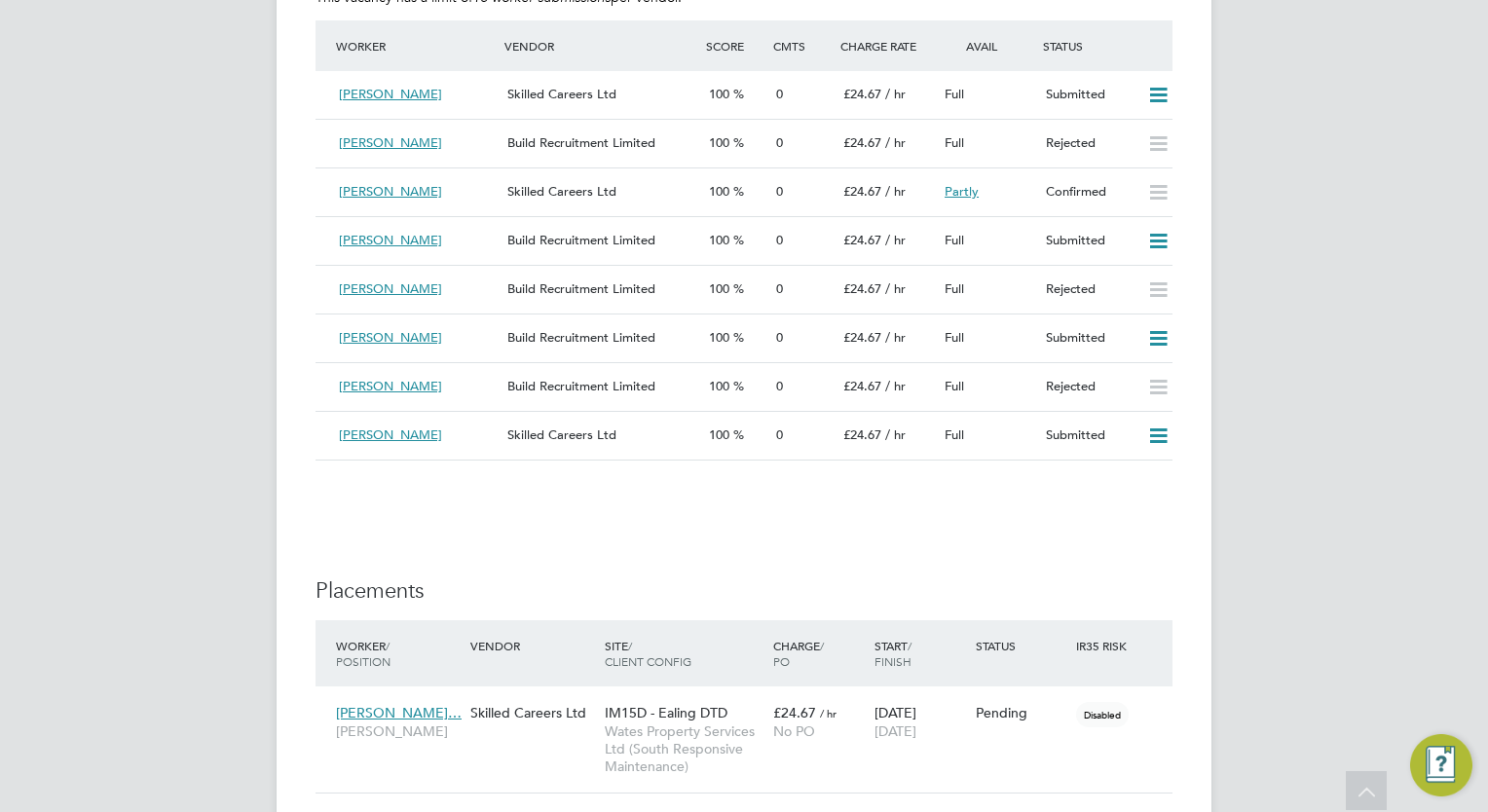 scroll, scrollTop: 1714, scrollLeft: 0, axis: vertical 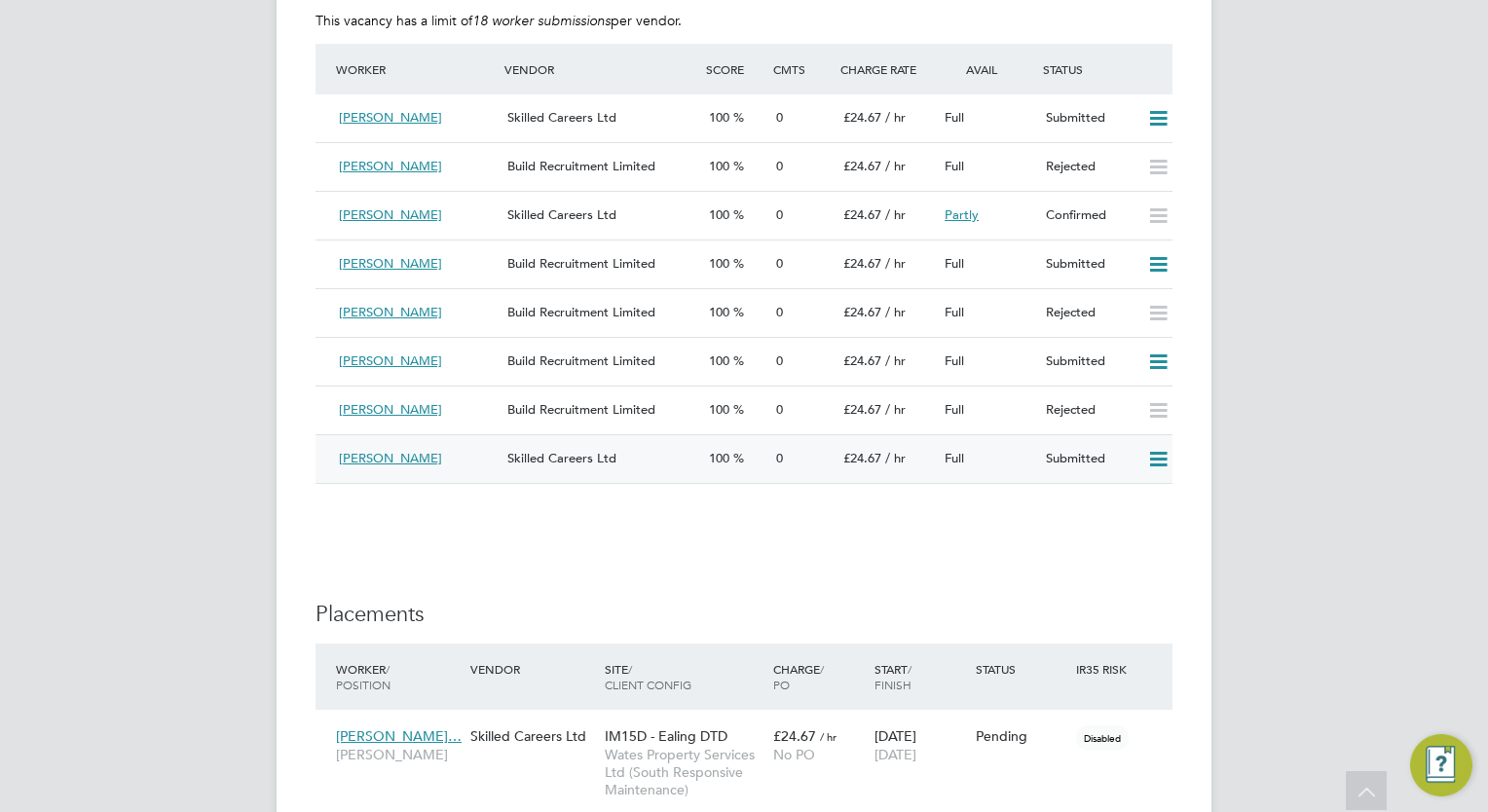 click 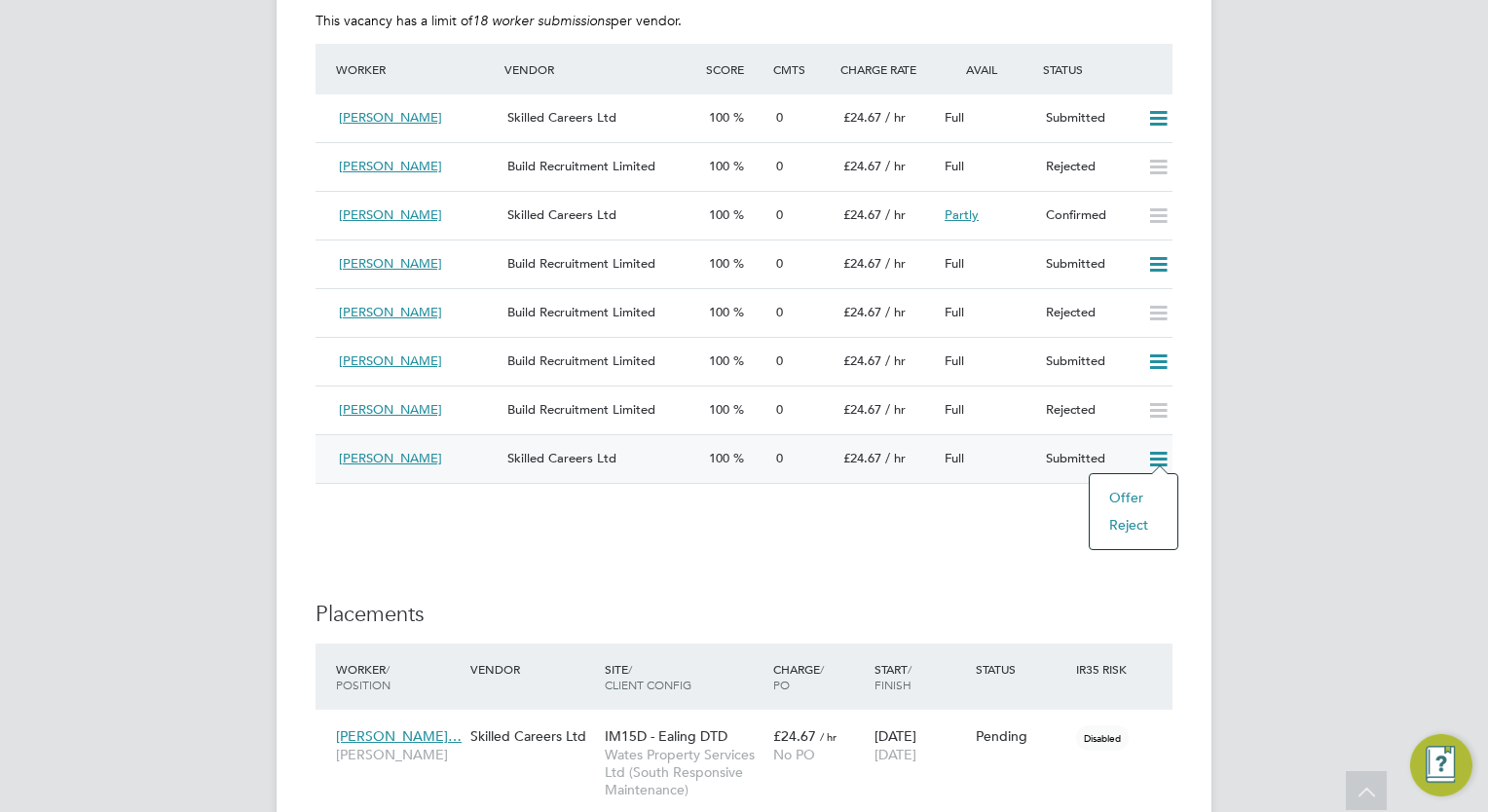 click on "Reject" 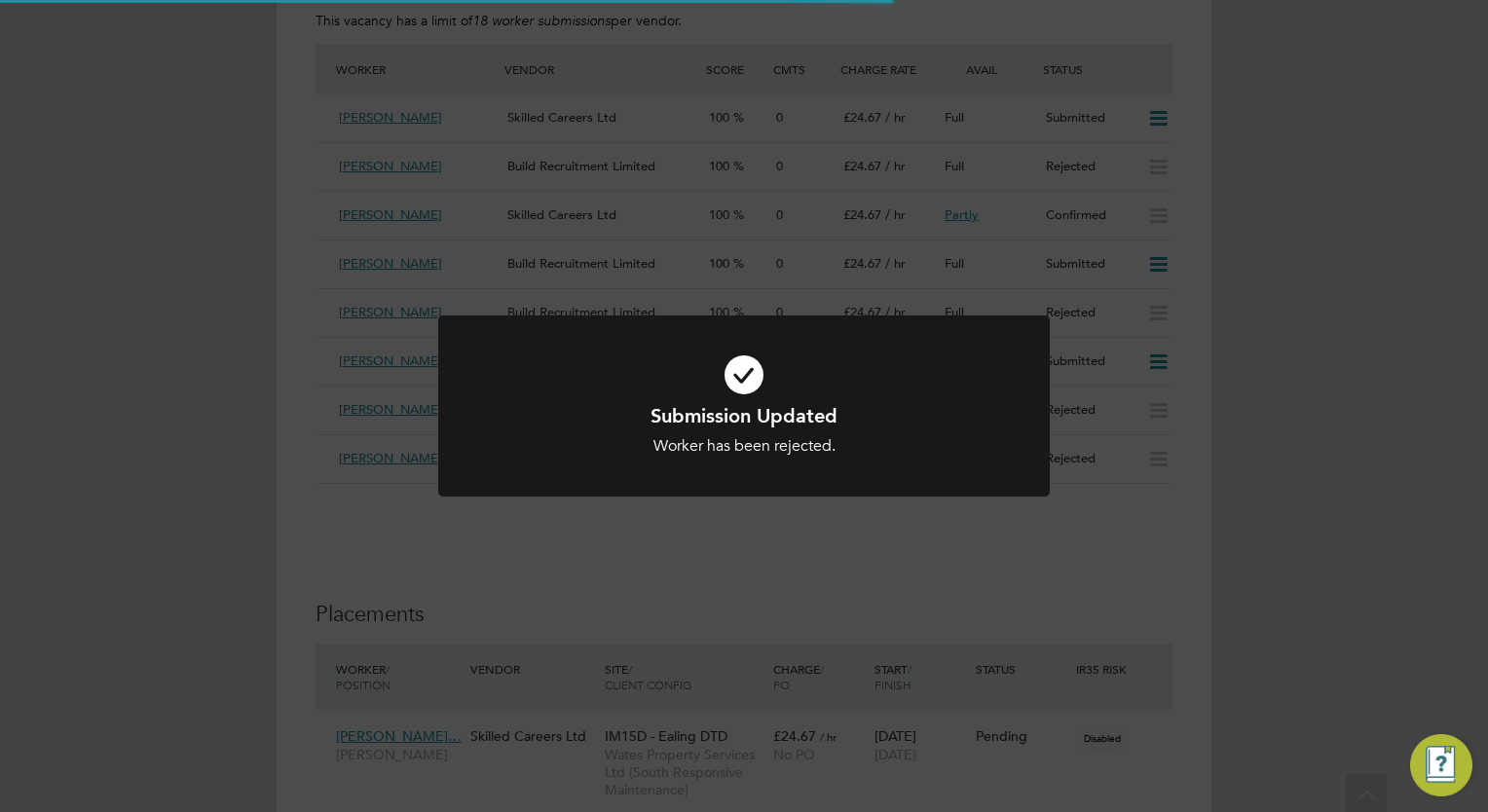 scroll, scrollTop: 0, scrollLeft: 0, axis: both 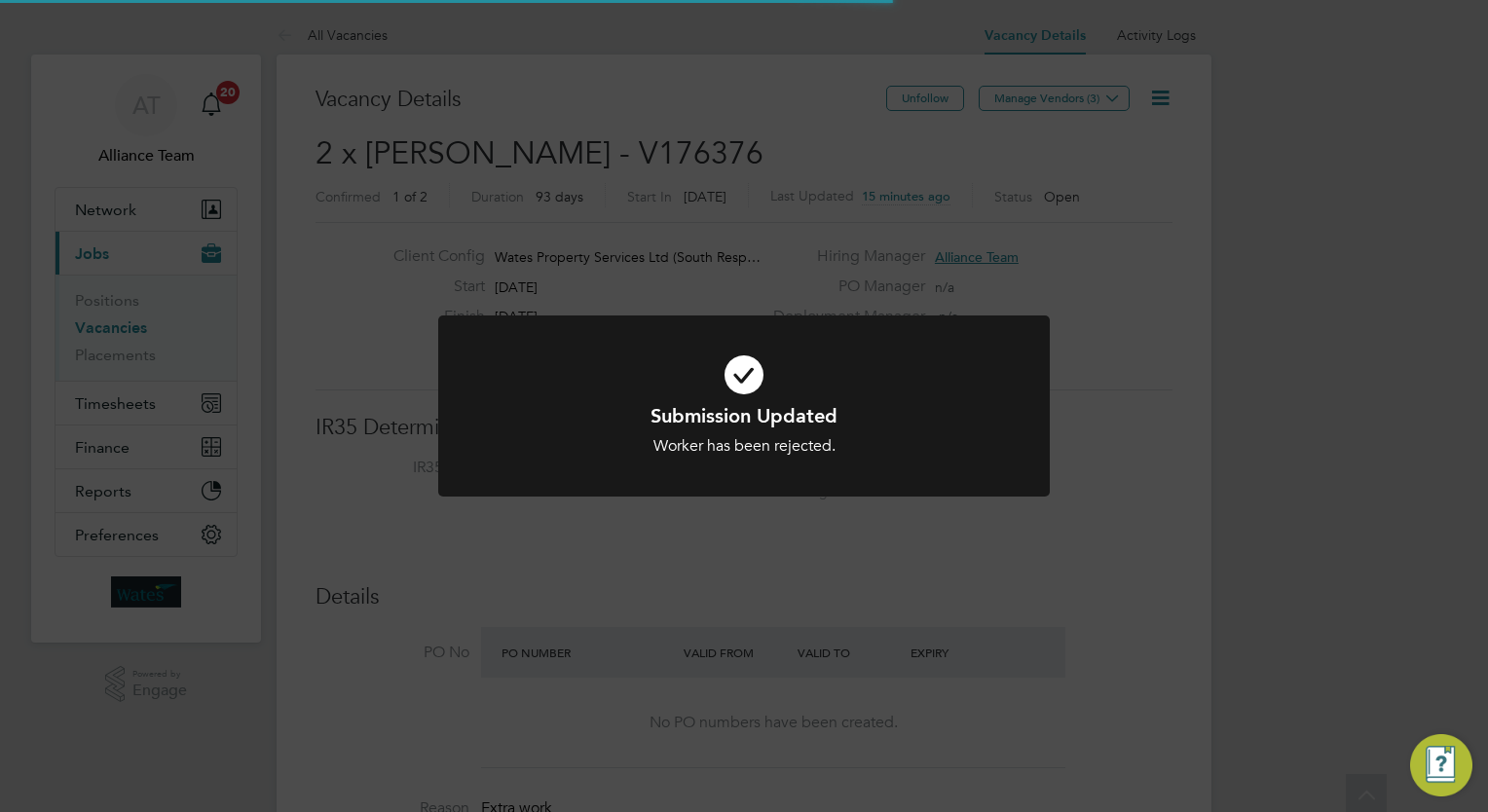 click on "Submission Updated Worker has been rejected. Cancel Okay" 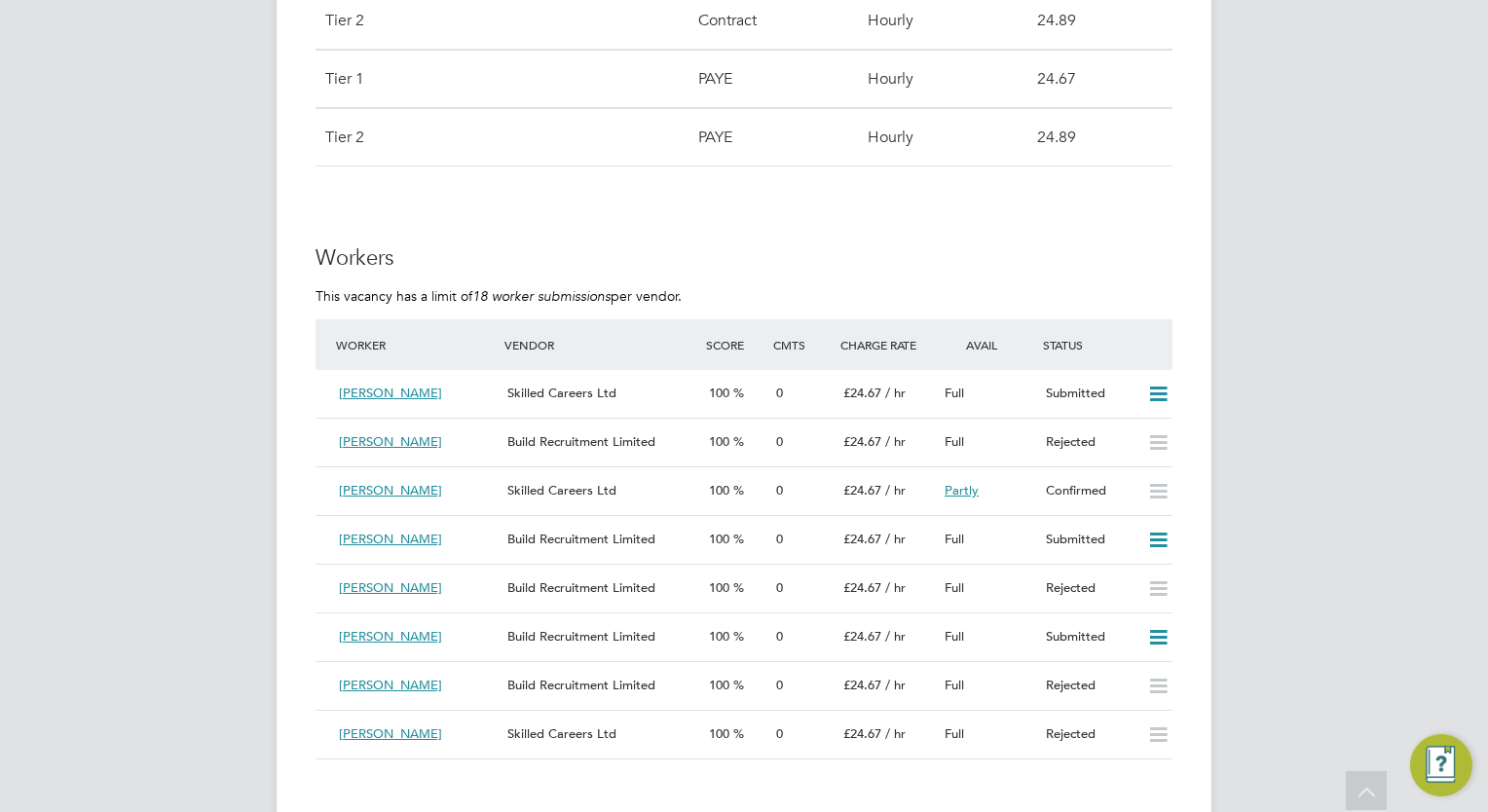 scroll, scrollTop: 1441, scrollLeft: 0, axis: vertical 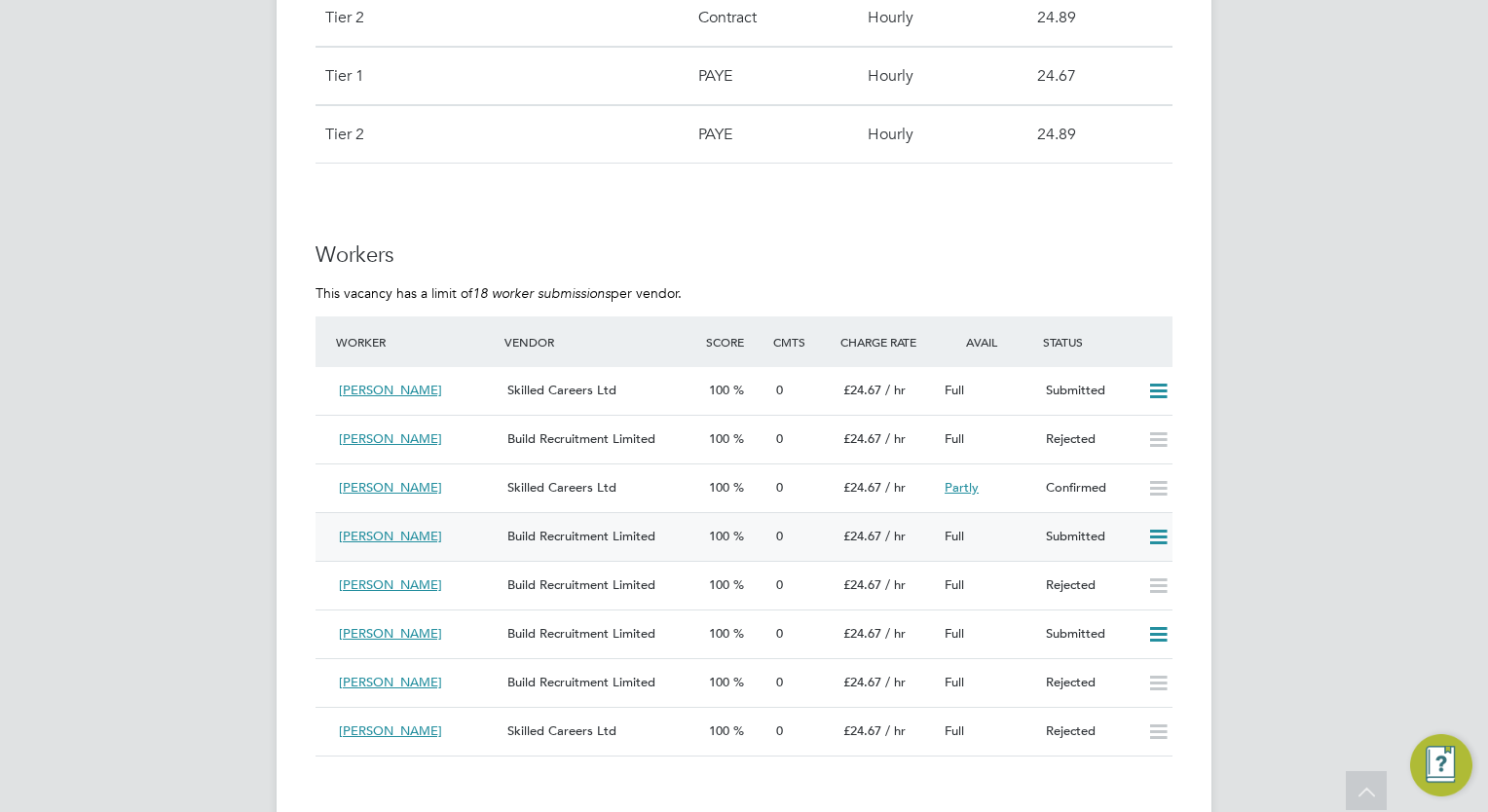 click 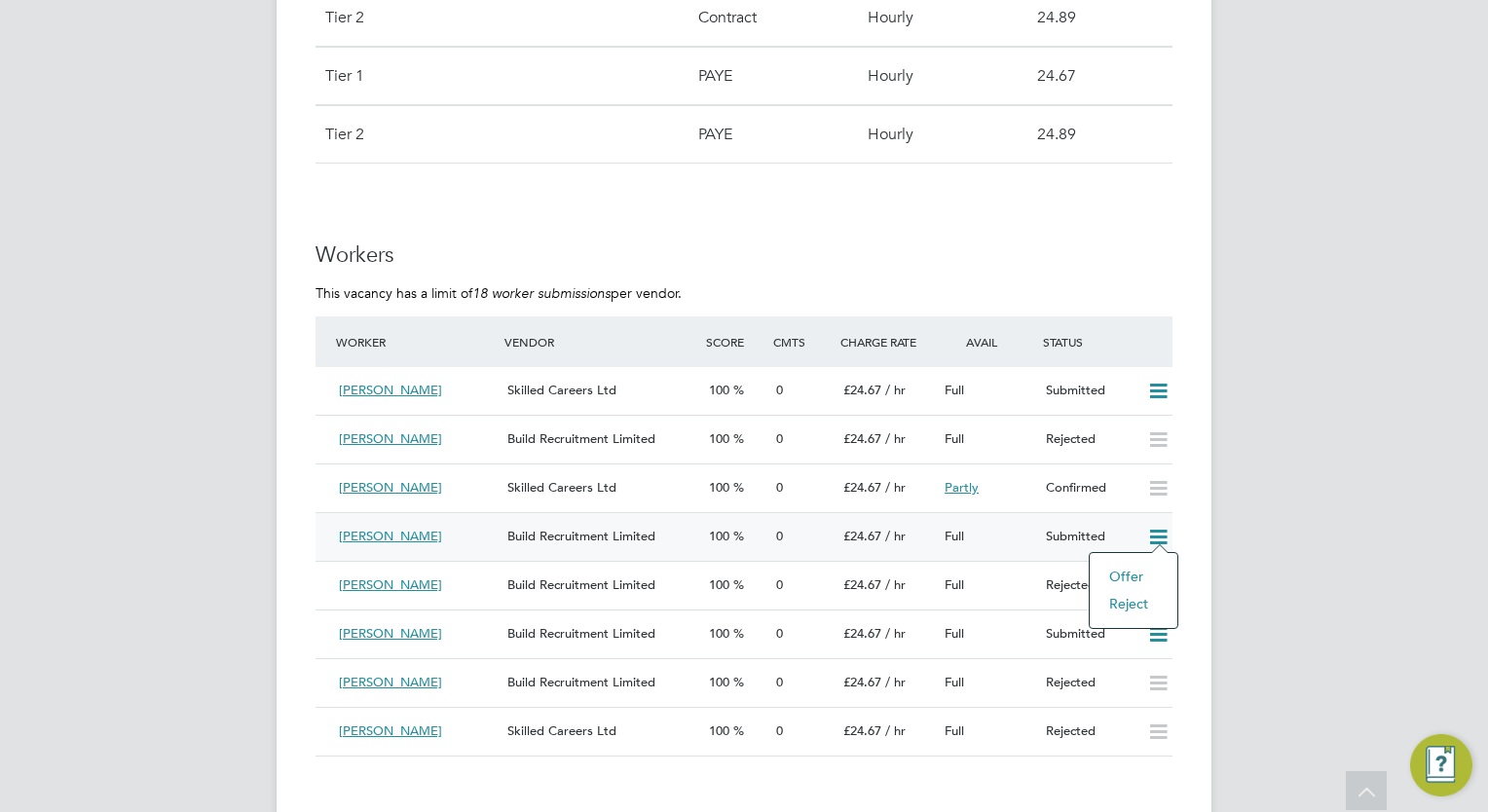click on "Reject" 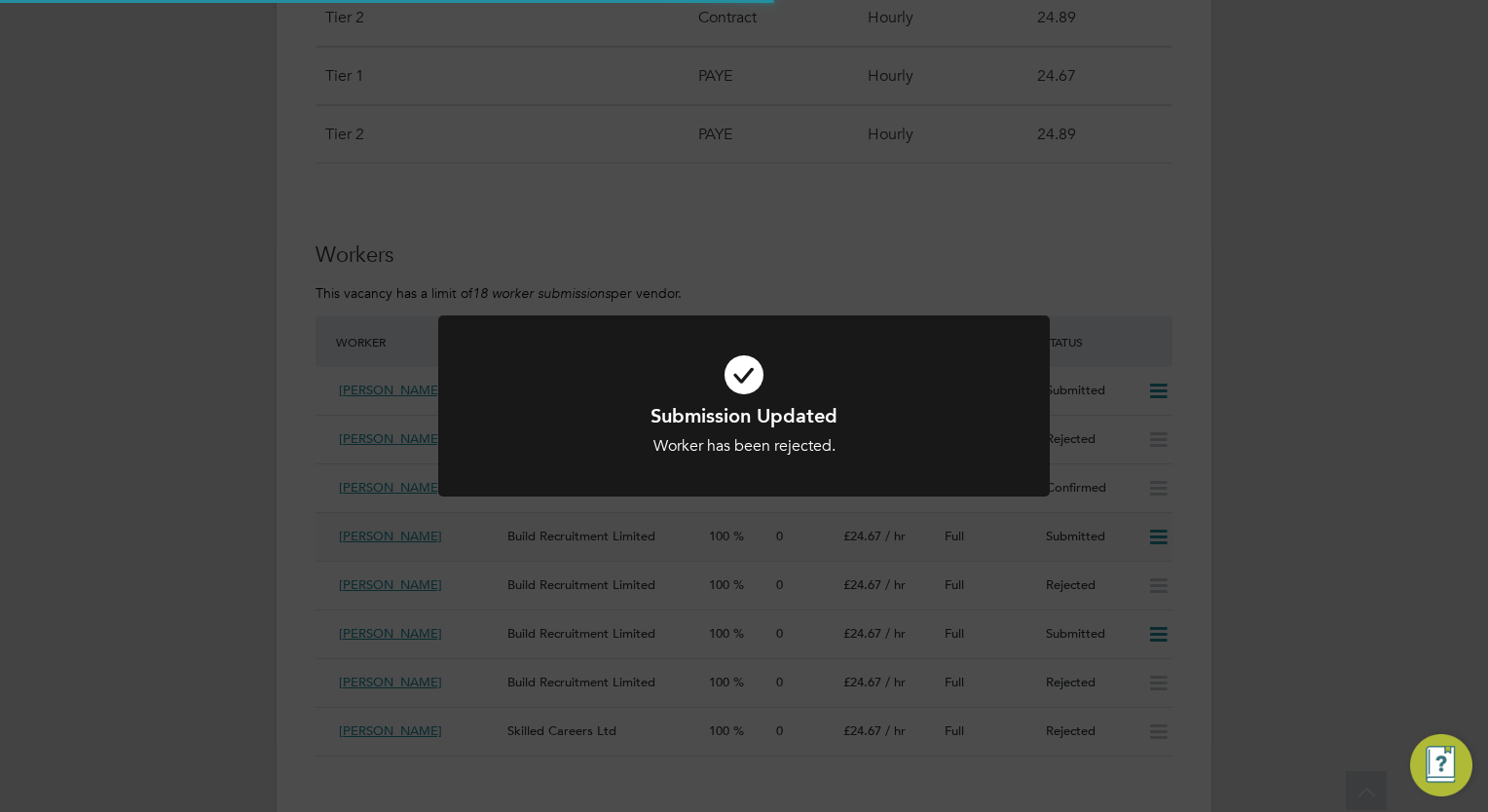 scroll, scrollTop: 0, scrollLeft: 0, axis: both 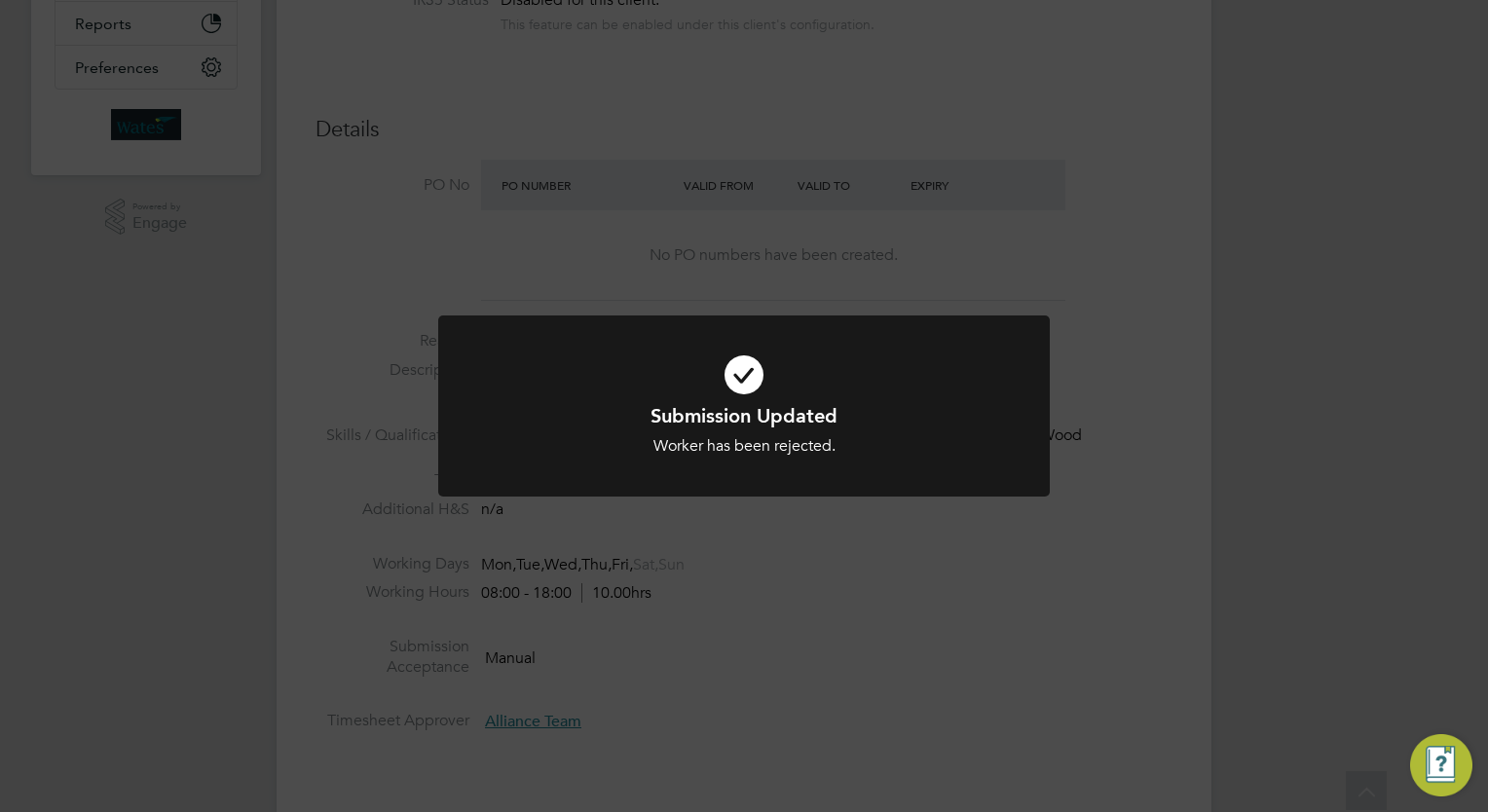 click on "Submission Updated Worker has been rejected. Cancel Okay" 